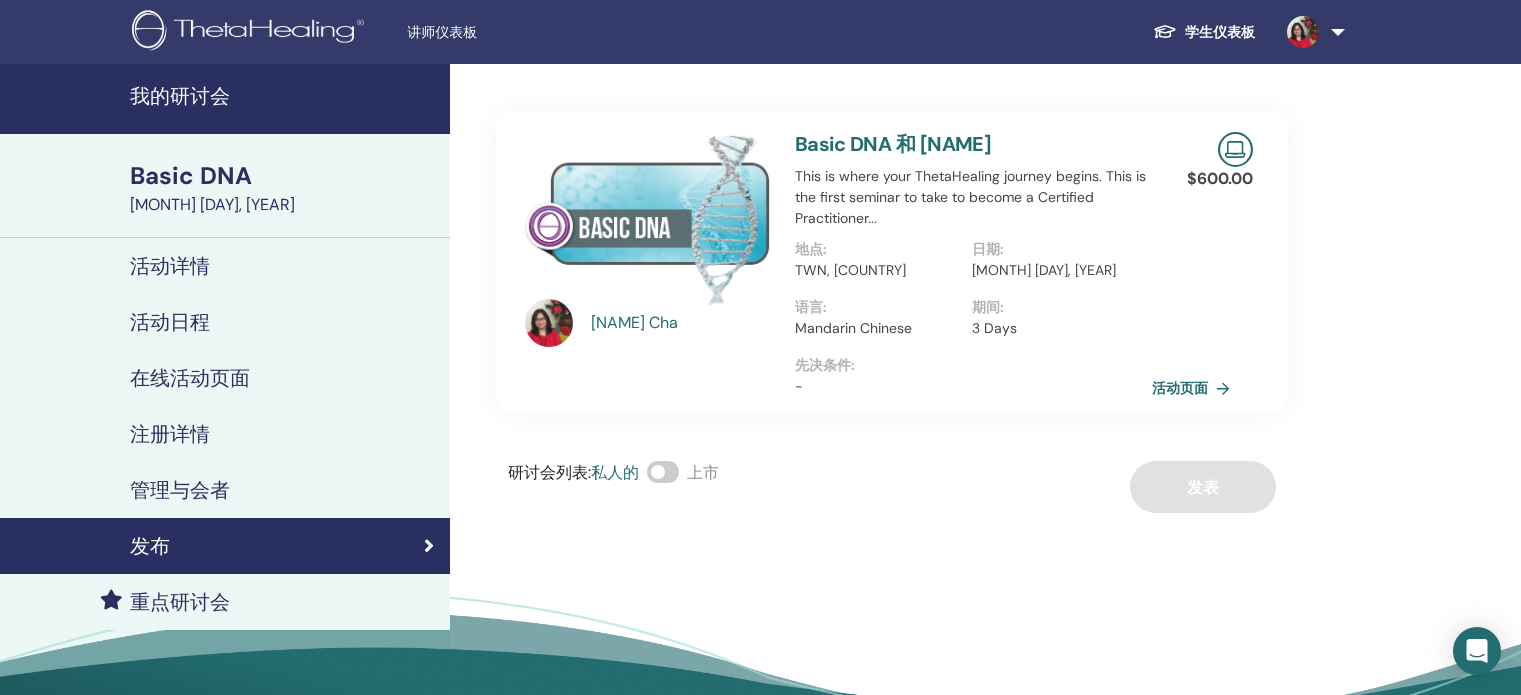 scroll, scrollTop: 0, scrollLeft: 0, axis: both 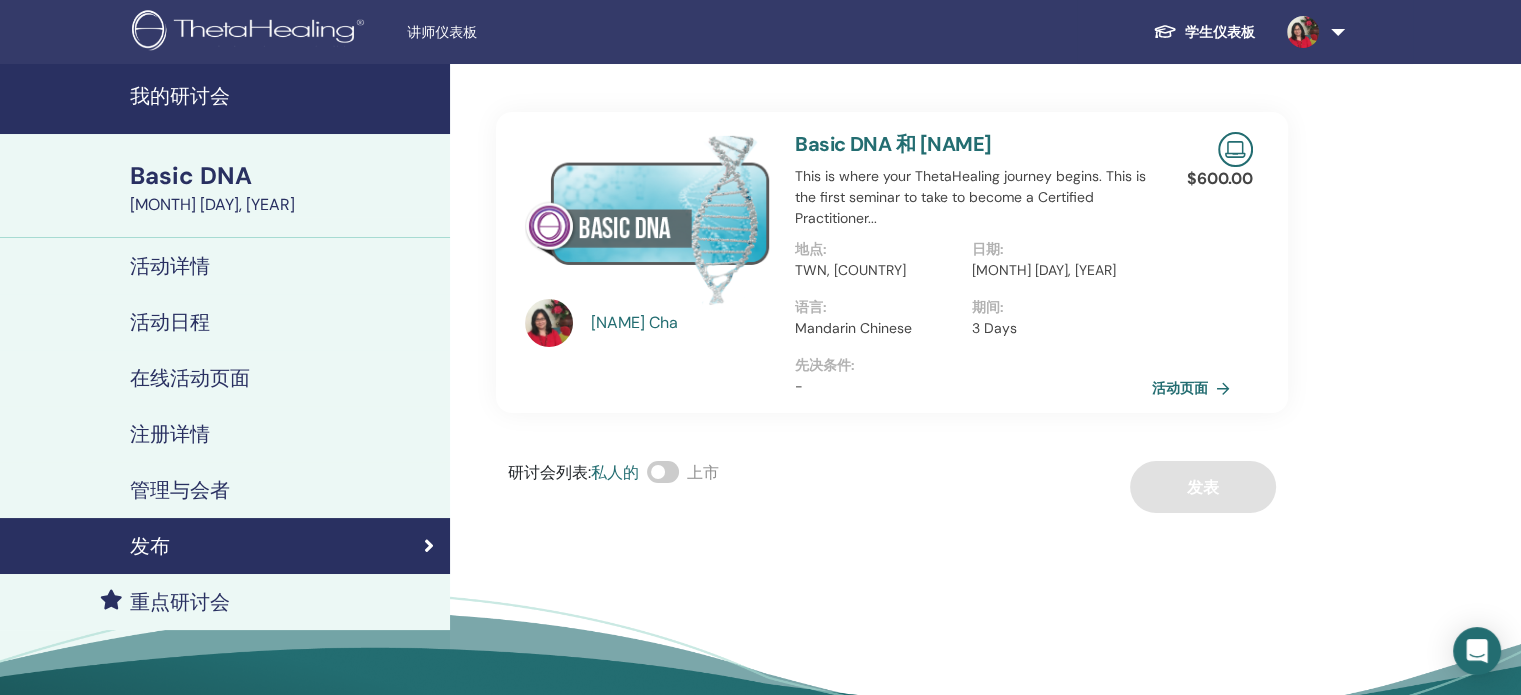 click on "活动页面" at bounding box center (1195, 388) 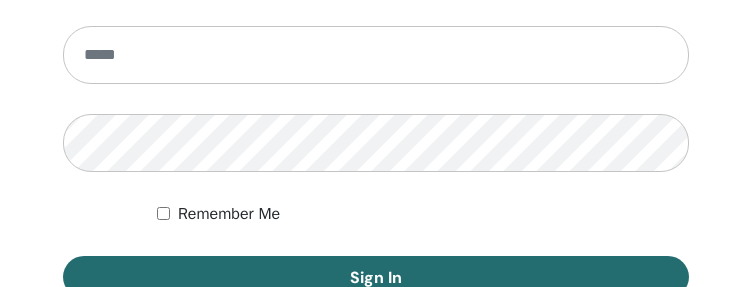 scroll, scrollTop: 1299, scrollLeft: 0, axis: vertical 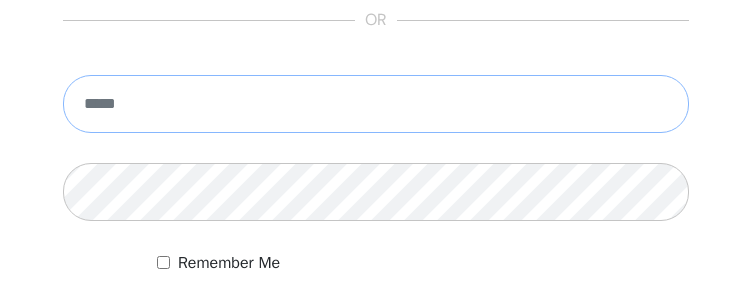 click at bounding box center [376, 104] 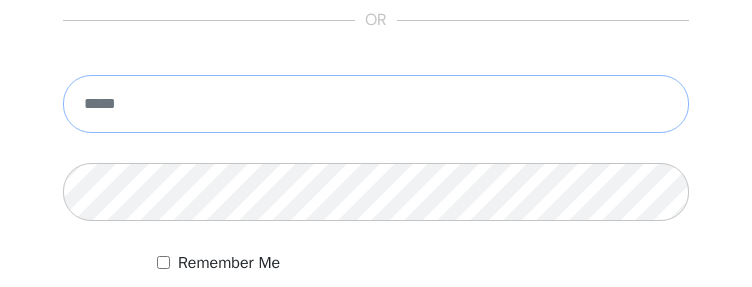 paste on "**********" 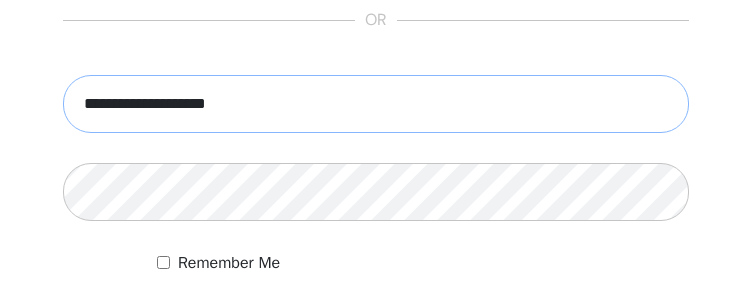 type on "**********" 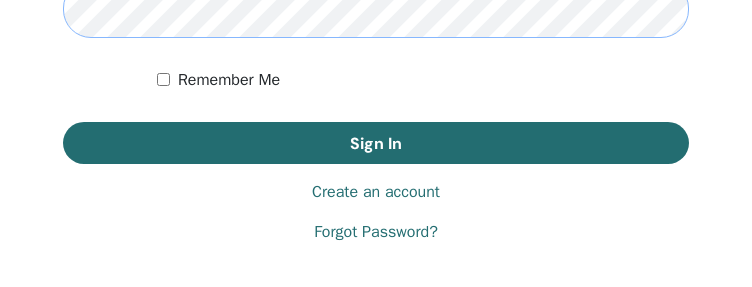 scroll, scrollTop: 1499, scrollLeft: 0, axis: vertical 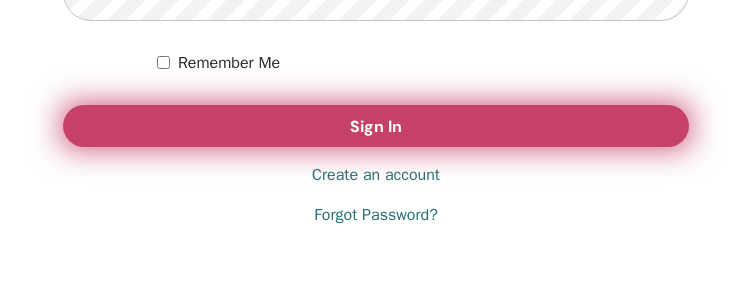 click on "Sign In" at bounding box center [376, 126] 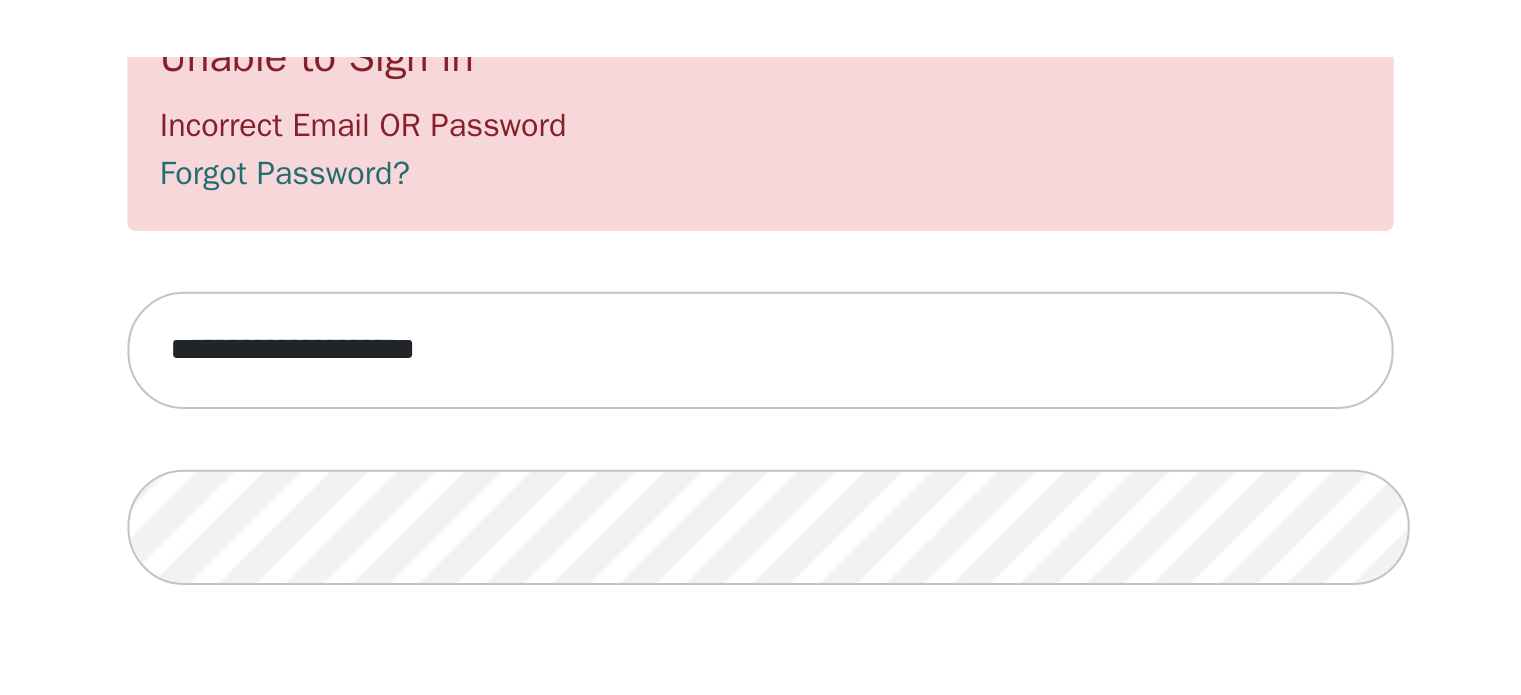 scroll, scrollTop: 264, scrollLeft: 0, axis: vertical 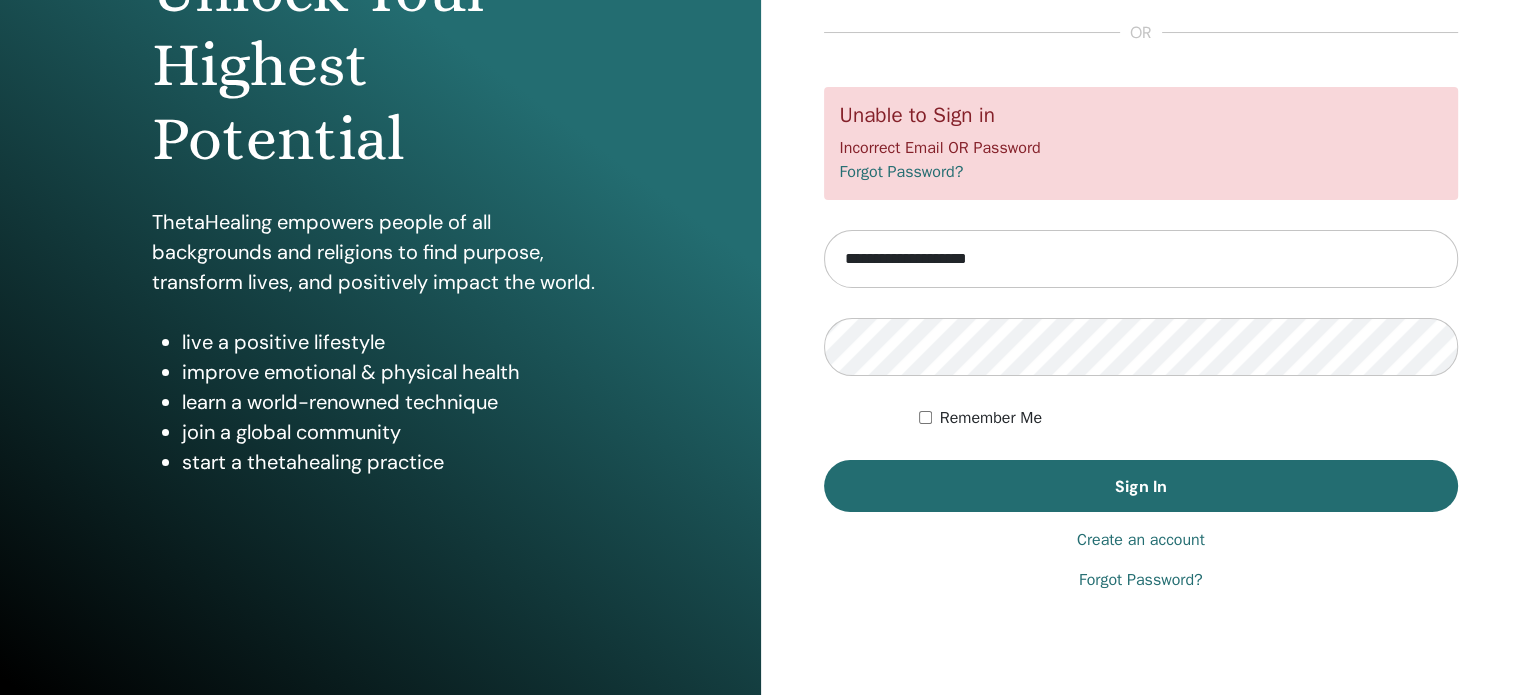 drag, startPoint x: 833, startPoint y: 117, endPoint x: 948, endPoint y: 166, distance: 125.004 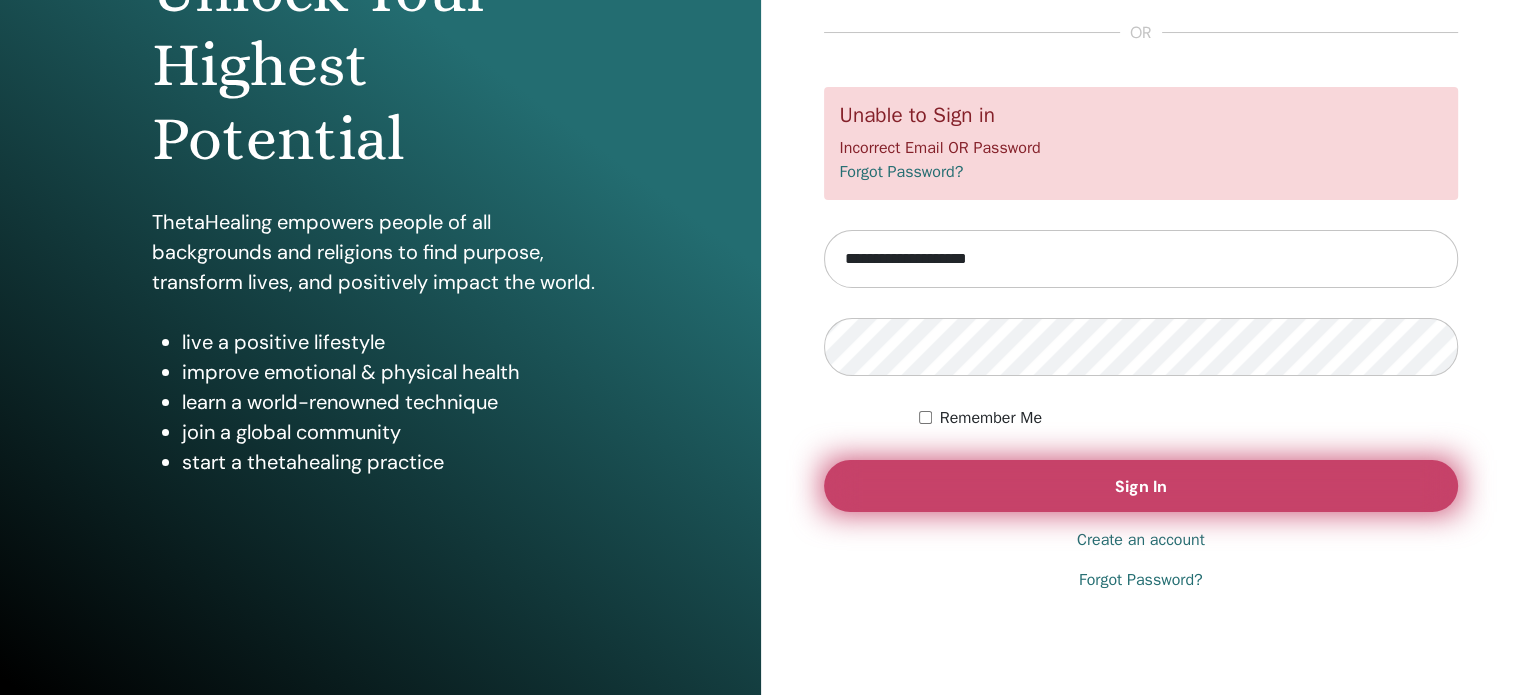 click on "Sign In" at bounding box center [1141, 486] 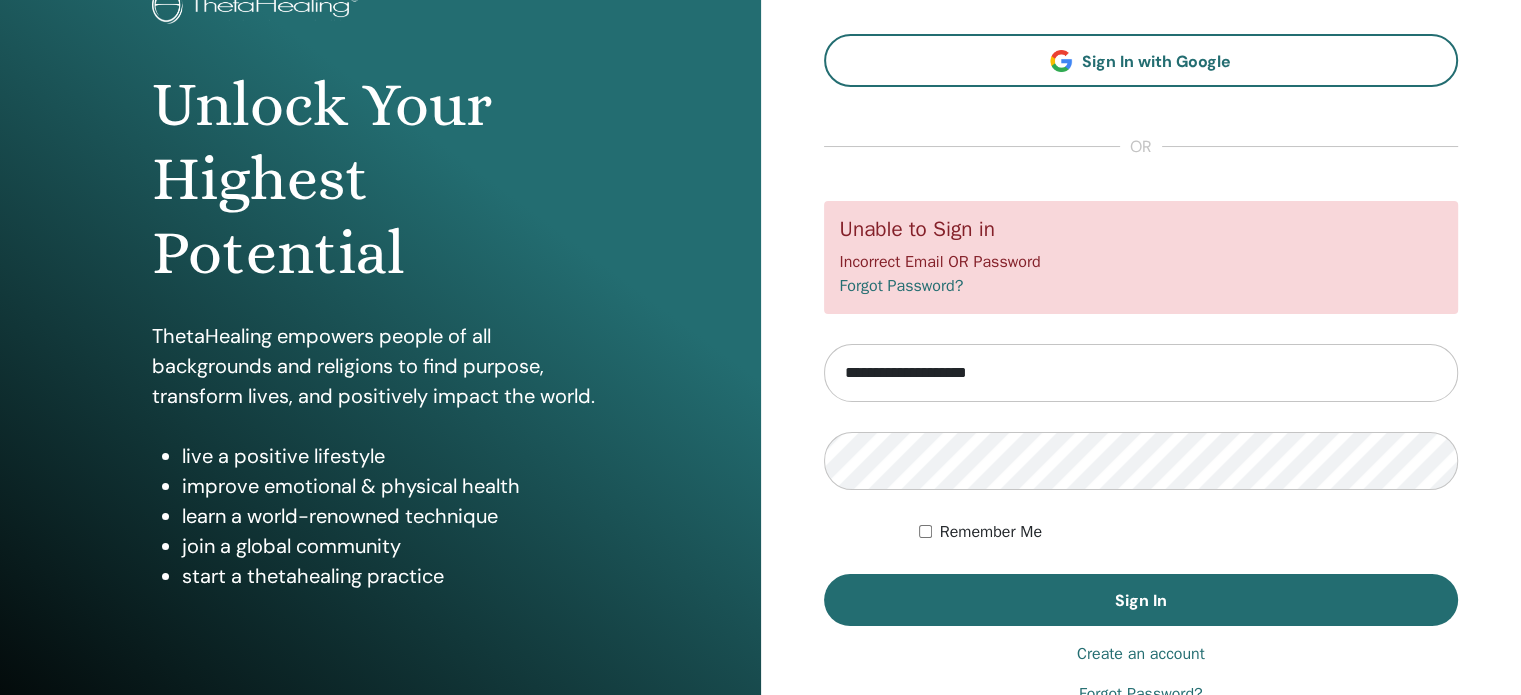 scroll, scrollTop: 200, scrollLeft: 0, axis: vertical 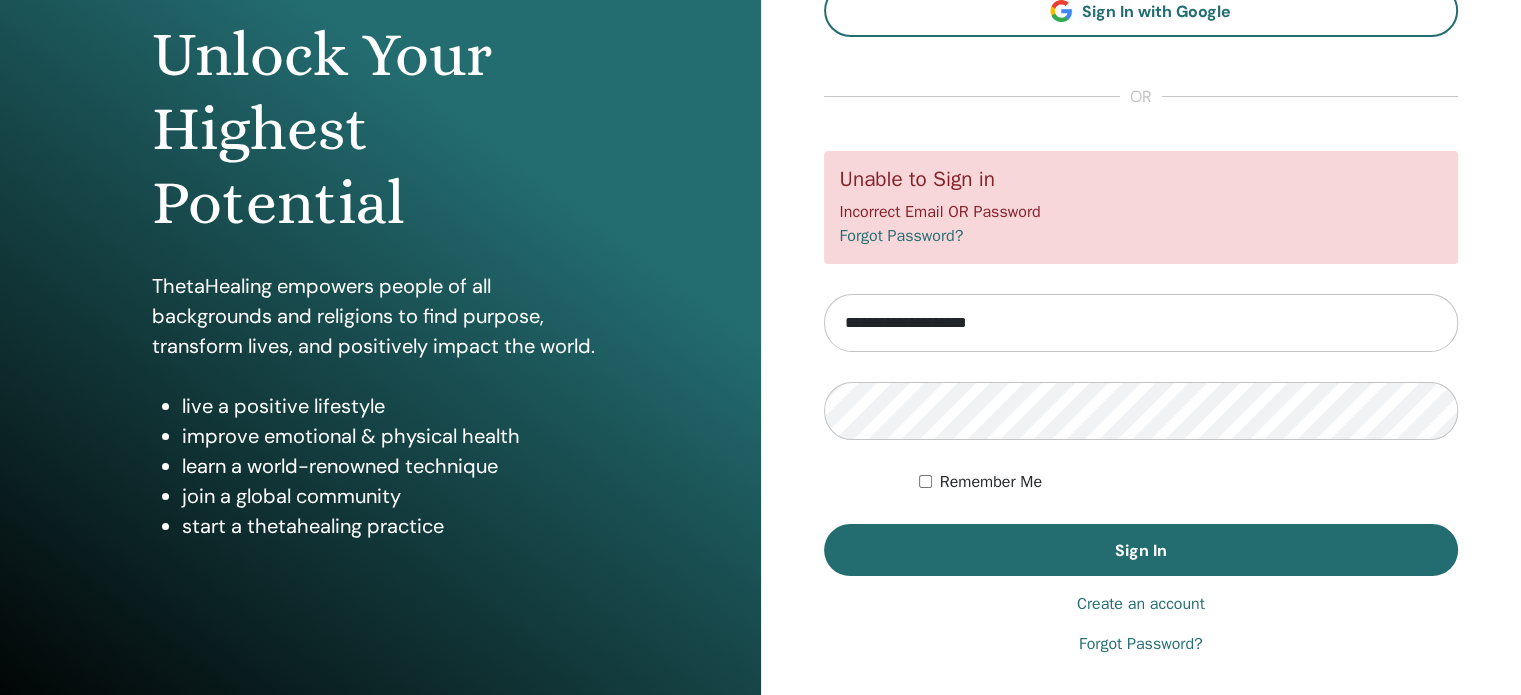 click on "Create an account" at bounding box center [1141, 604] 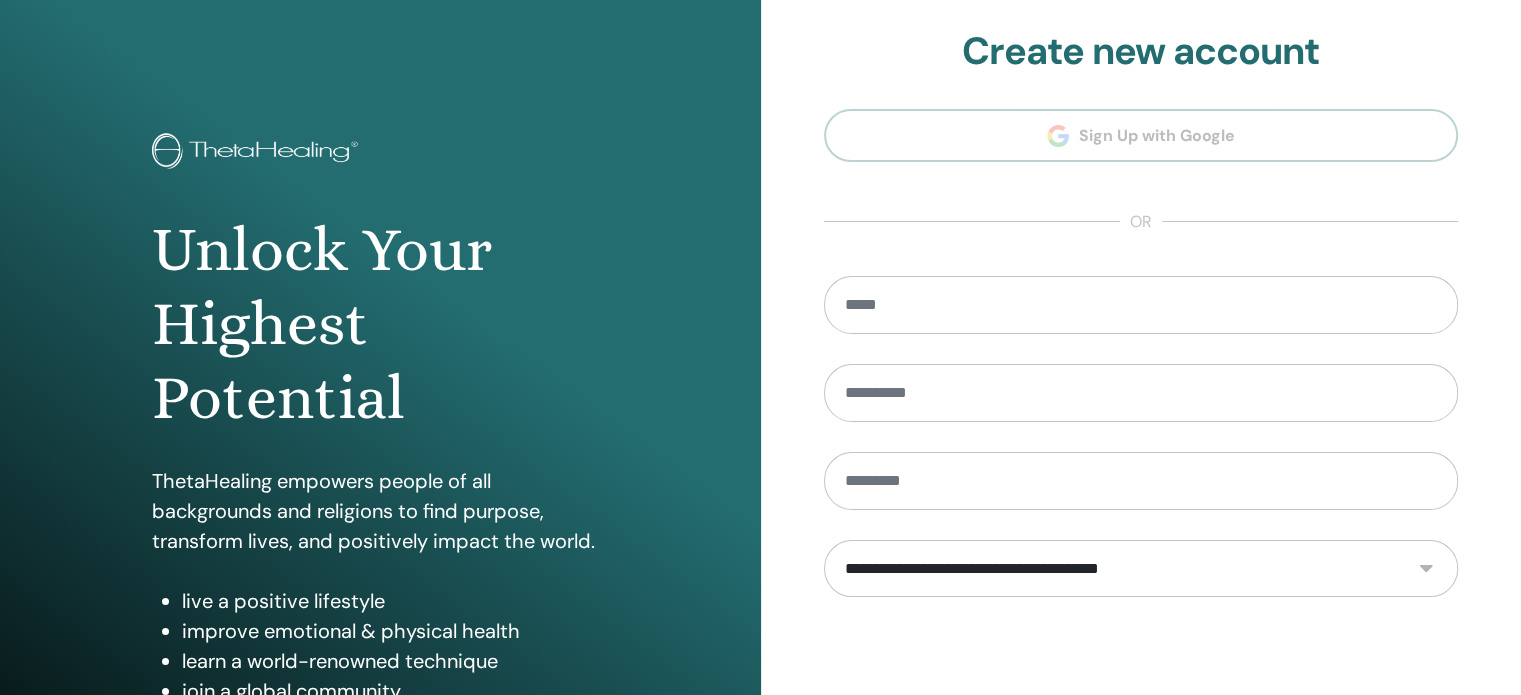 scroll, scrollTop: 0, scrollLeft: 0, axis: both 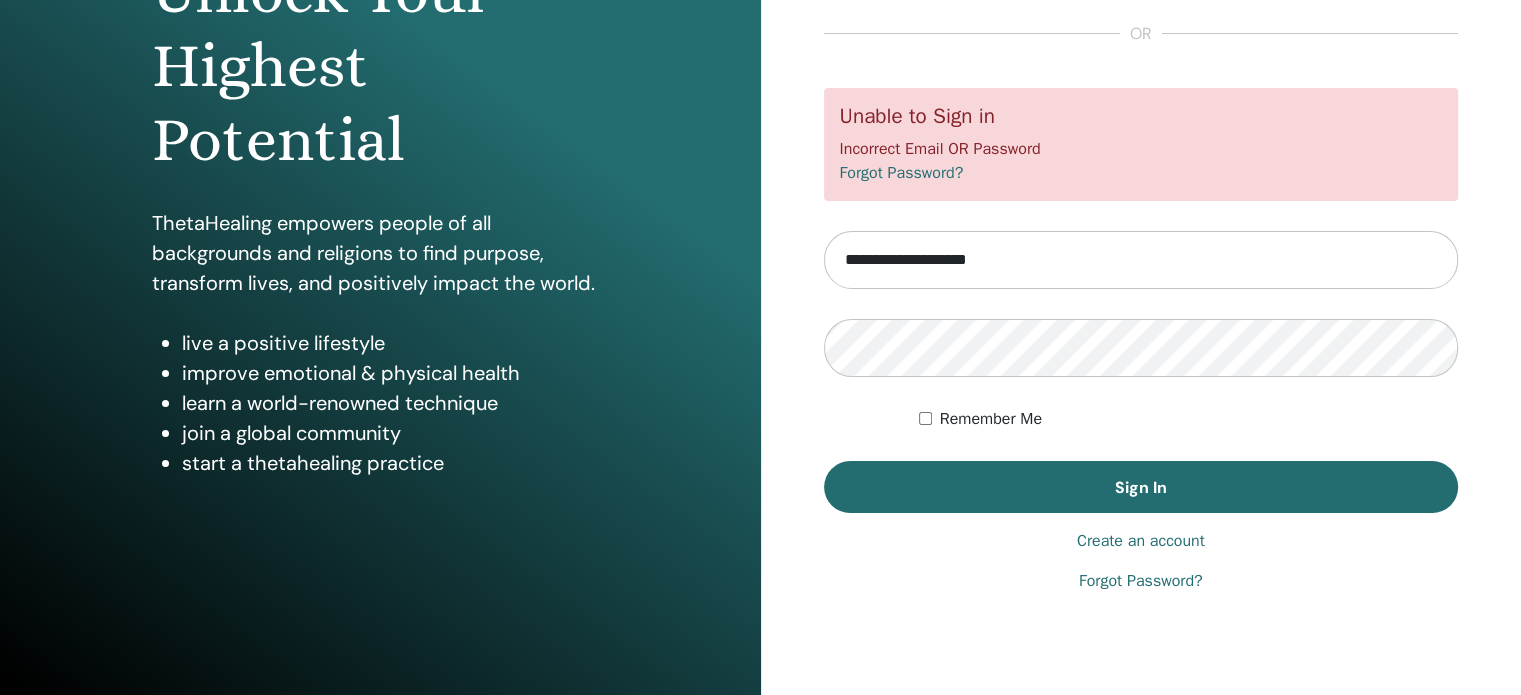 click on "Forgot Password?" at bounding box center [1141, 581] 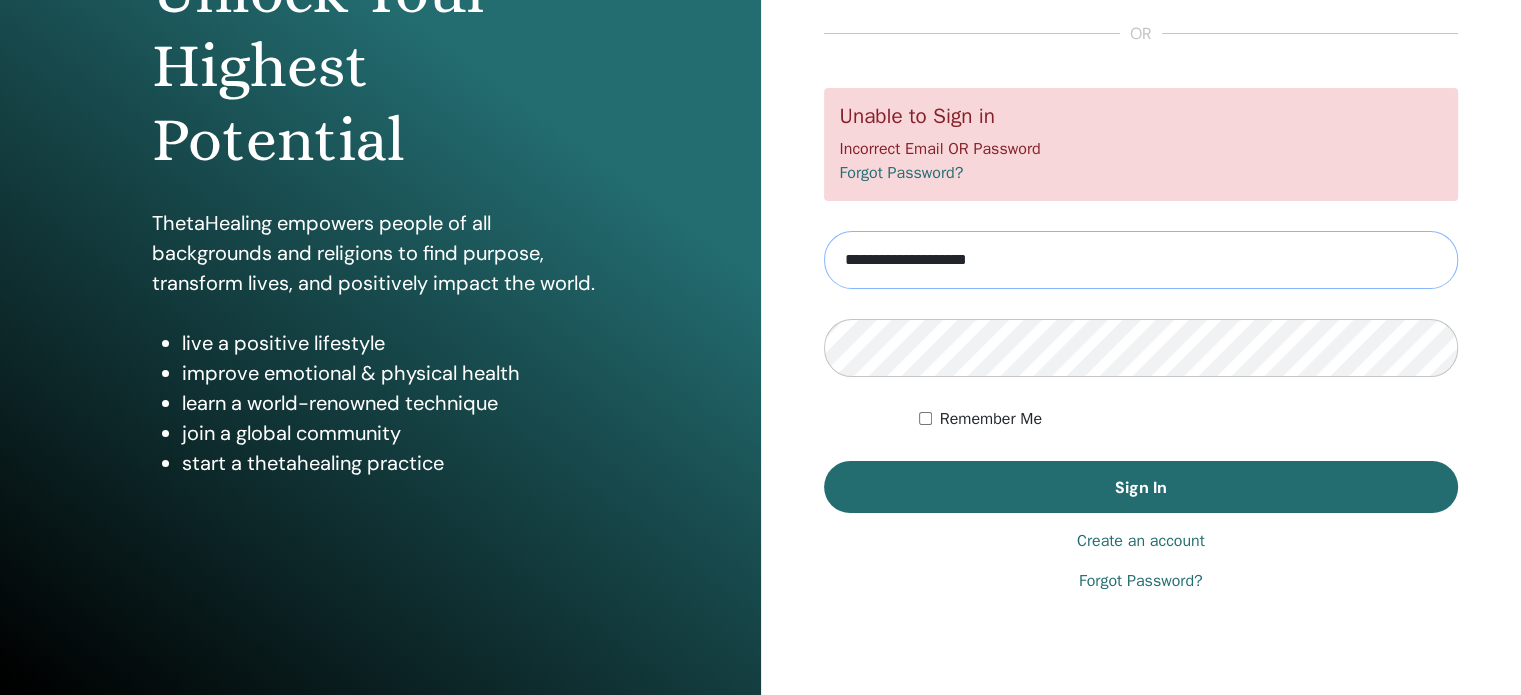 drag, startPoint x: 1040, startPoint y: 267, endPoint x: 754, endPoint y: 269, distance: 286.007 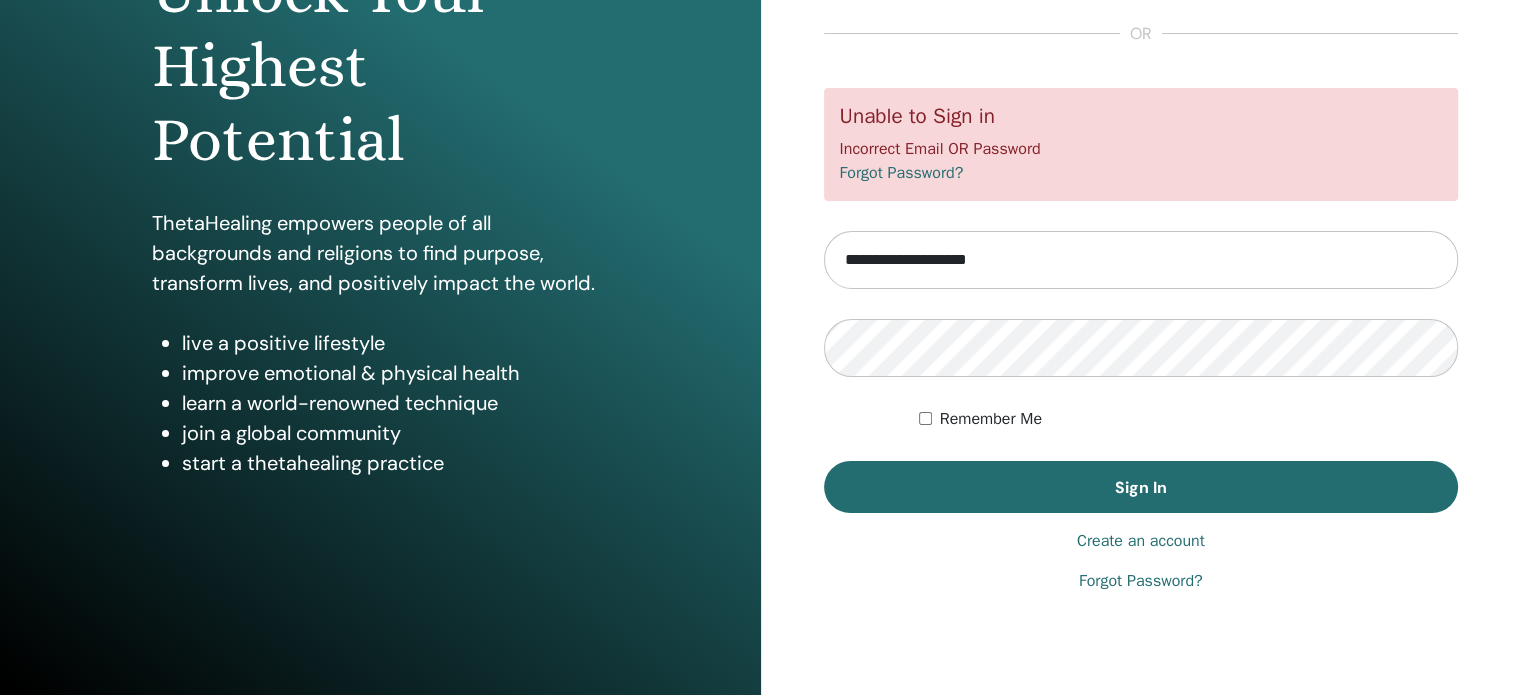click on "Create an account" at bounding box center (1141, 541) 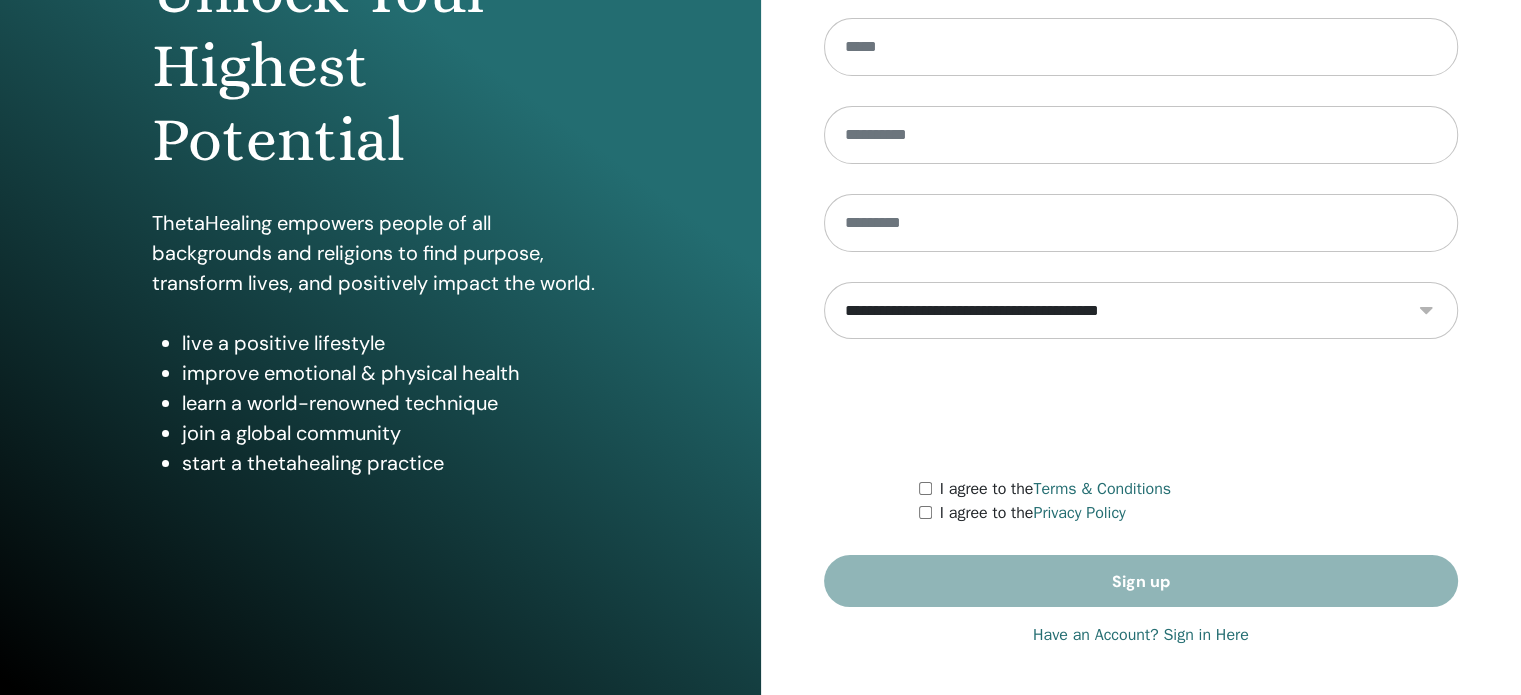 scroll, scrollTop: 264, scrollLeft: 0, axis: vertical 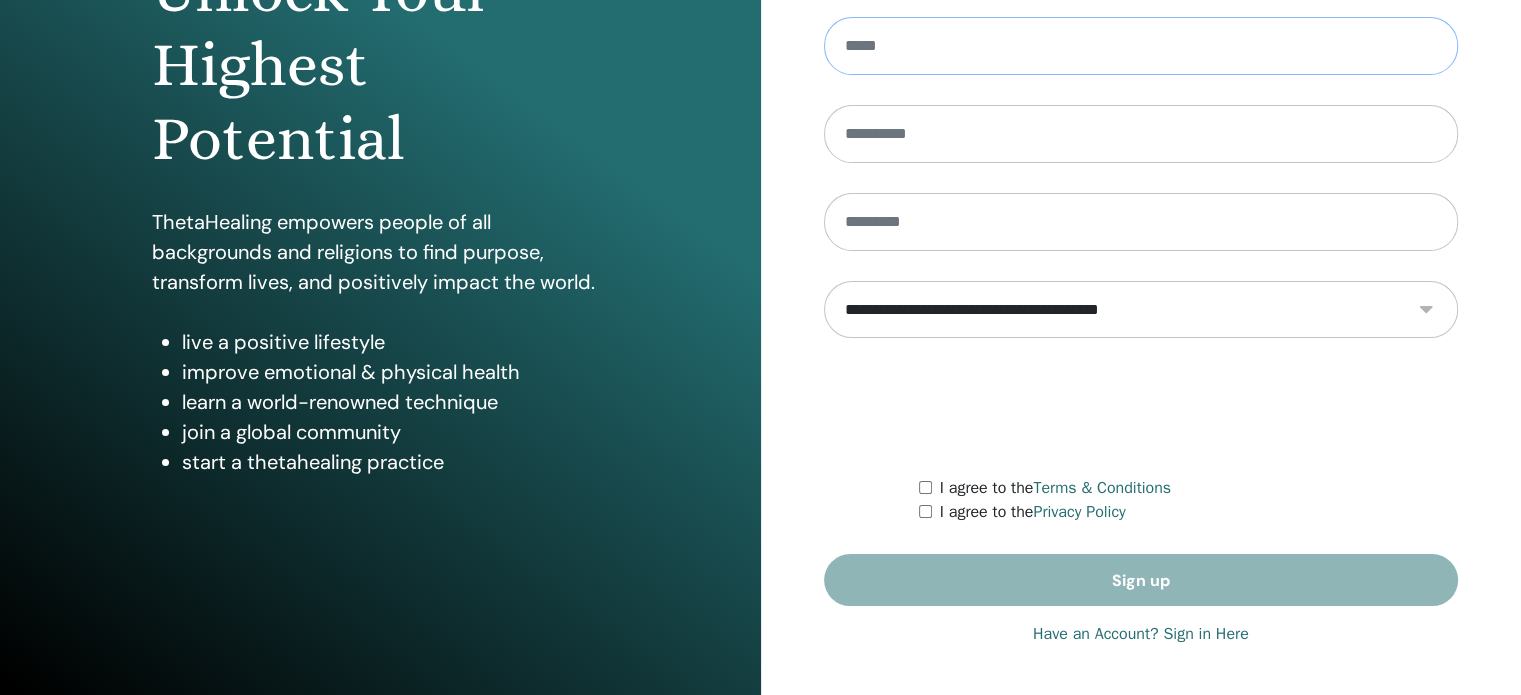 click at bounding box center [1141, 46] 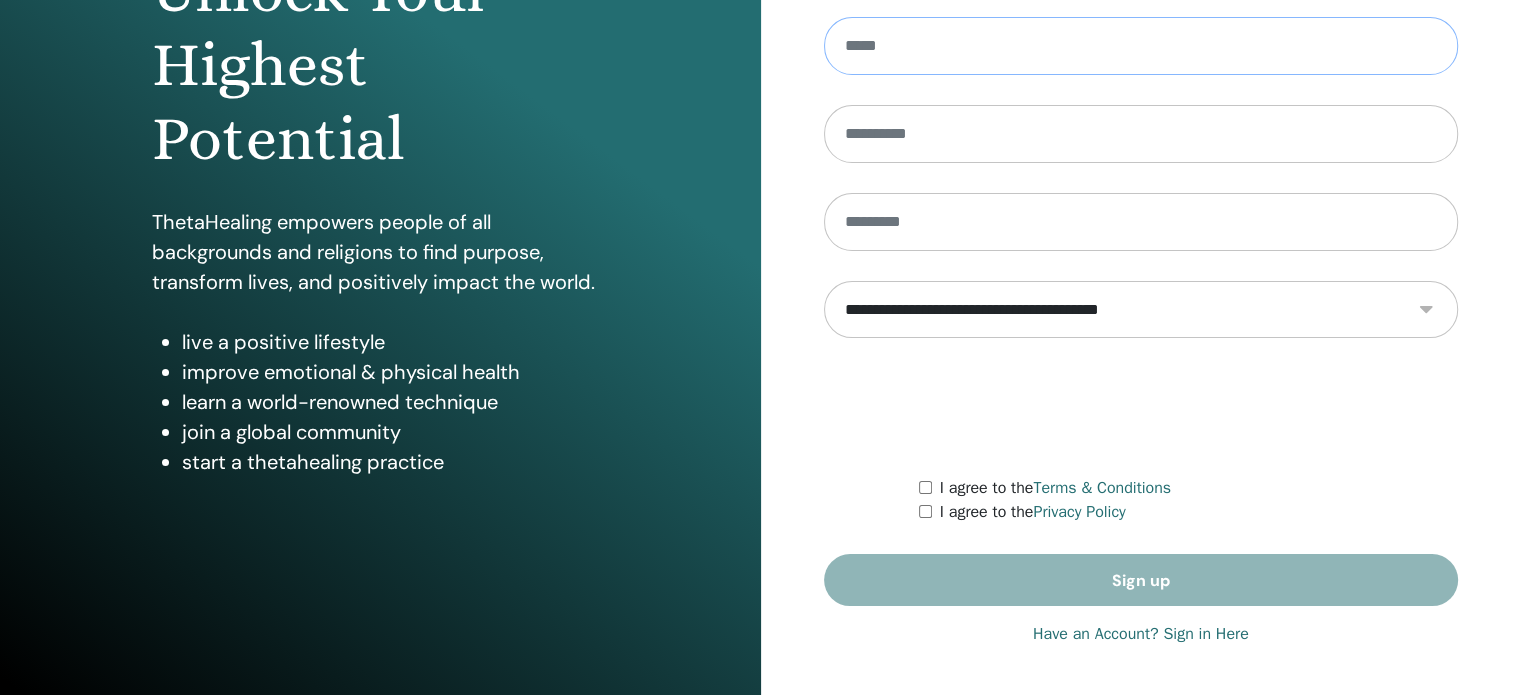 paste on "**********" 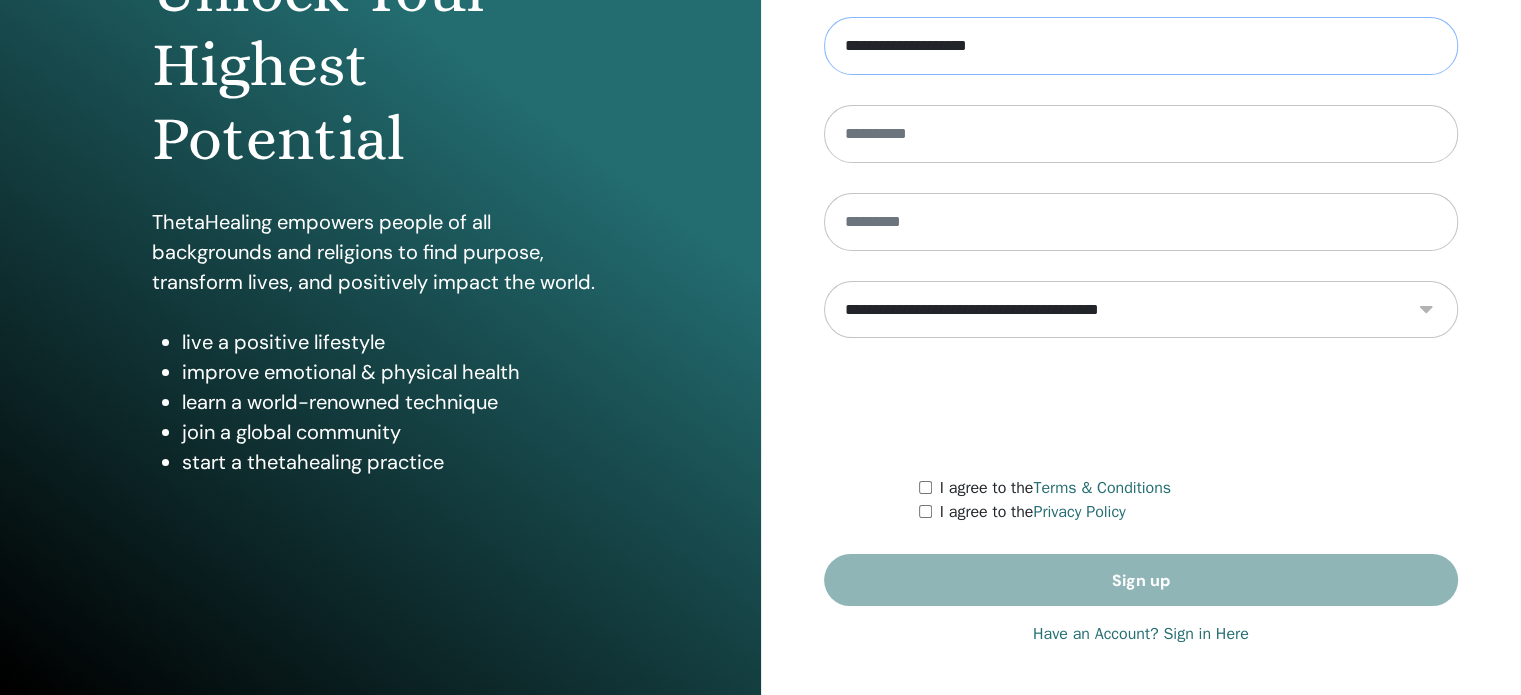 type on "**********" 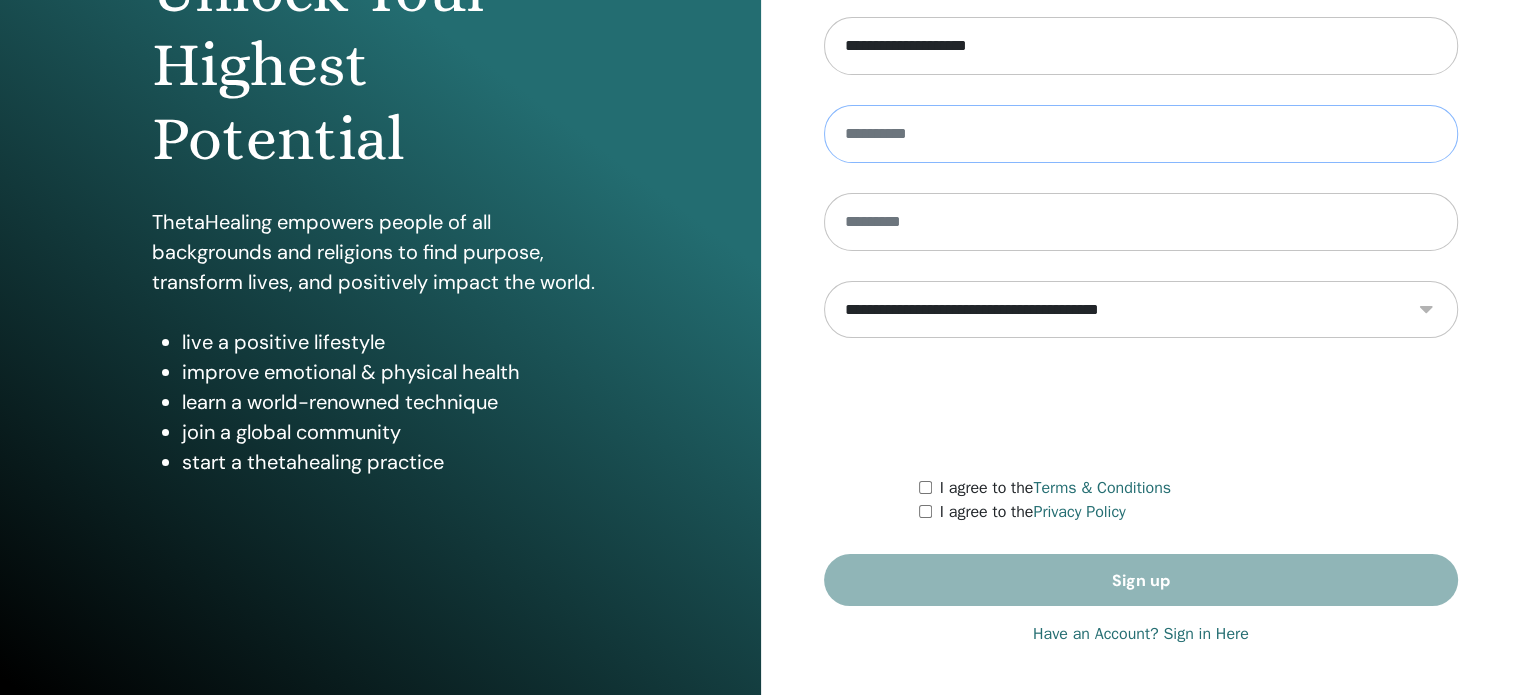 click at bounding box center [1141, 134] 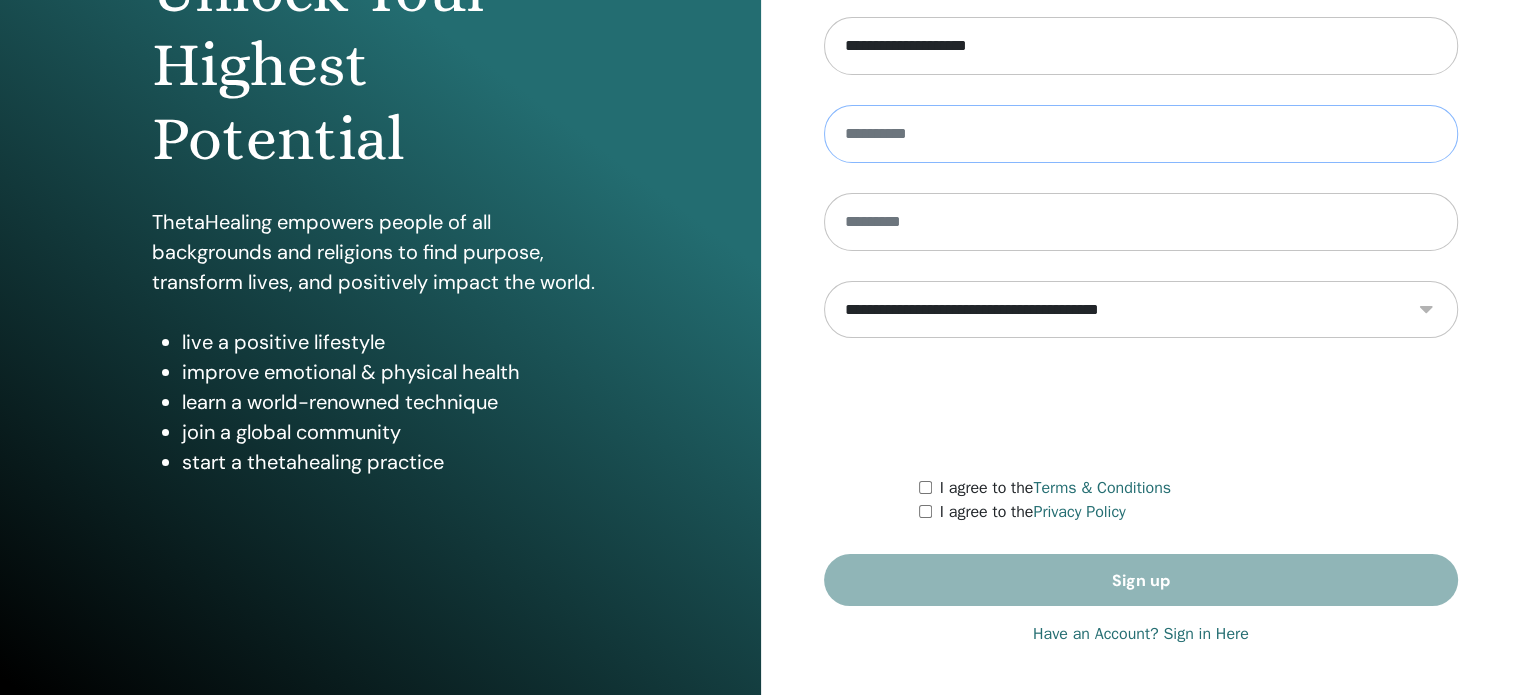paste on "*******" 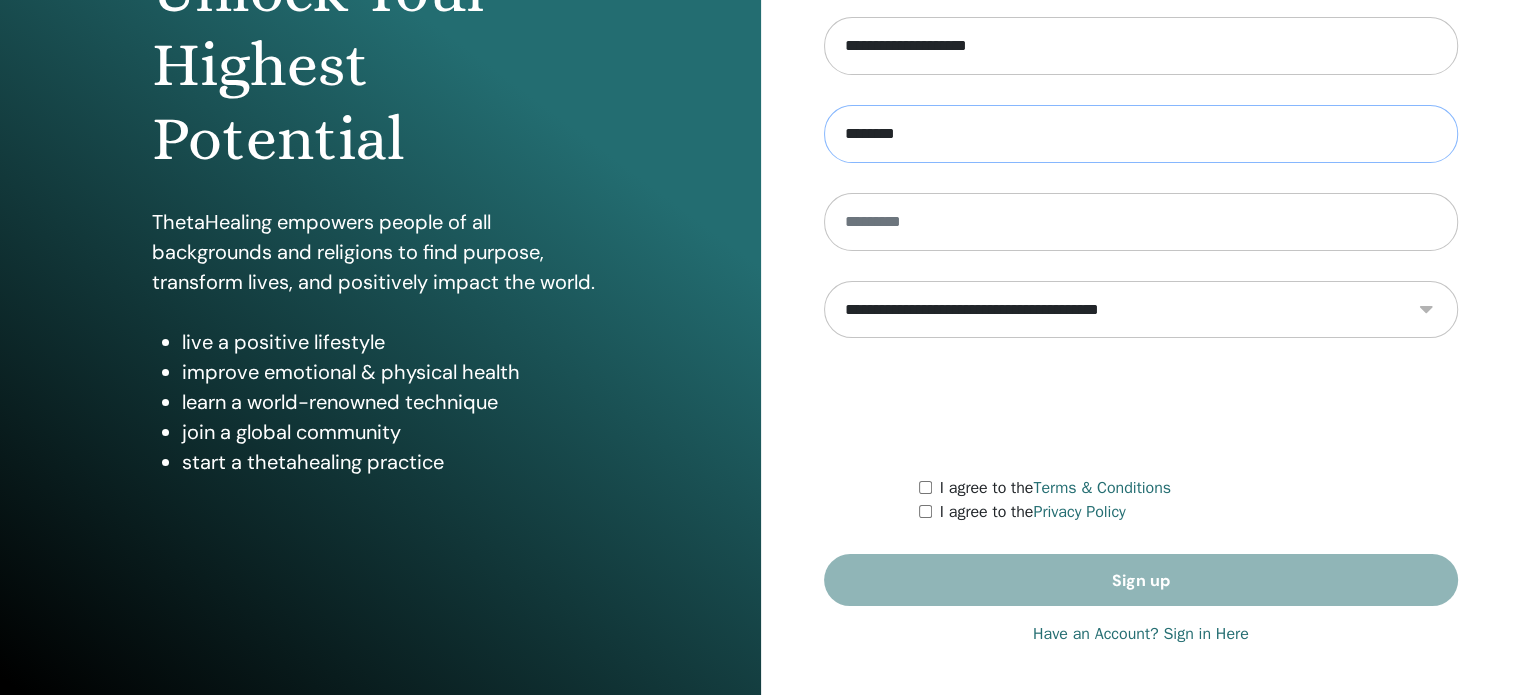 type on "*******" 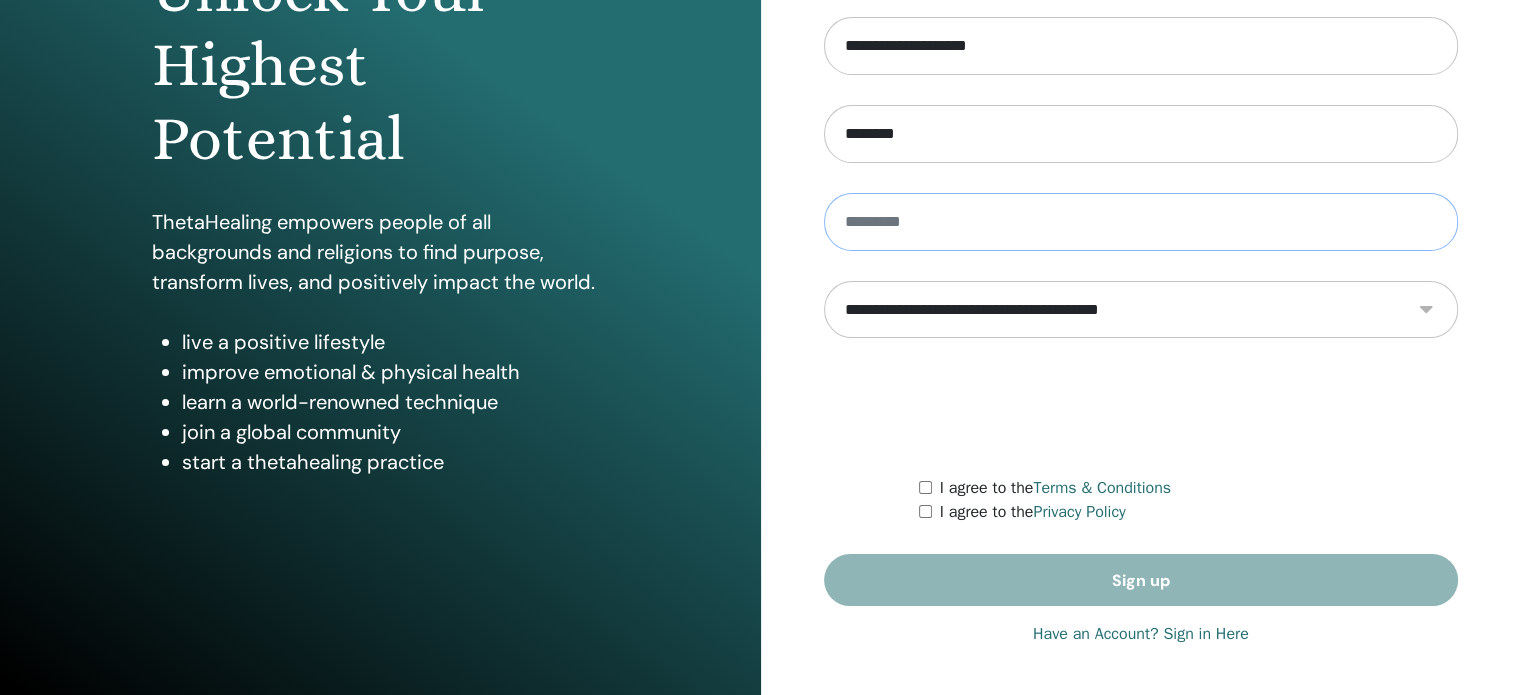 click at bounding box center [1141, 222] 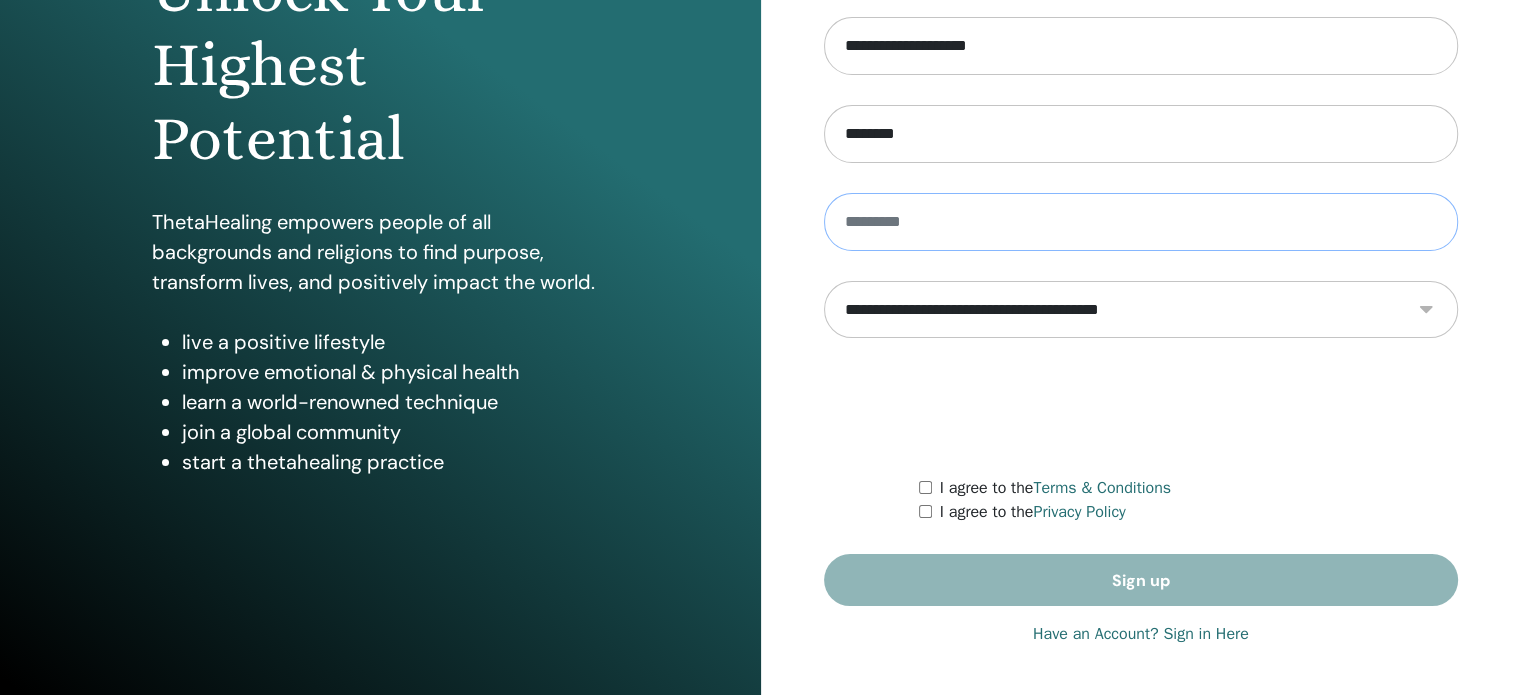 paste on "*****" 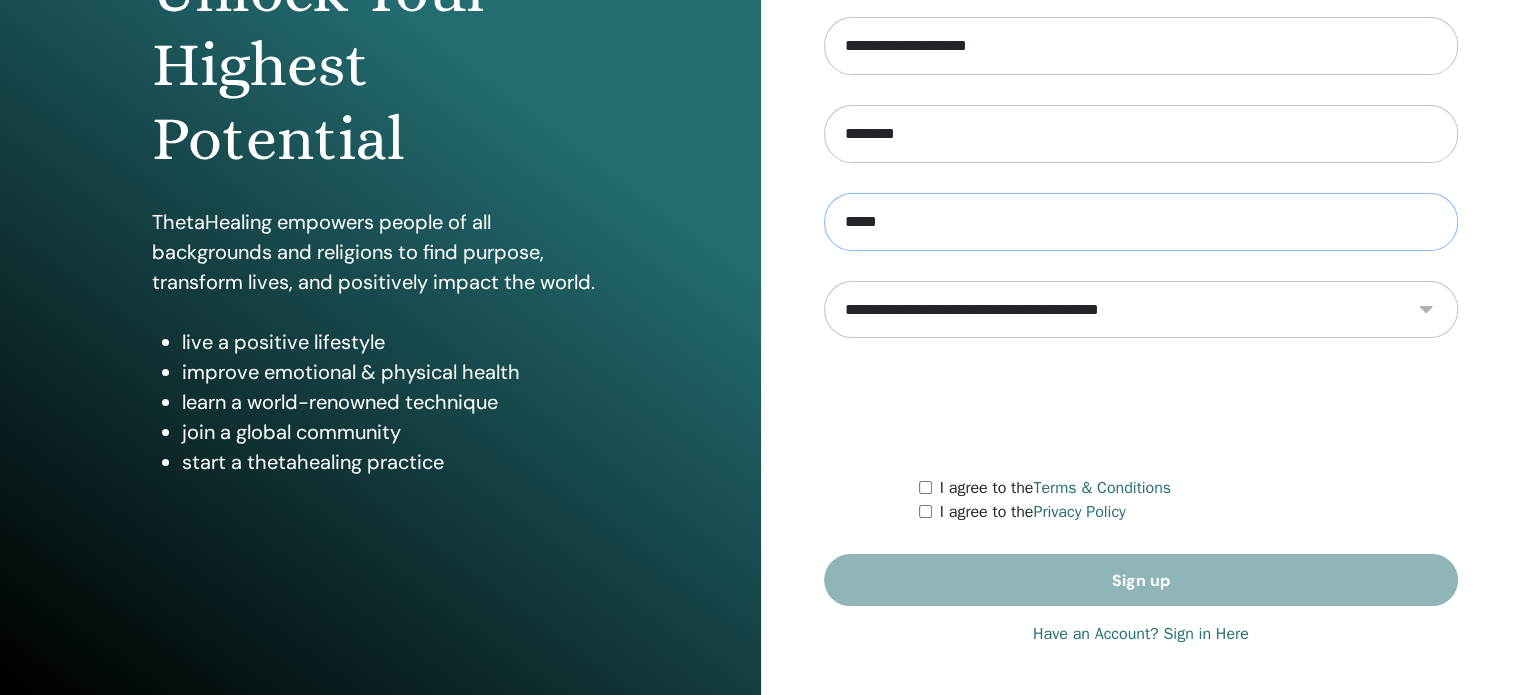 type on "*****" 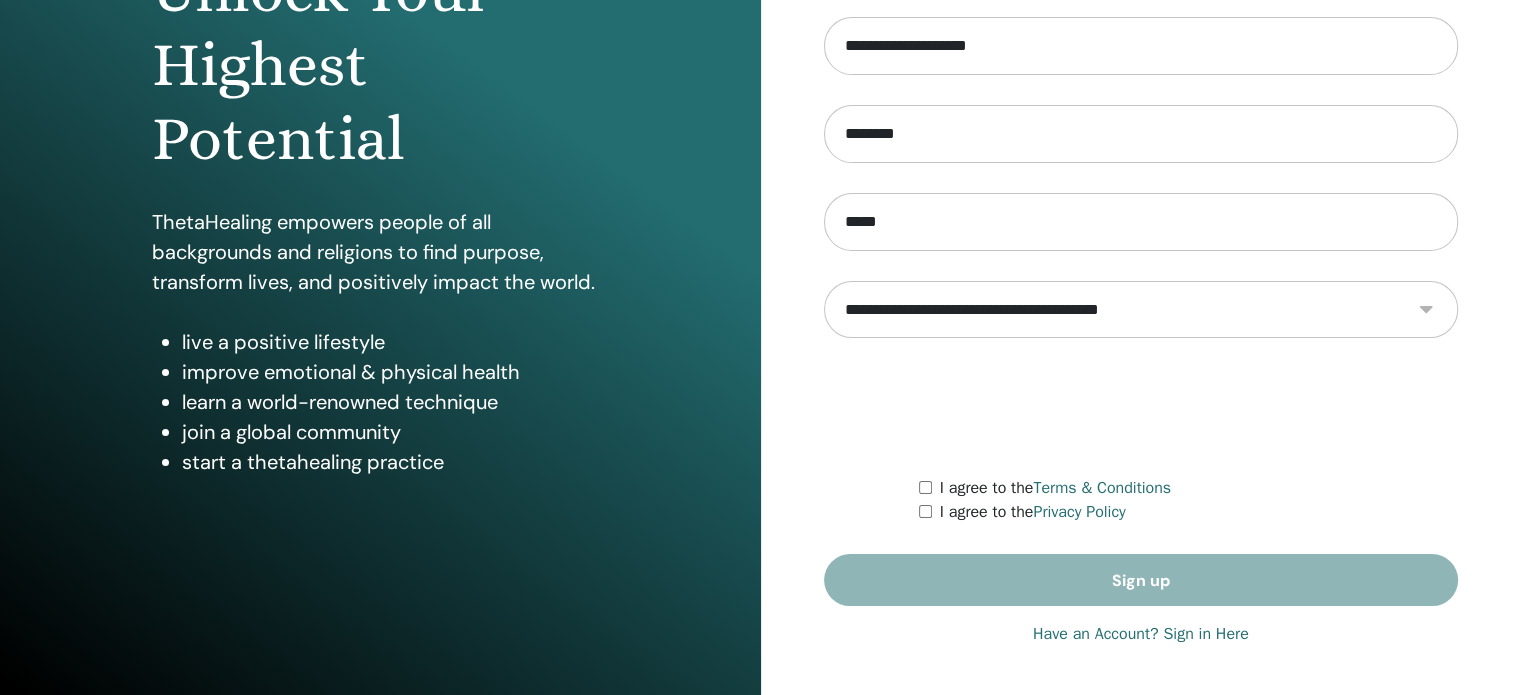 click on "**********" at bounding box center [1141, 310] 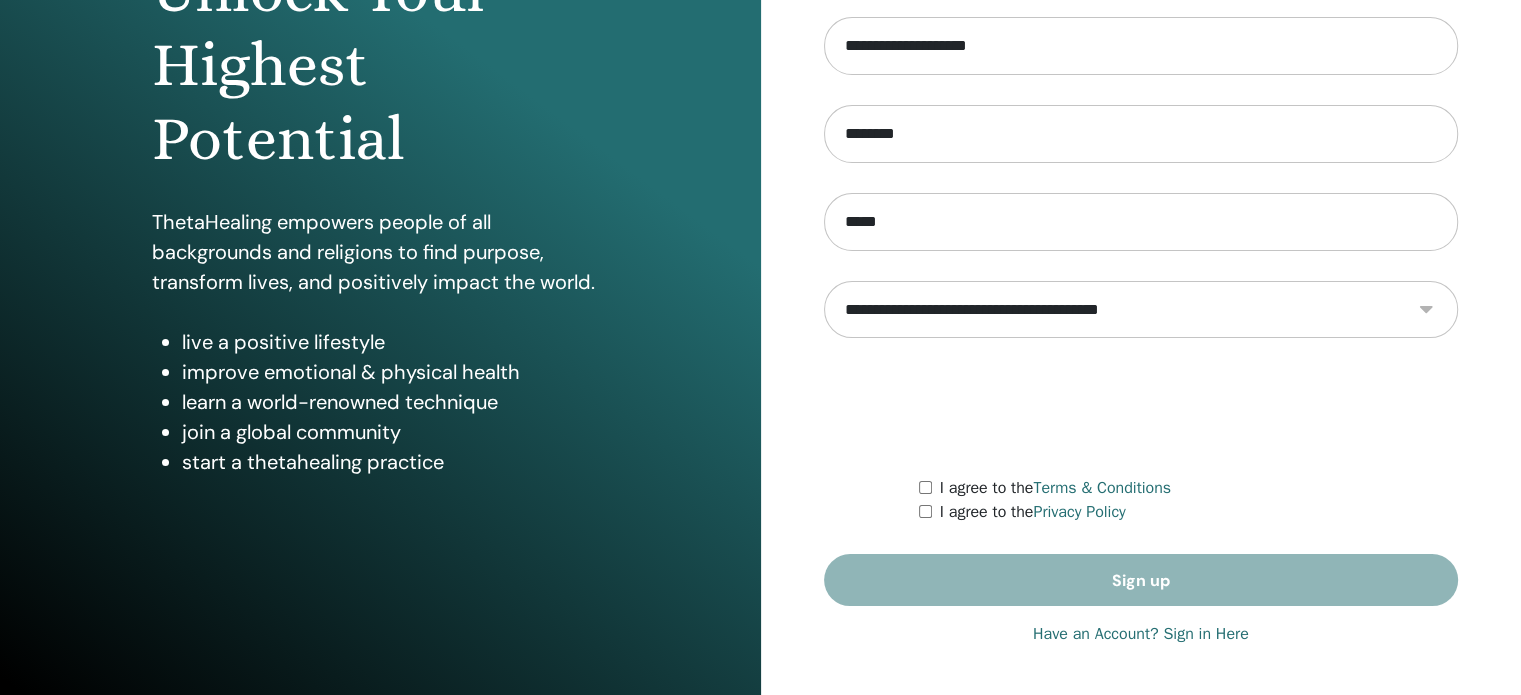 select on "***" 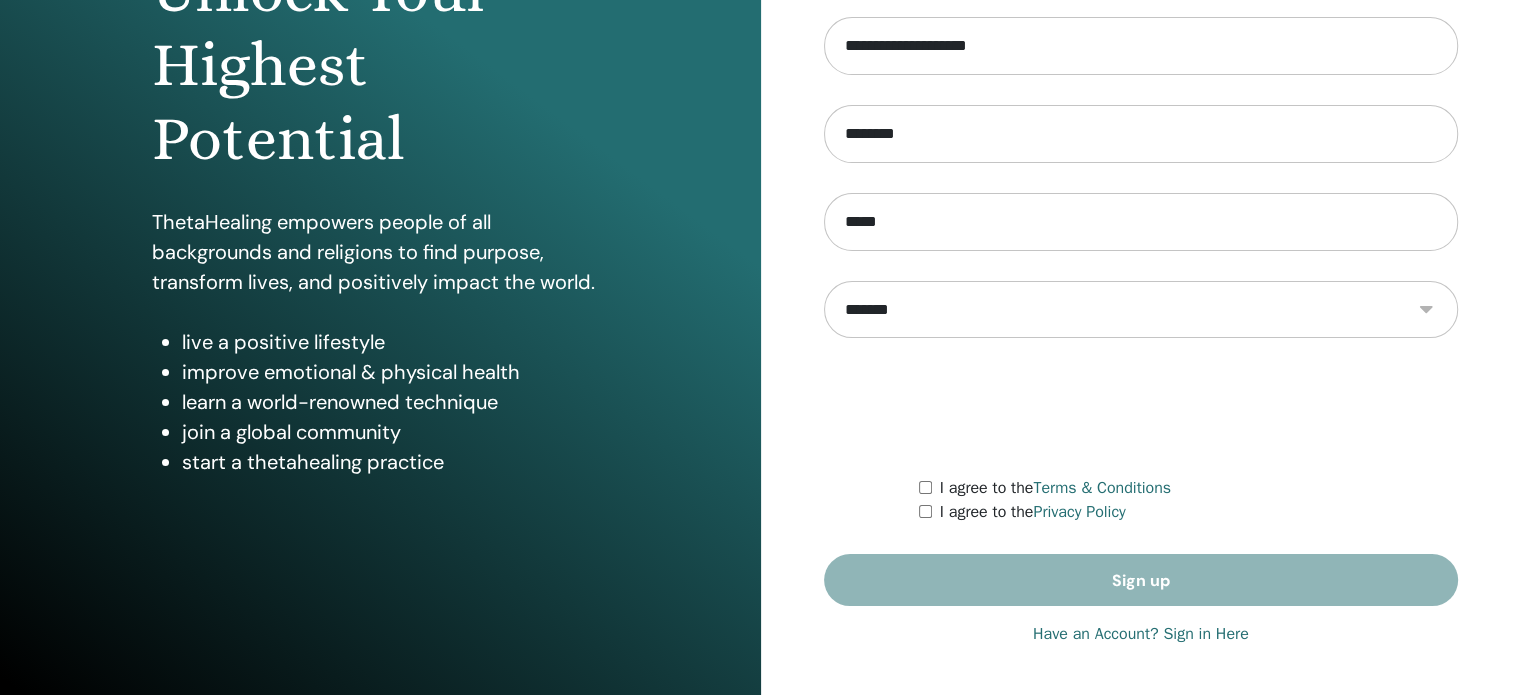 click on "**********" at bounding box center (1141, 310) 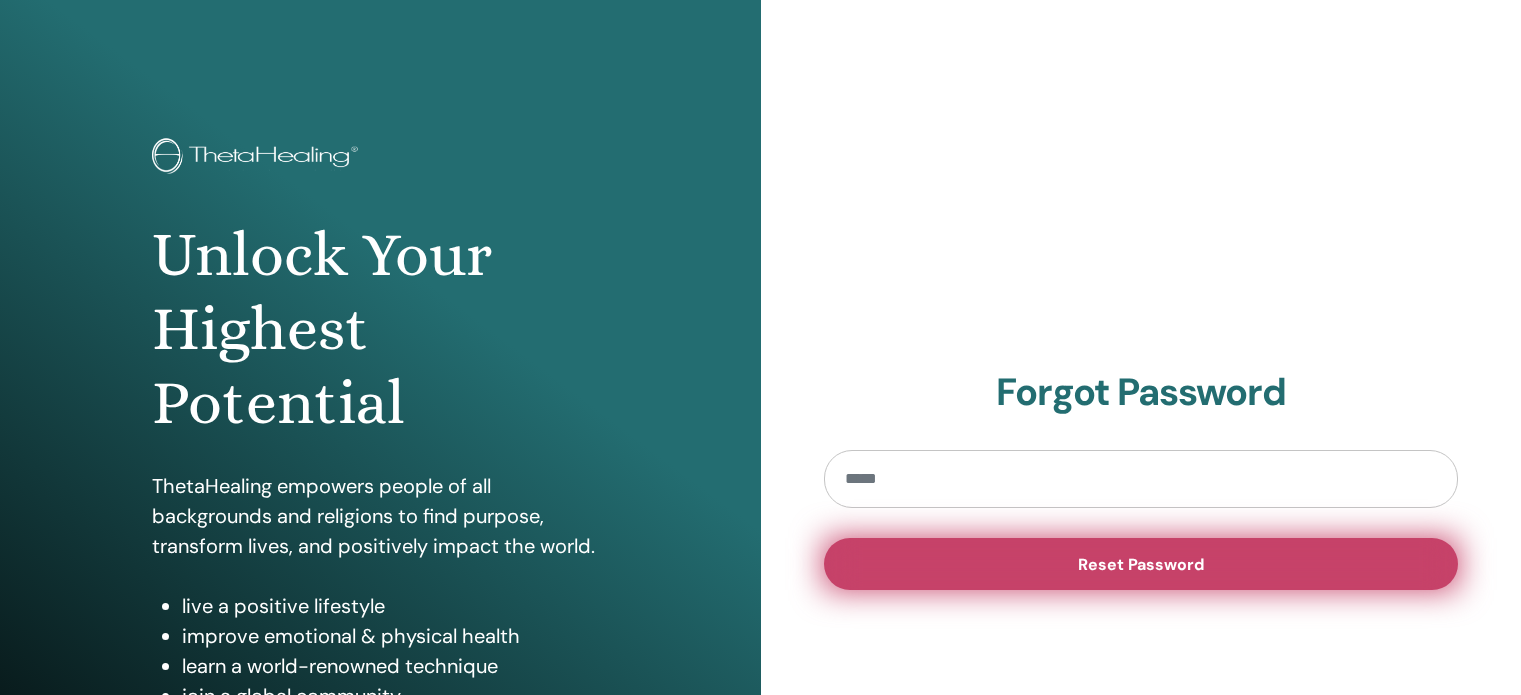 scroll, scrollTop: 0, scrollLeft: 0, axis: both 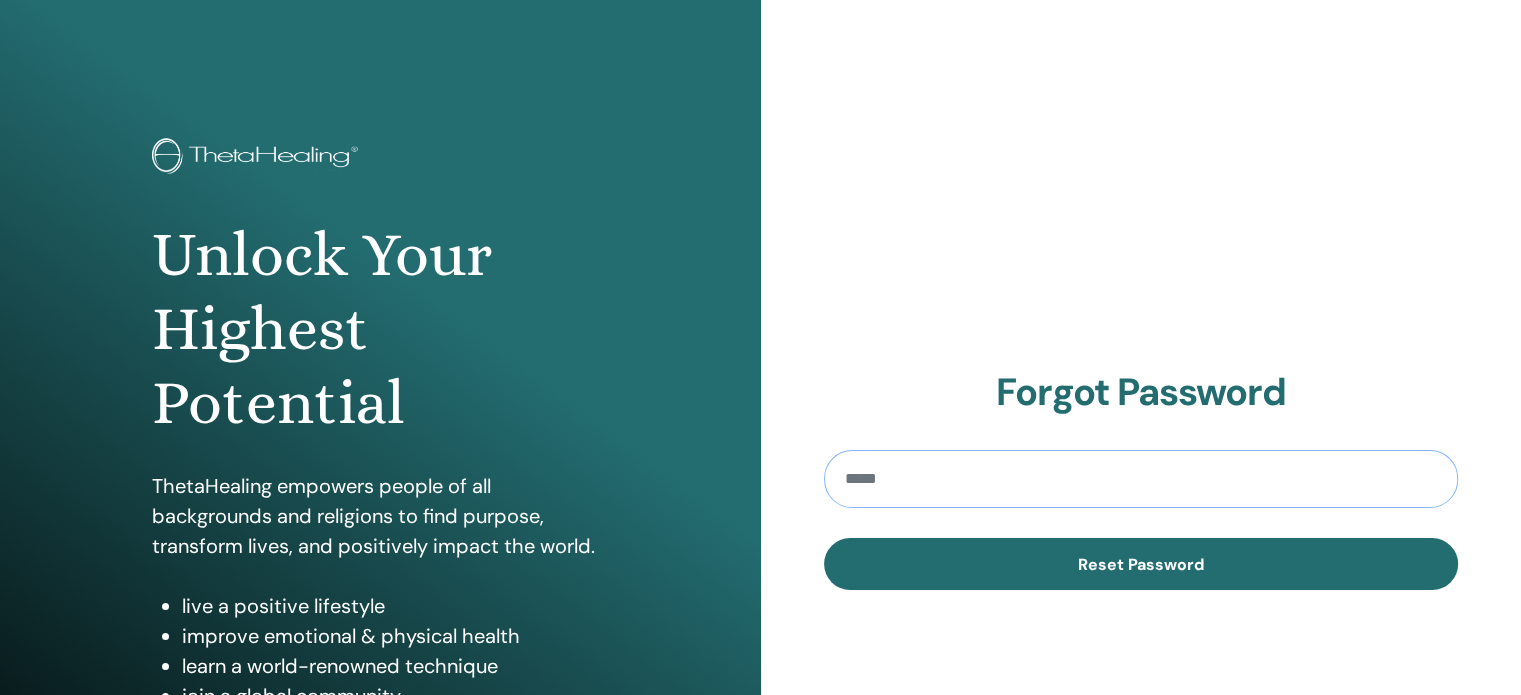 click at bounding box center [1141, 479] 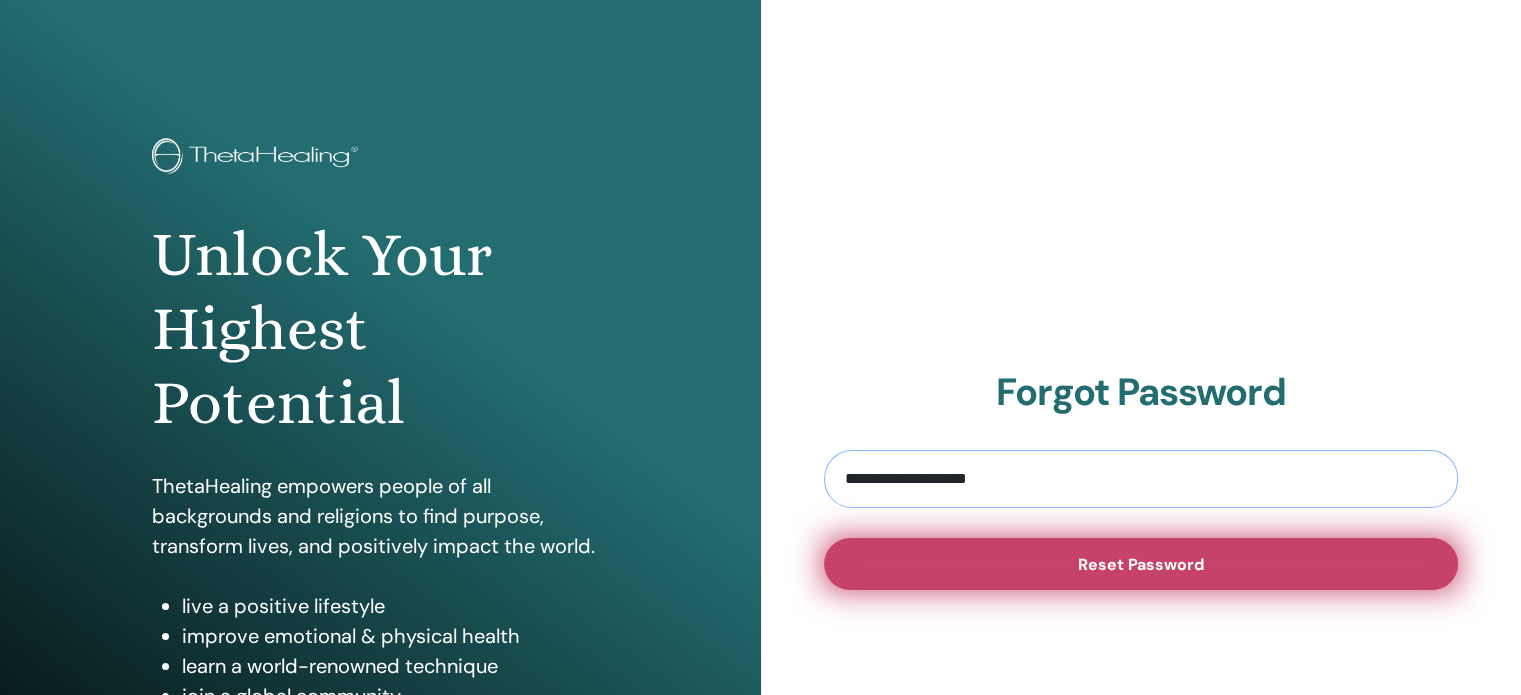 type on "**********" 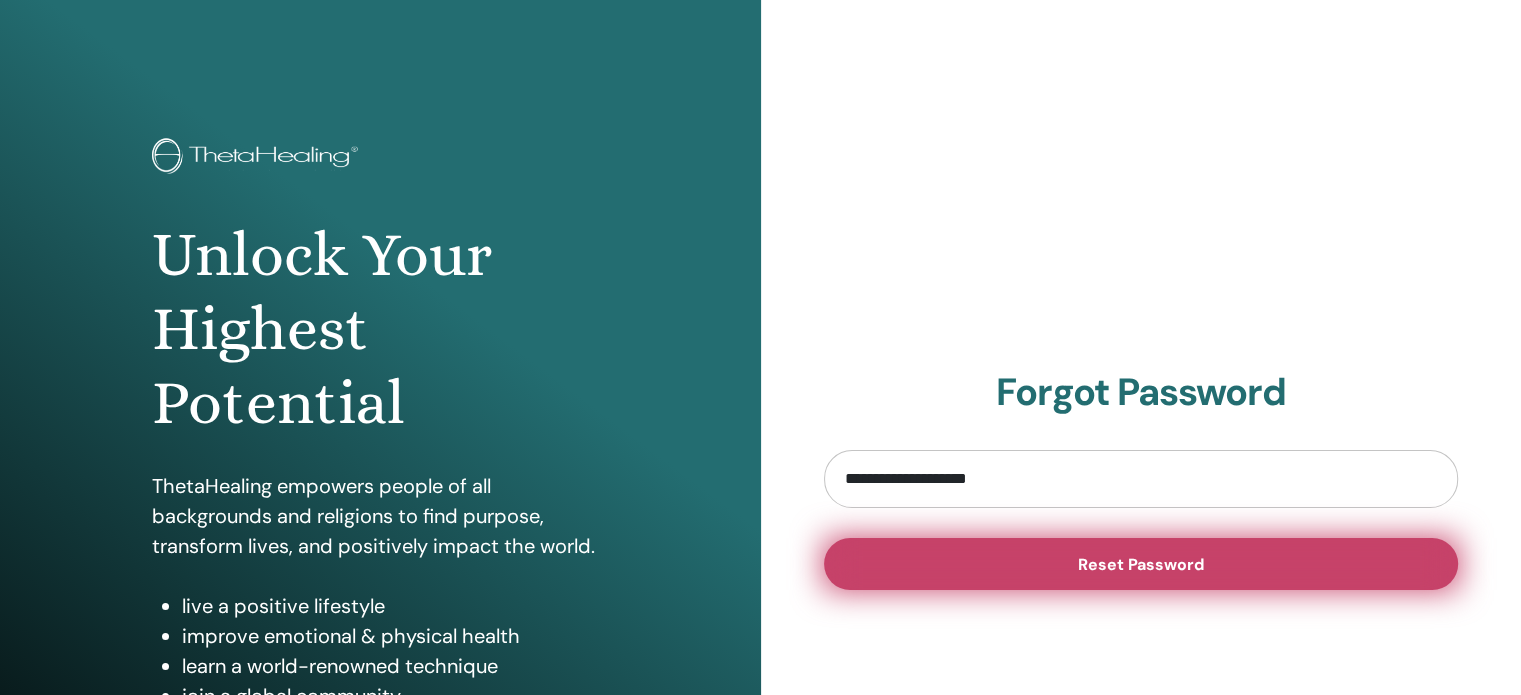 click on "Reset Password" at bounding box center [1141, 564] 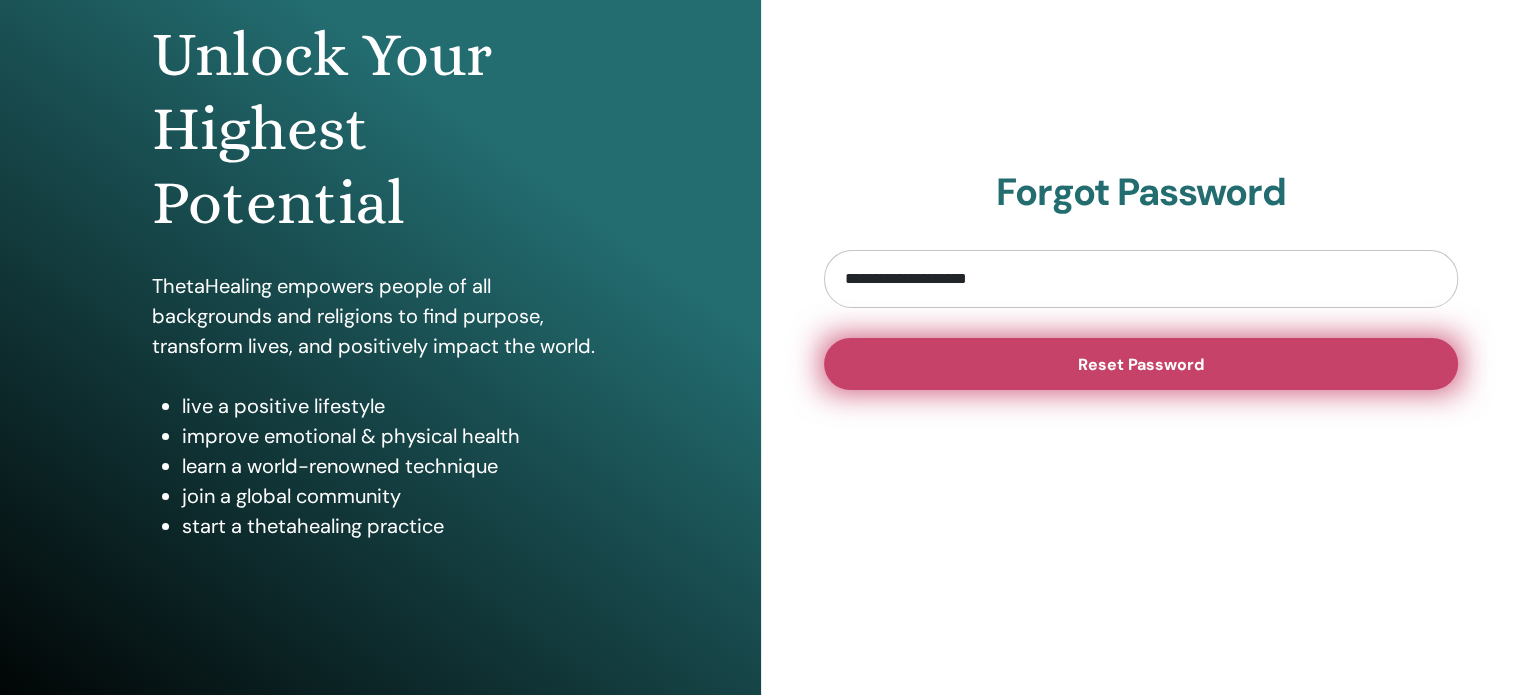 scroll, scrollTop: 0, scrollLeft: 0, axis: both 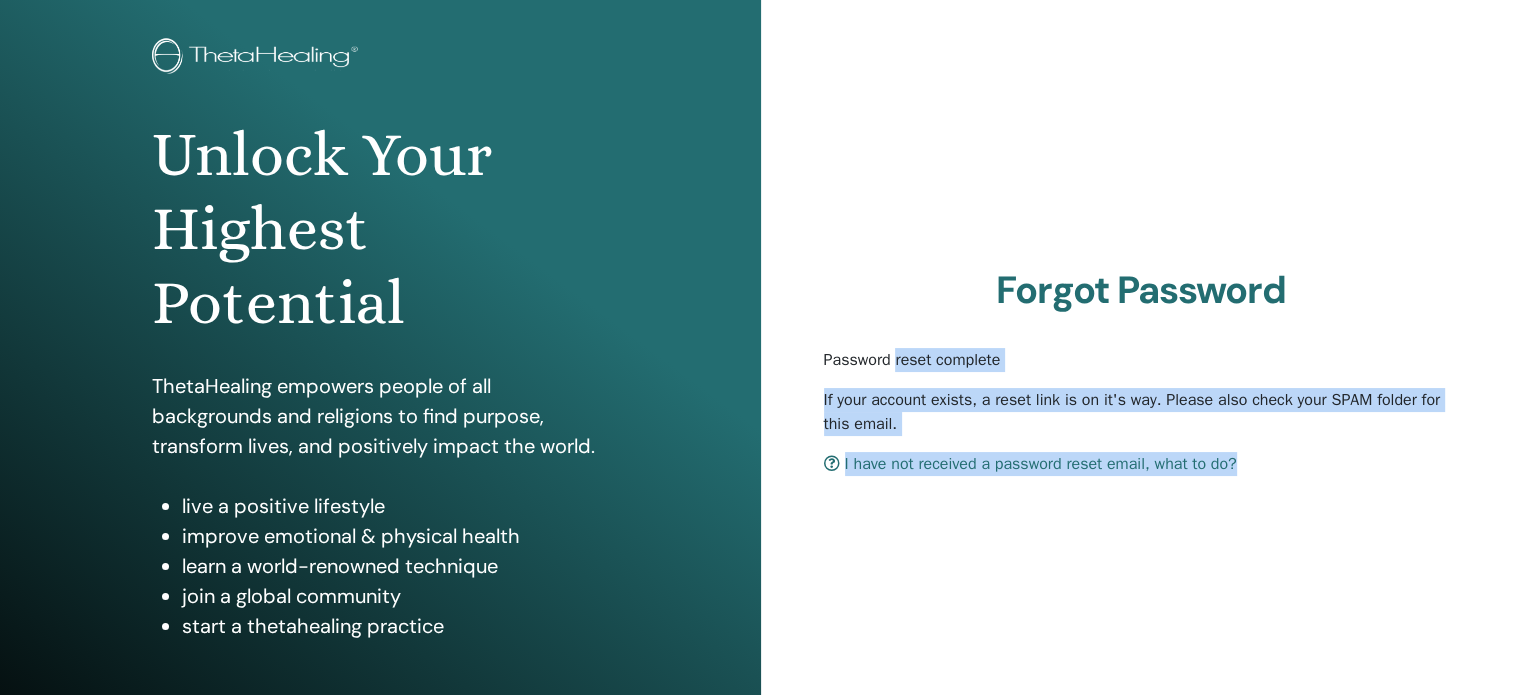 drag, startPoint x: 810, startPoint y: 355, endPoint x: 1352, endPoint y: 482, distance: 556.68036 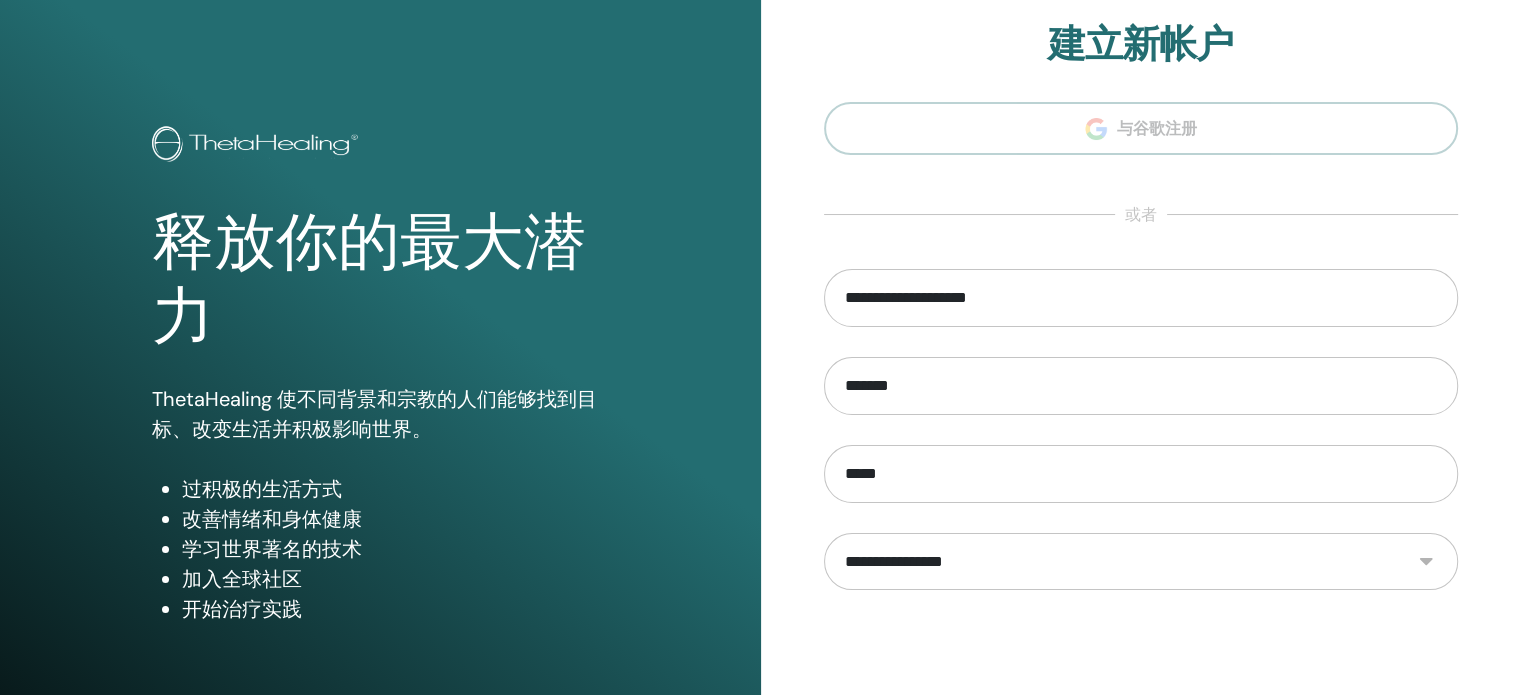 scroll, scrollTop: 200, scrollLeft: 0, axis: vertical 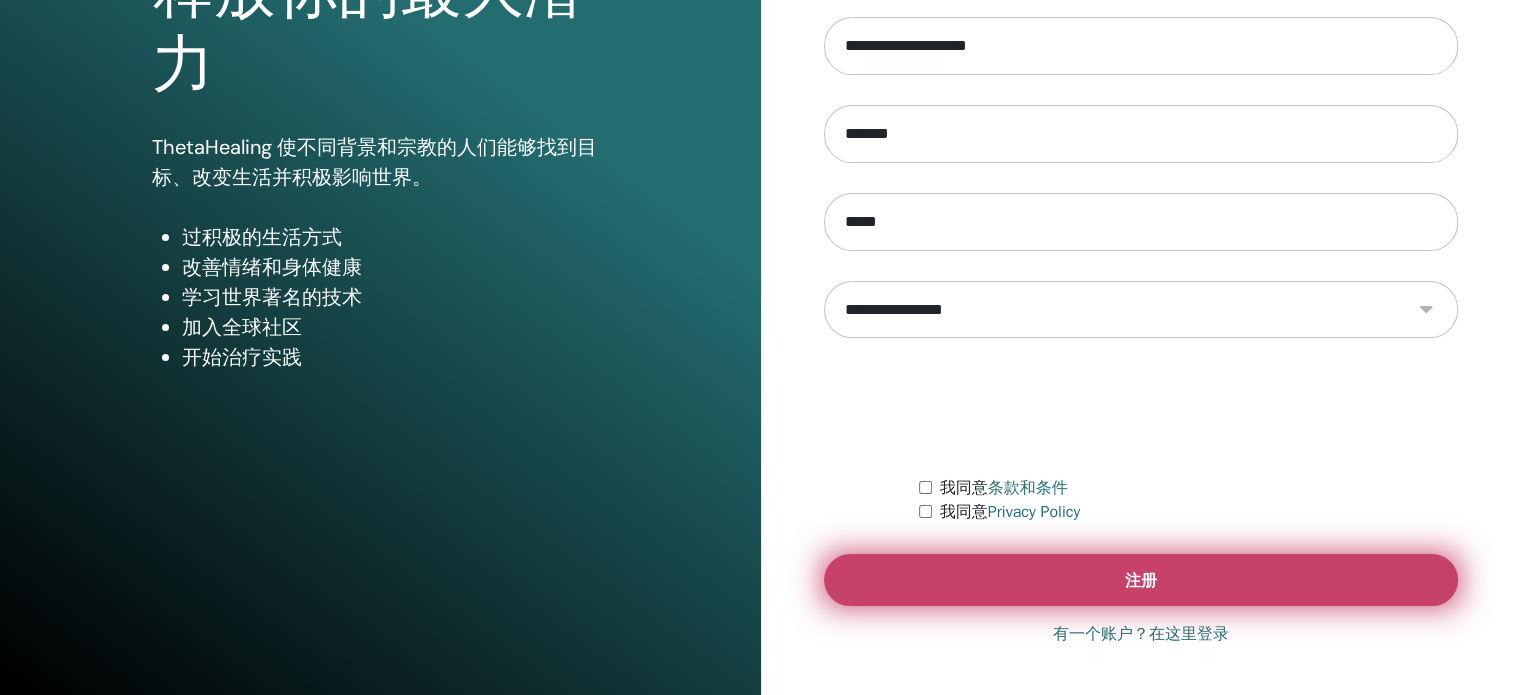 click on "注册" at bounding box center (1141, 580) 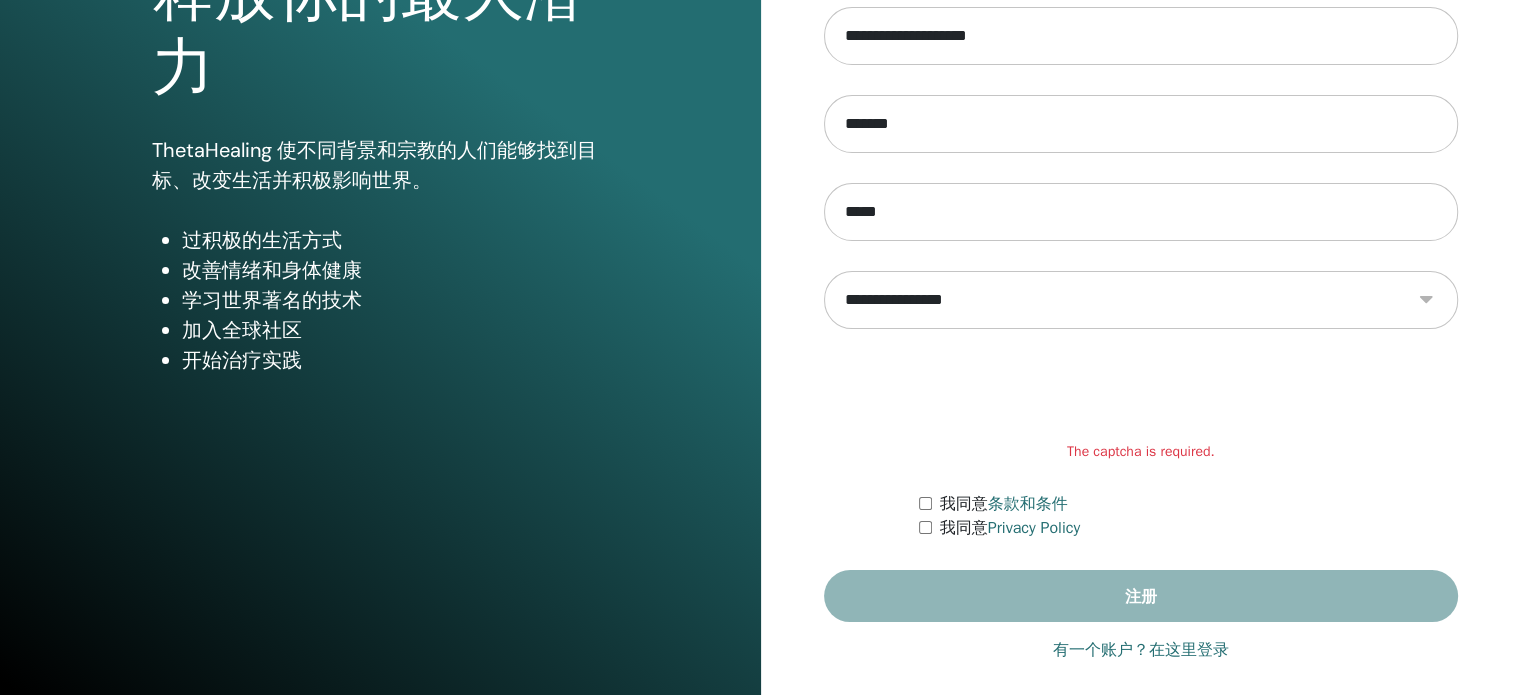 scroll, scrollTop: 264, scrollLeft: 0, axis: vertical 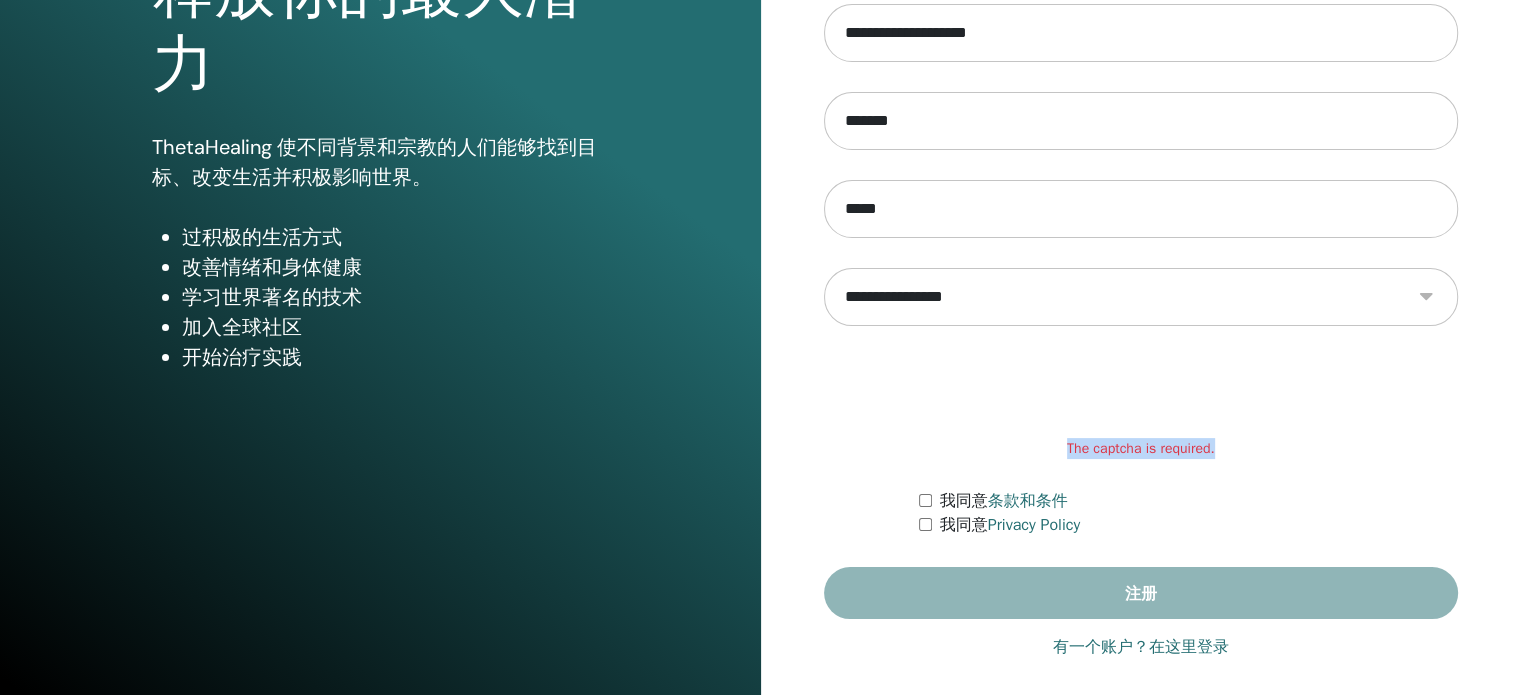 drag, startPoint x: 1037, startPoint y: 447, endPoint x: 1243, endPoint y: 447, distance: 206 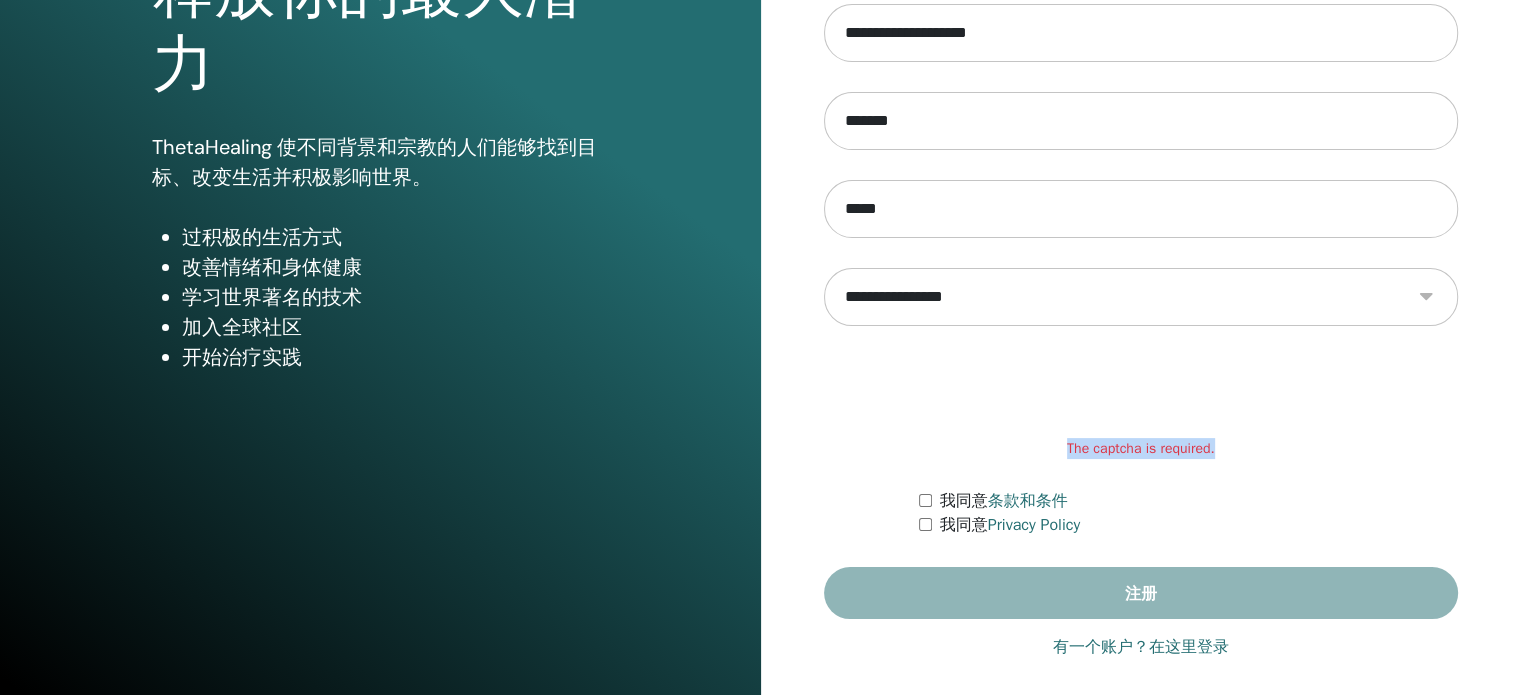 click on "The captcha is required." at bounding box center [1141, 448] 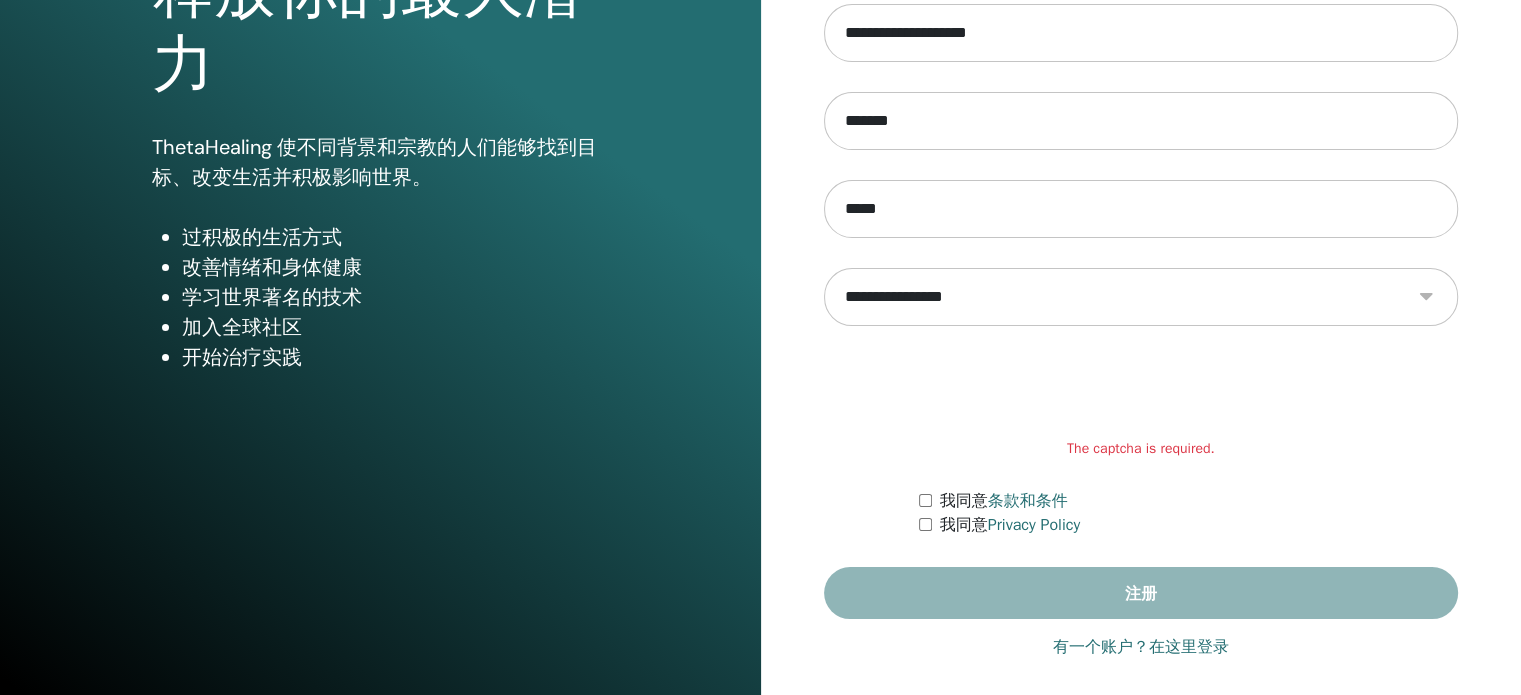 drag, startPoint x: 1161, startPoint y: 457, endPoint x: 1056, endPoint y: 450, distance: 105.23308 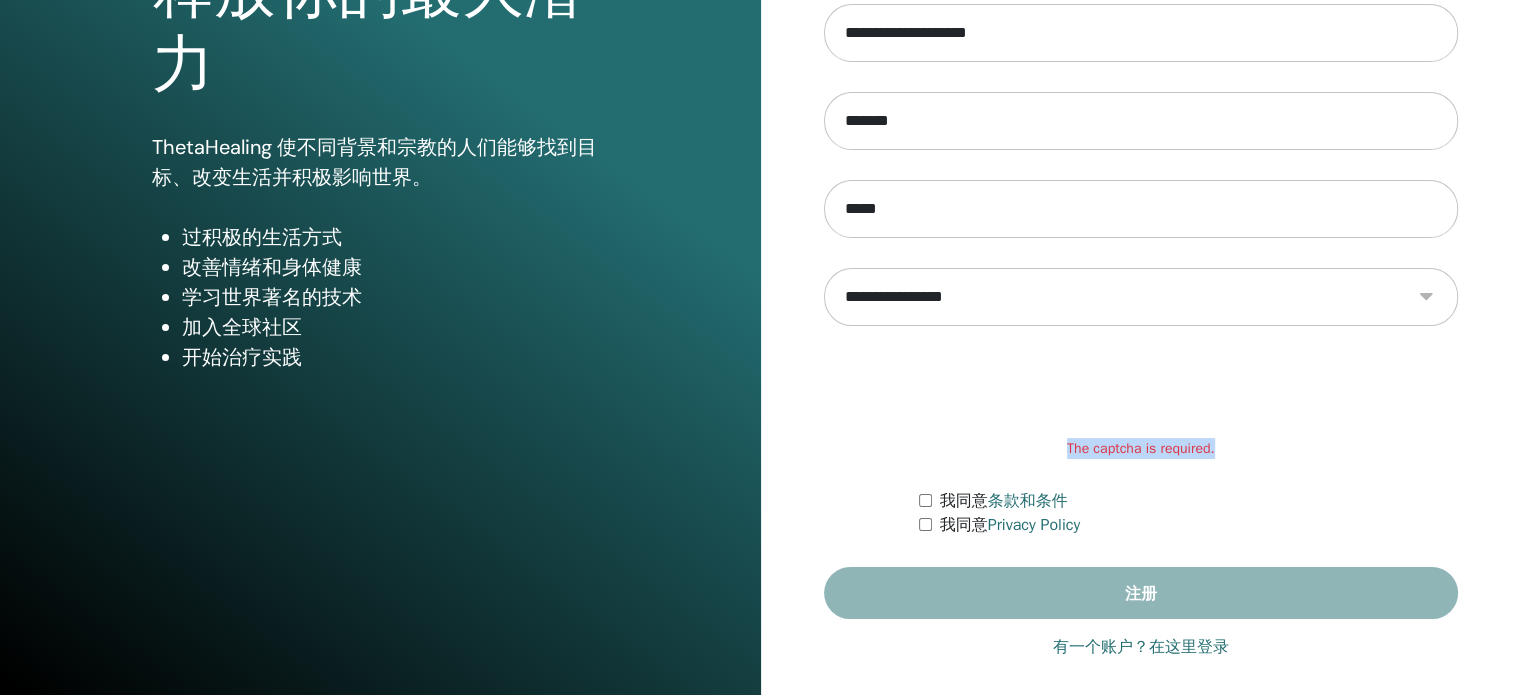 drag, startPoint x: 1056, startPoint y: 448, endPoint x: 1236, endPoint y: 443, distance: 180.06943 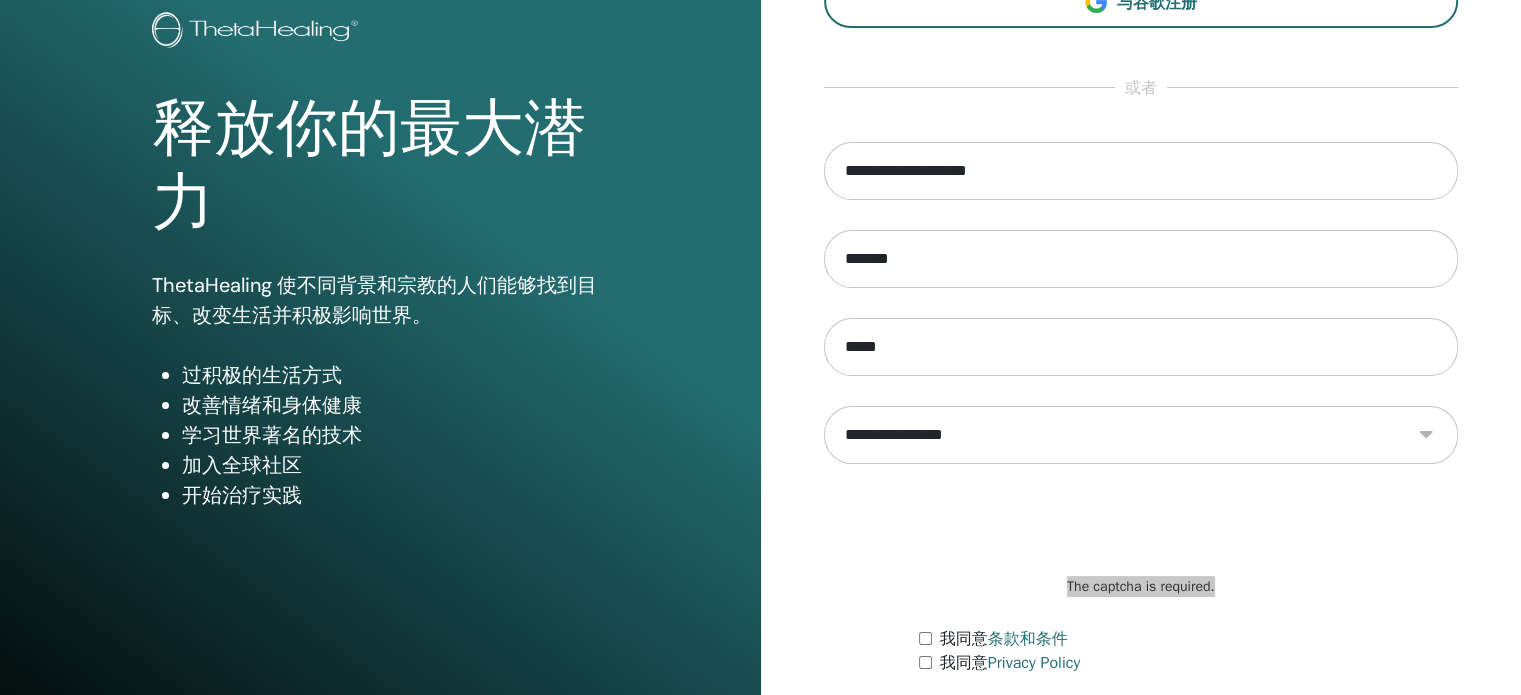 scroll, scrollTop: 0, scrollLeft: 0, axis: both 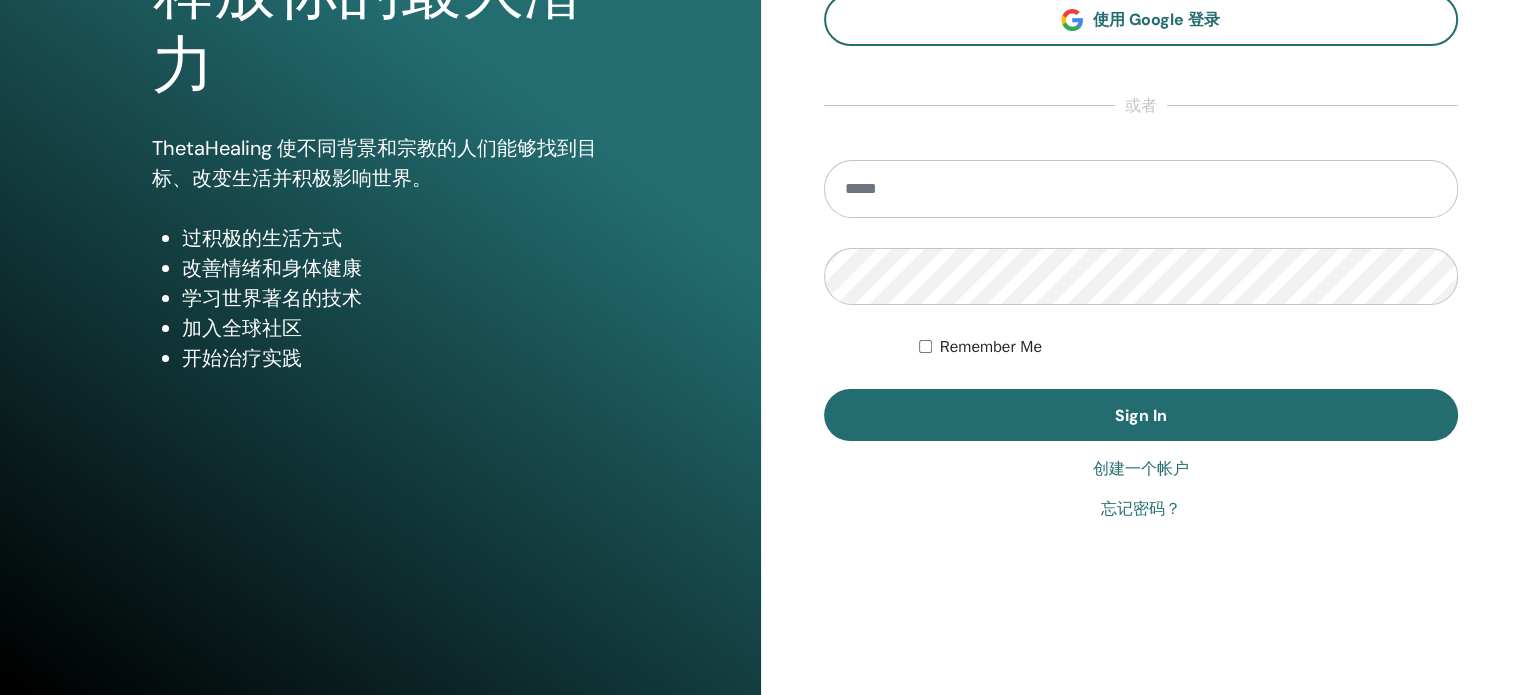 click at bounding box center [1141, 189] 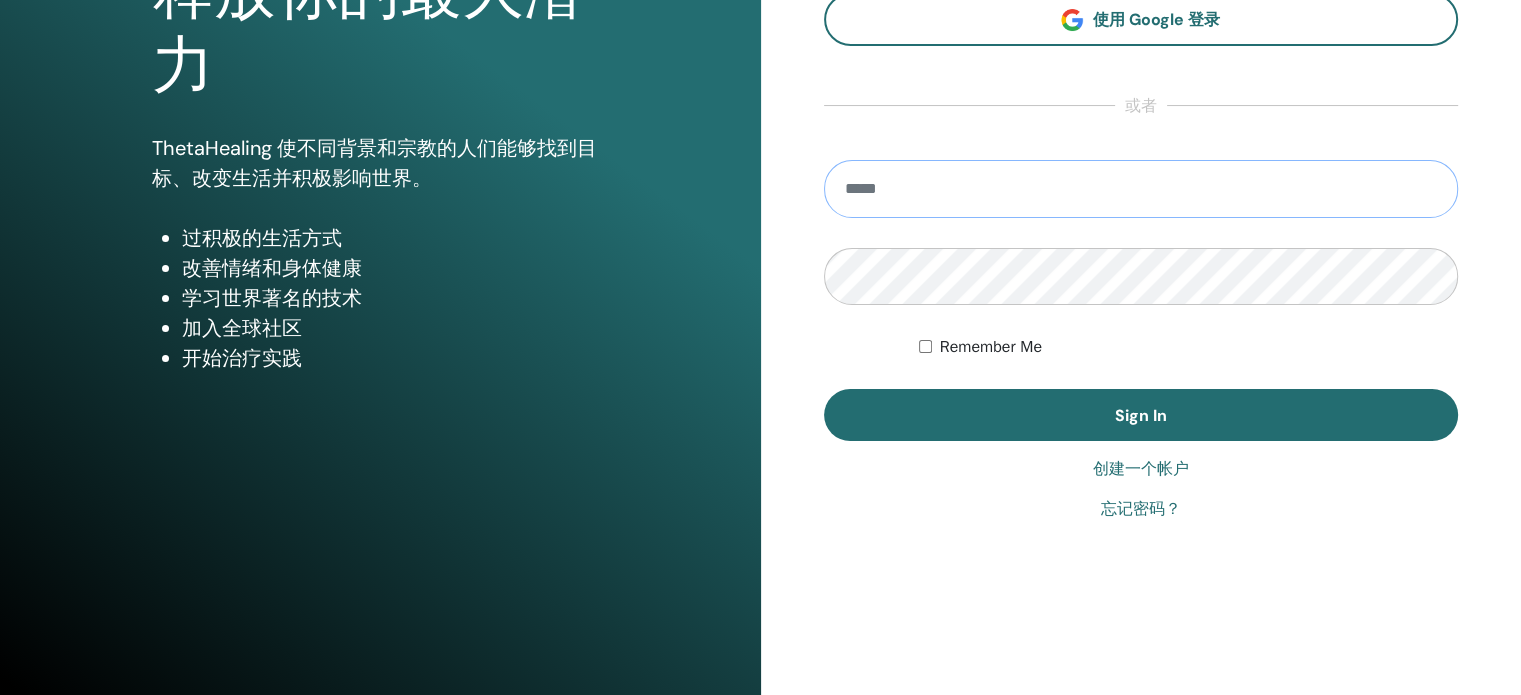 click at bounding box center [1141, 189] 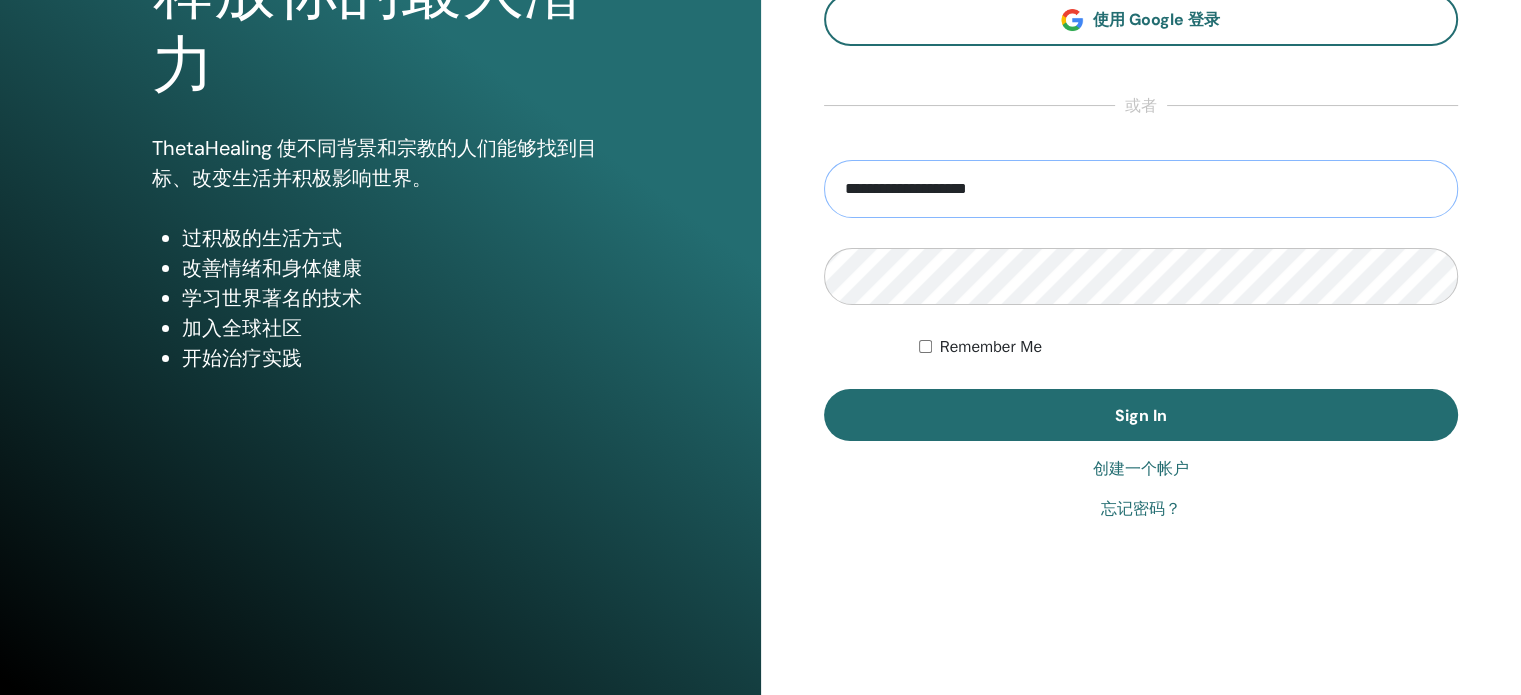type on "**********" 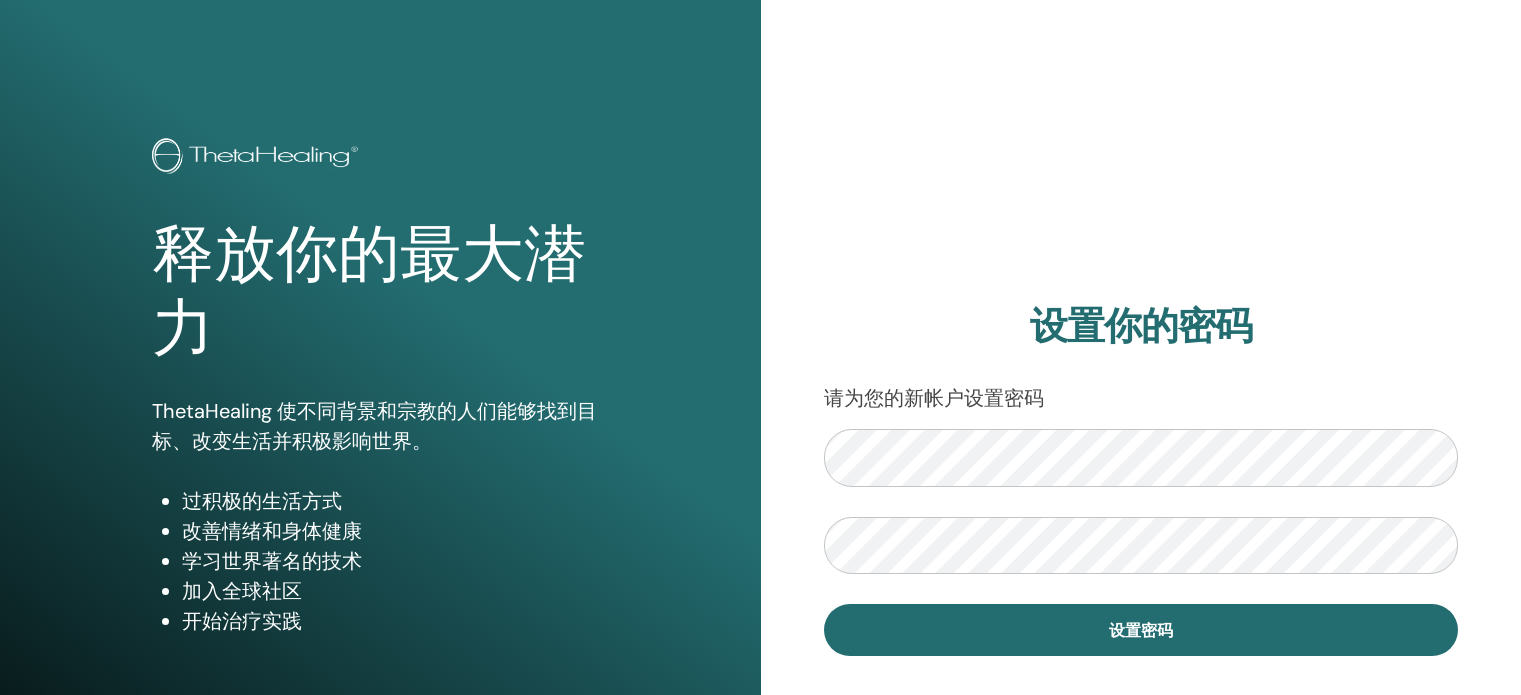 scroll, scrollTop: 0, scrollLeft: 0, axis: both 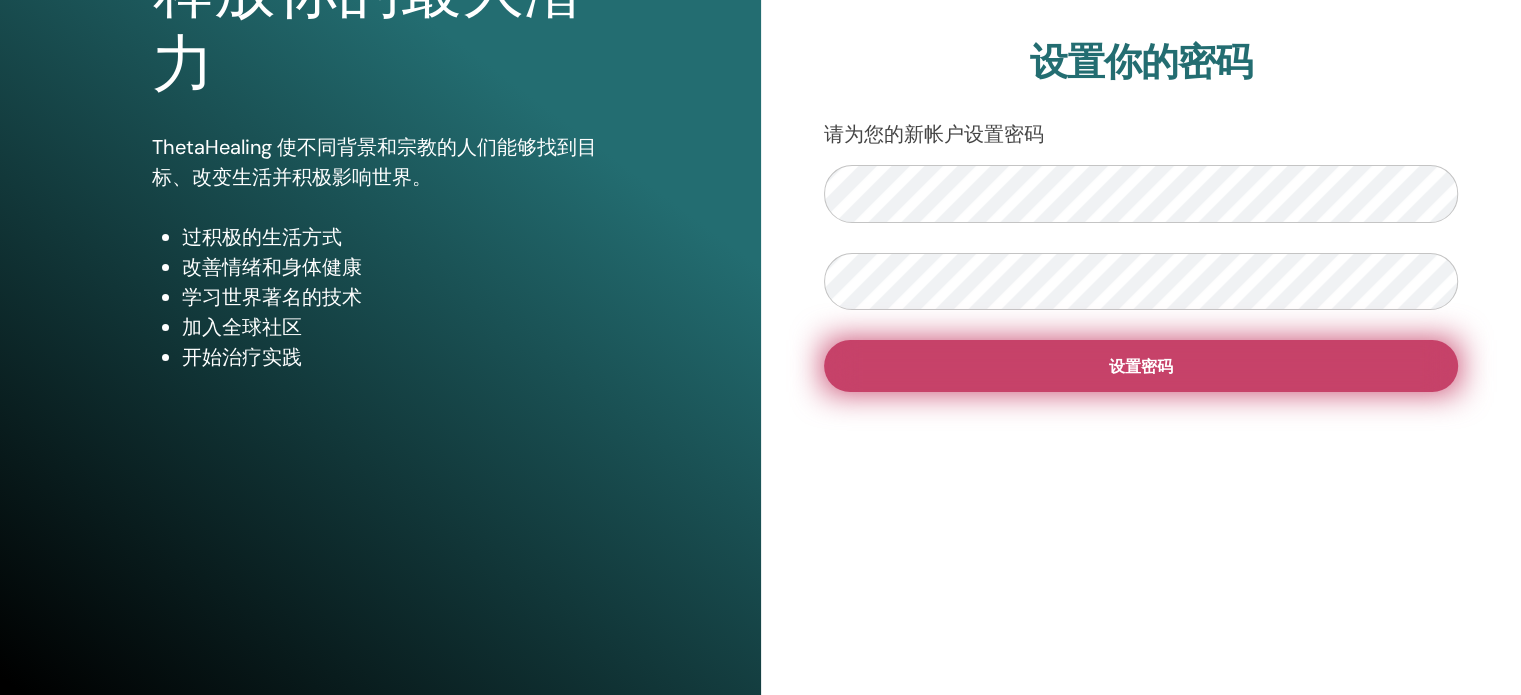 click on "设置密码" at bounding box center (1141, 366) 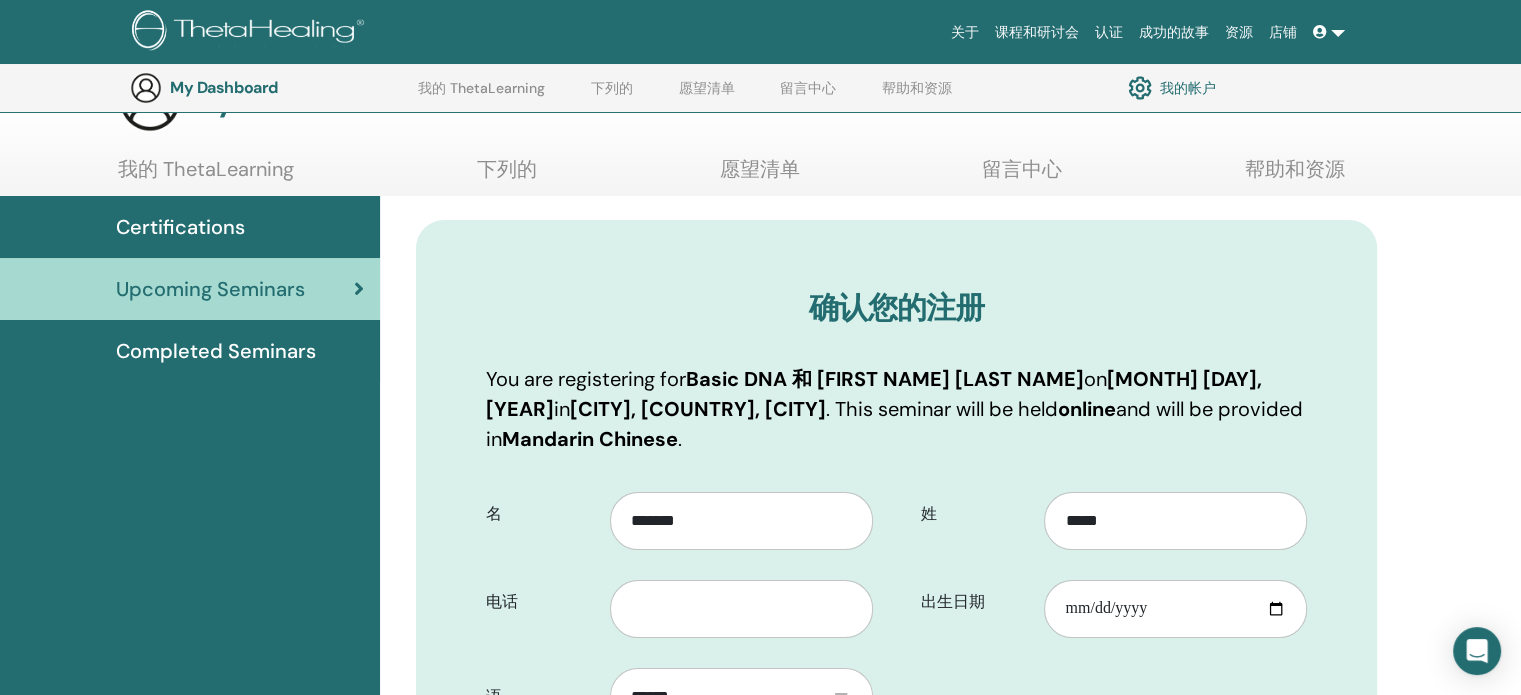 scroll, scrollTop: 248, scrollLeft: 0, axis: vertical 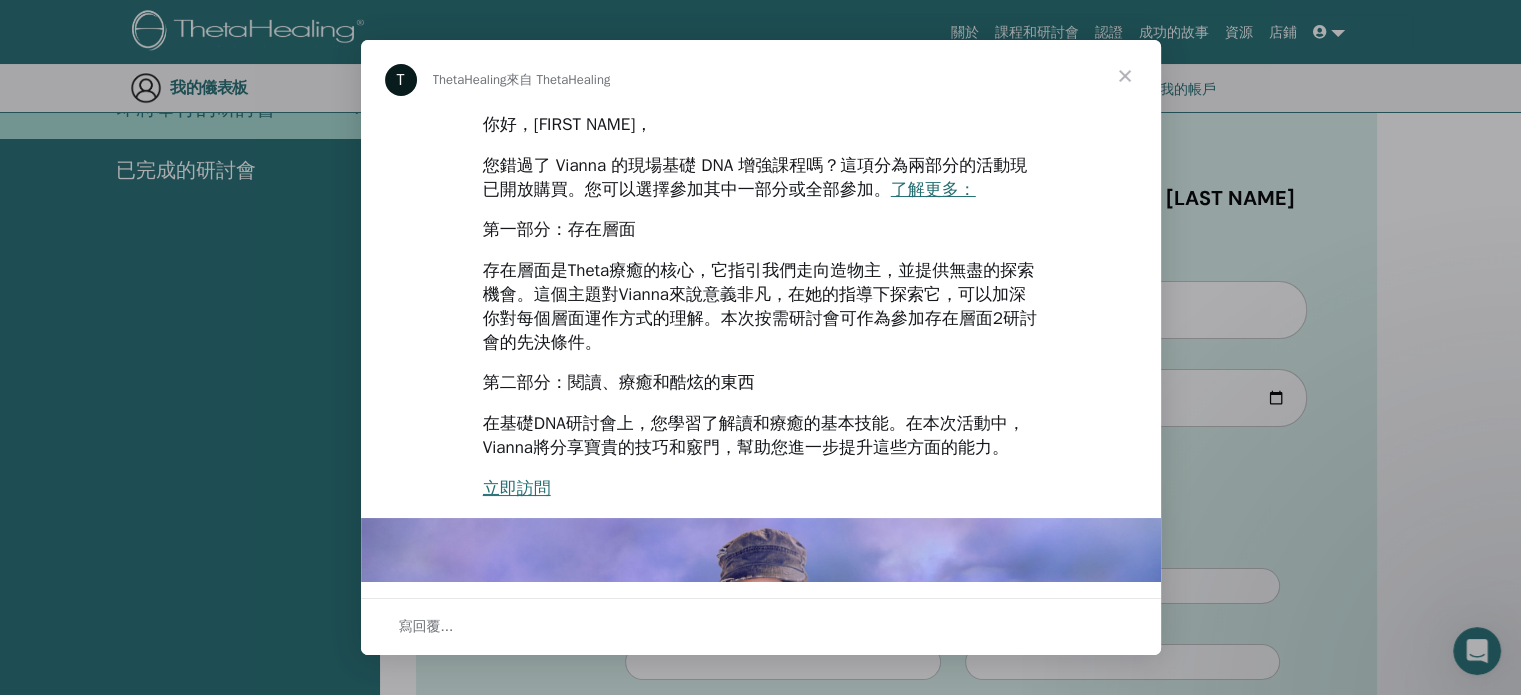 click at bounding box center [1125, 76] 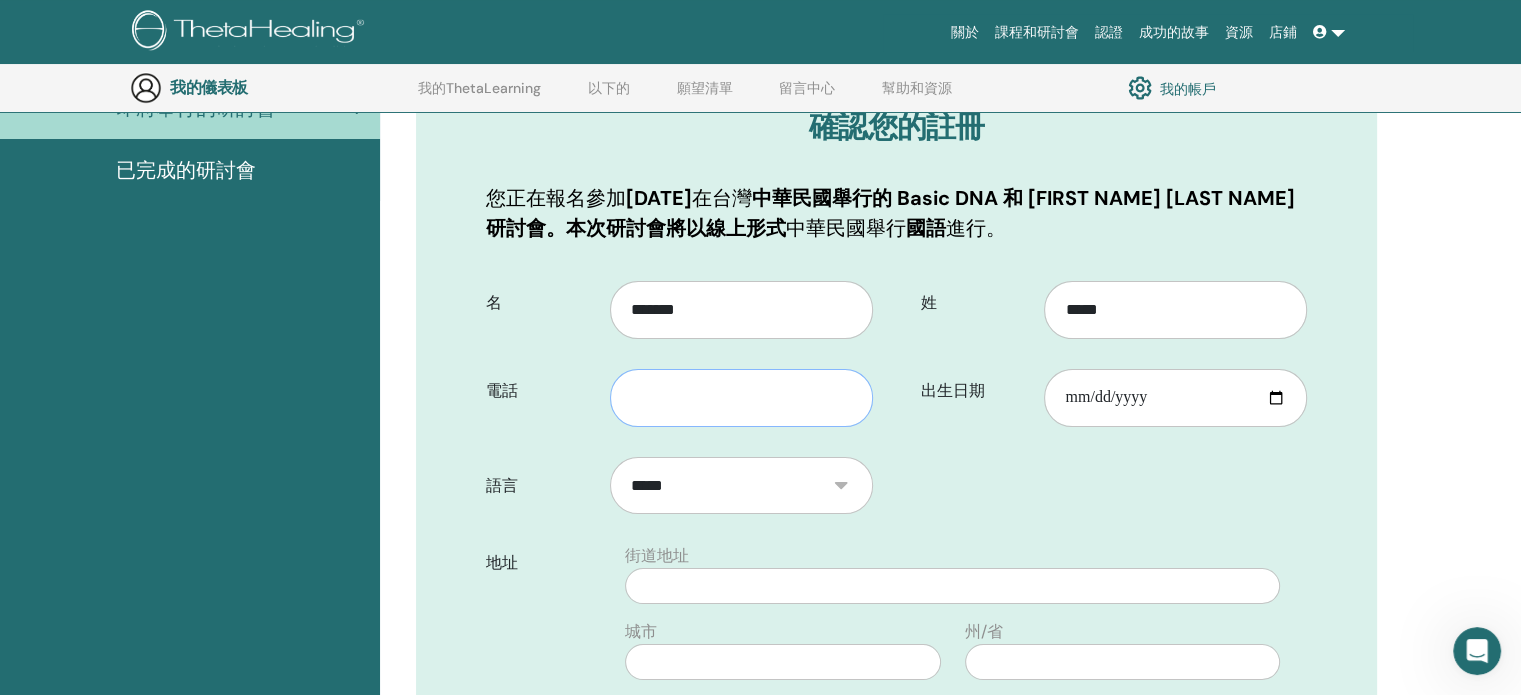 click at bounding box center [741, 398] 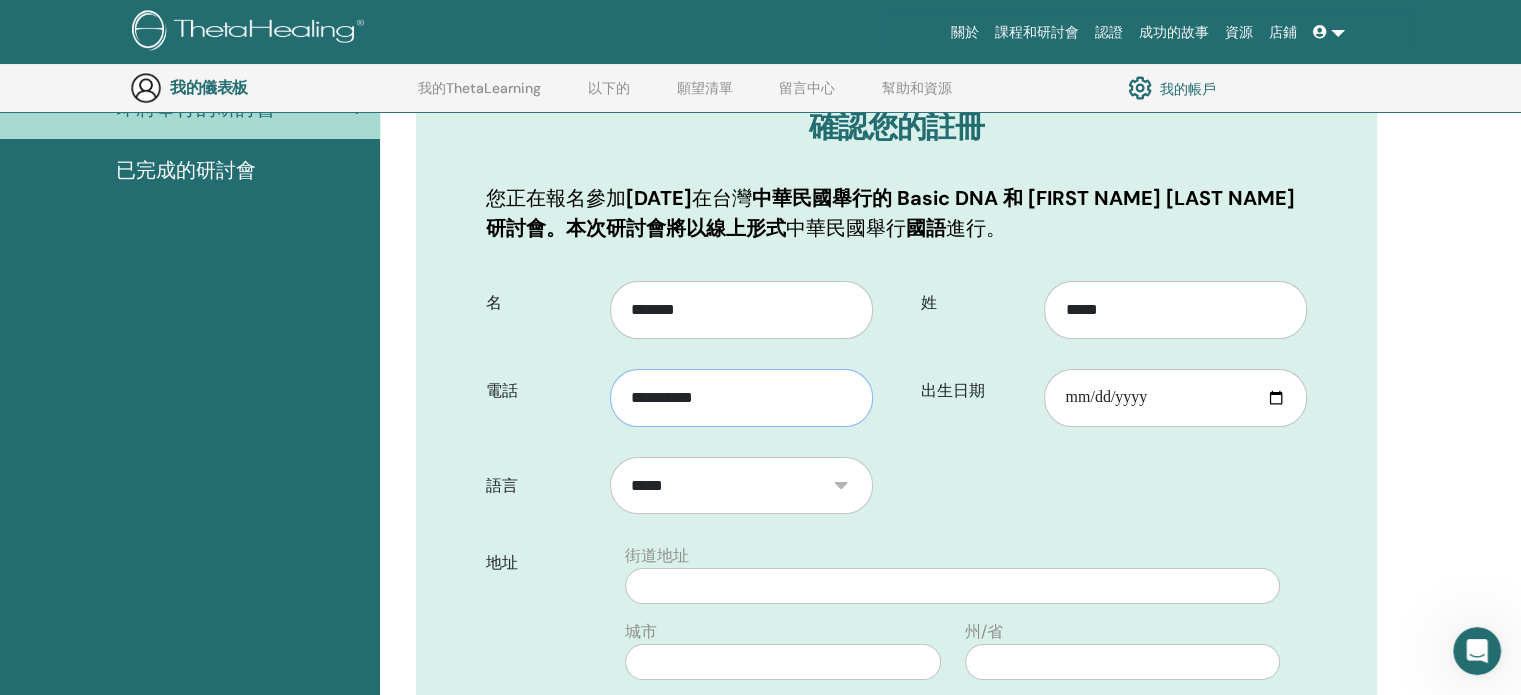 type on "**********" 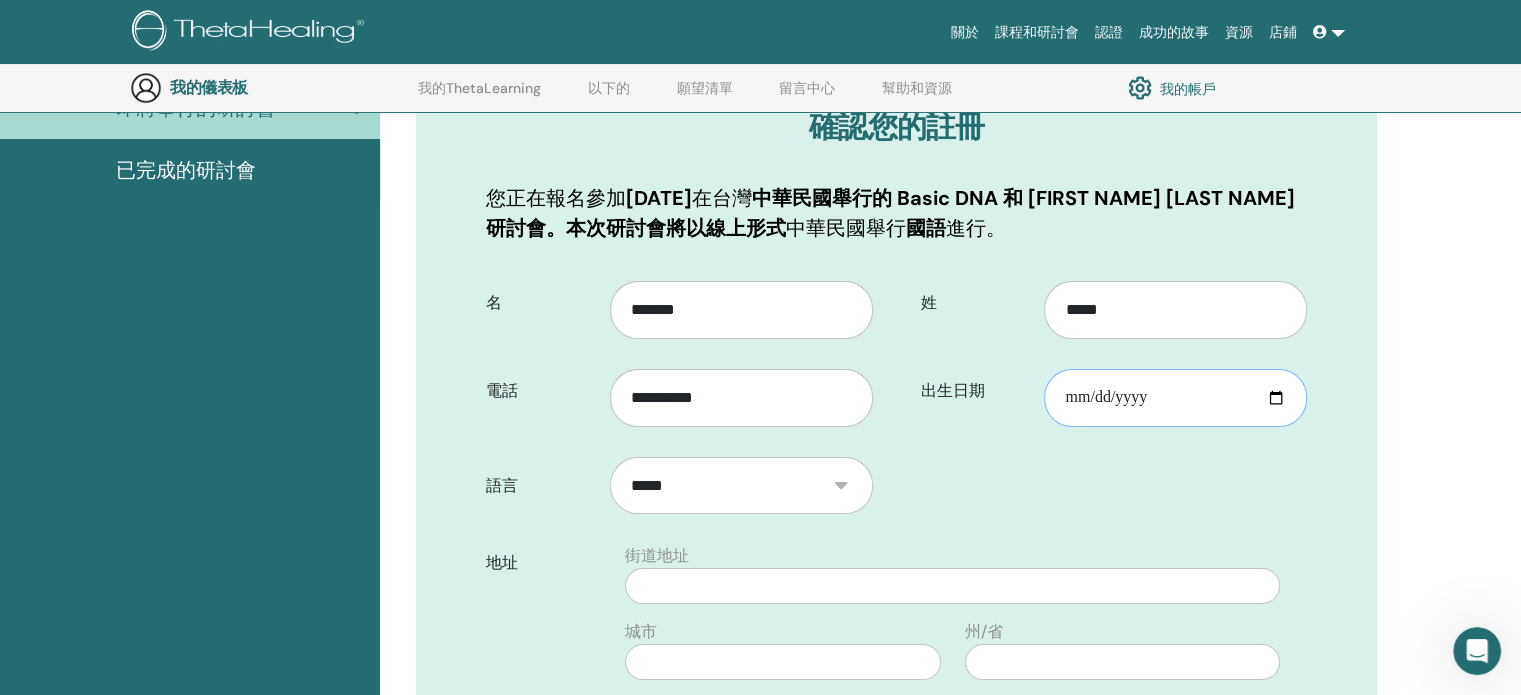 click on "出生日期" at bounding box center (1175, 398) 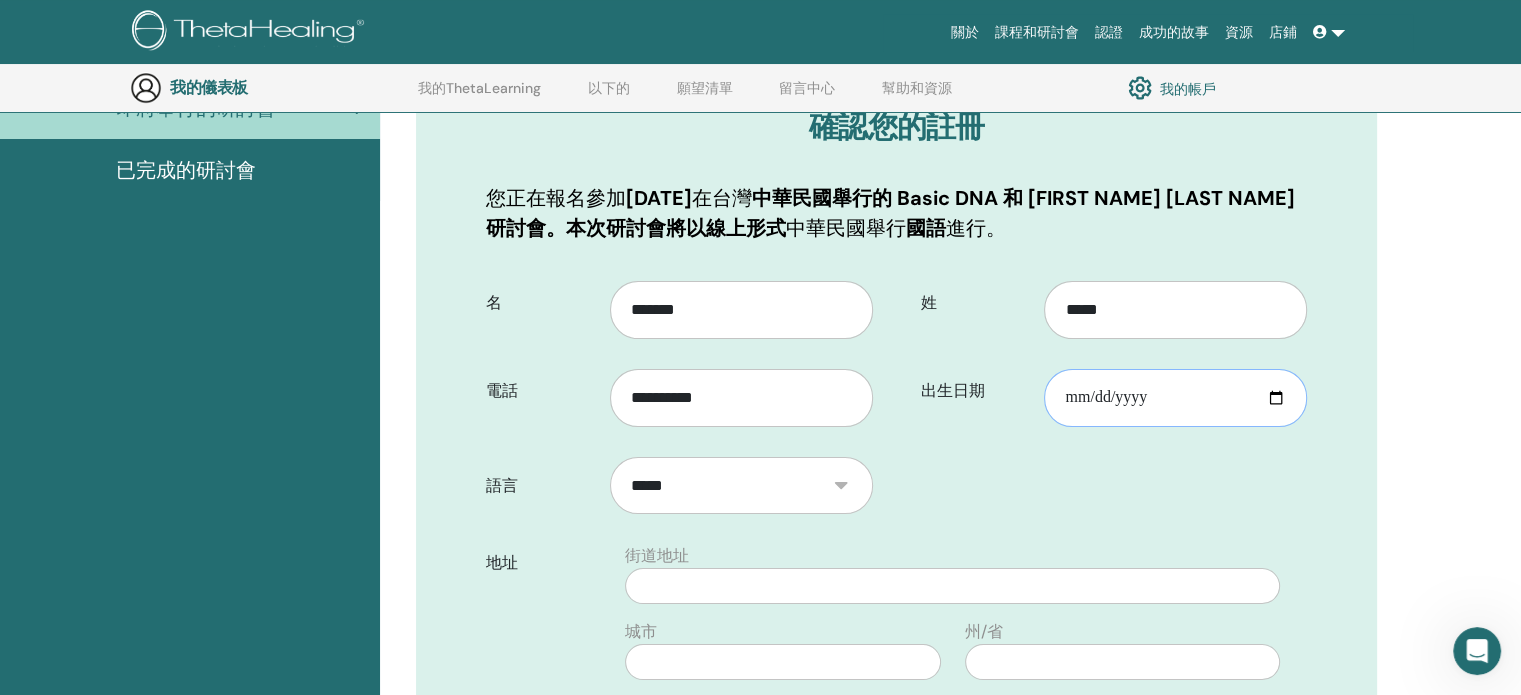 click on "出生日期" at bounding box center [1175, 398] 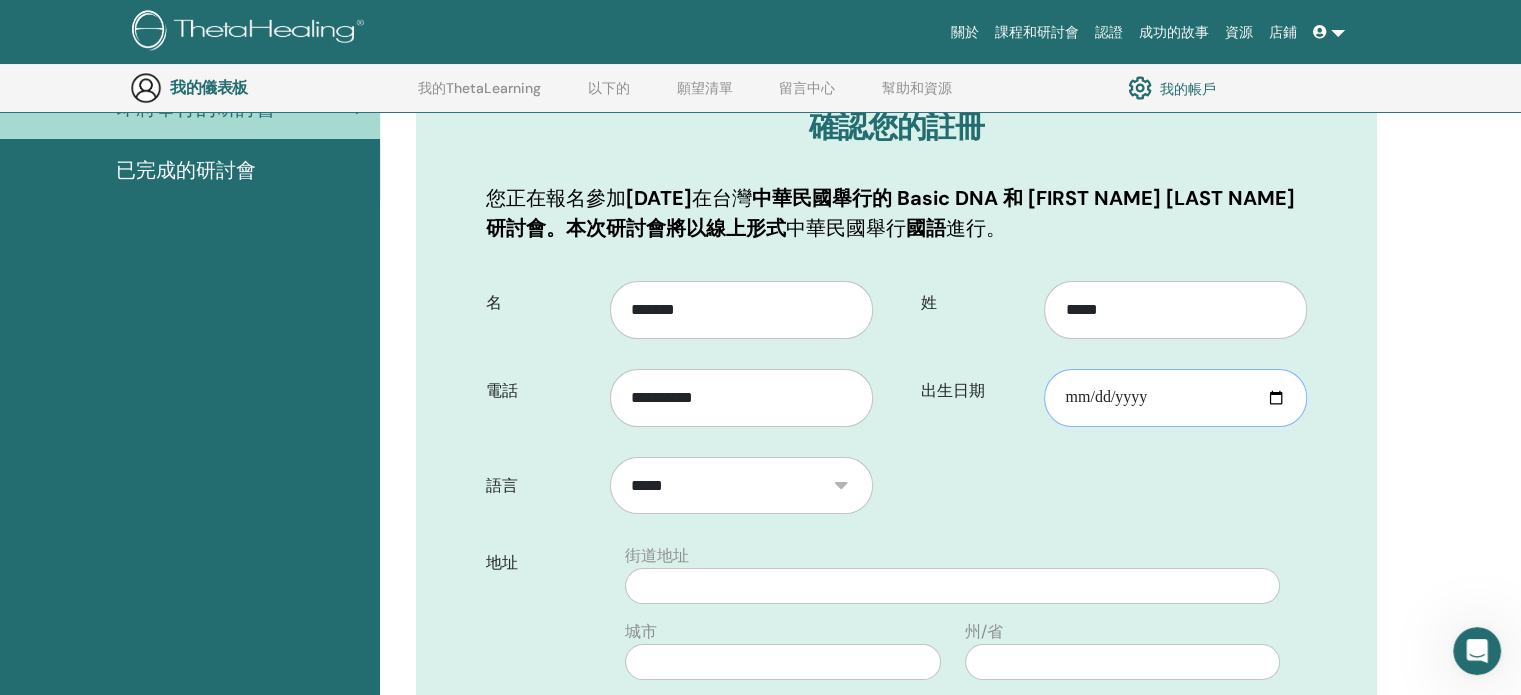 type on "**********" 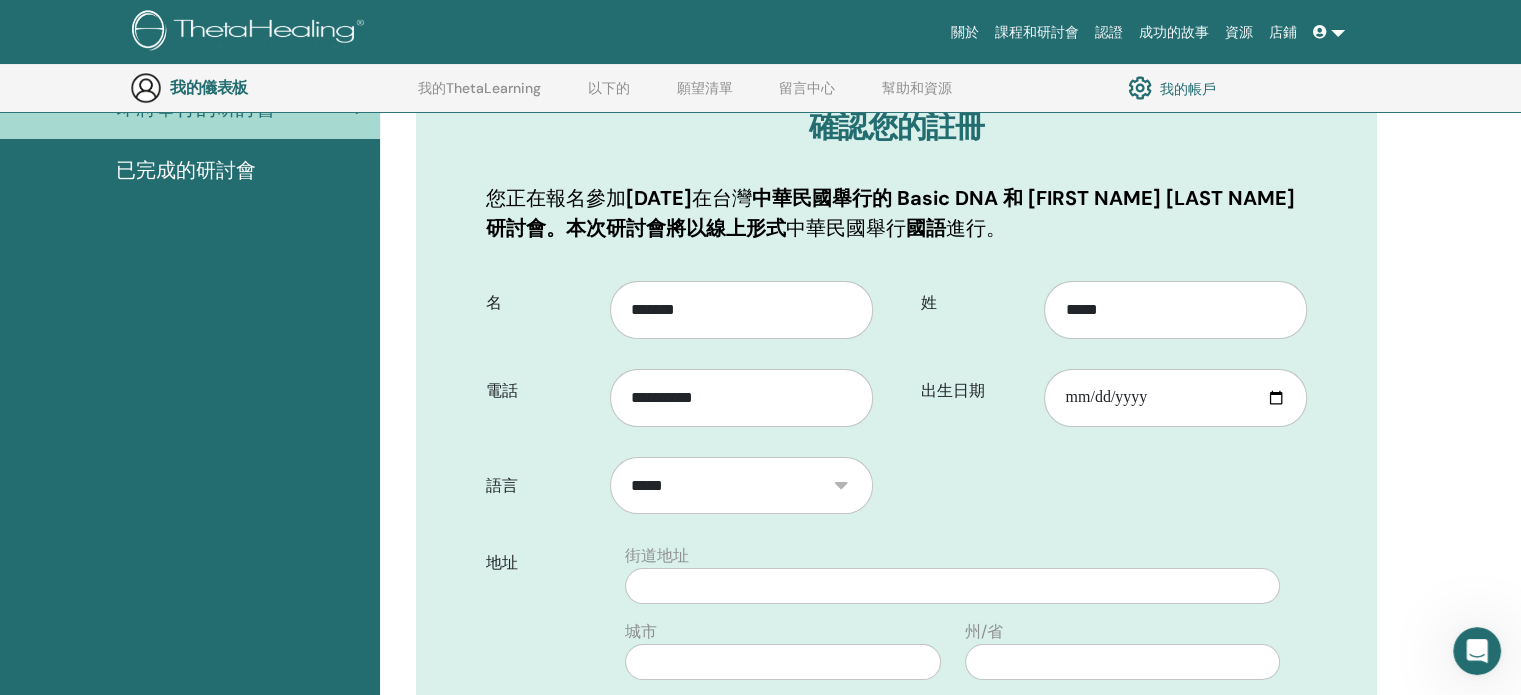 click on "**********" at bounding box center (896, 700) 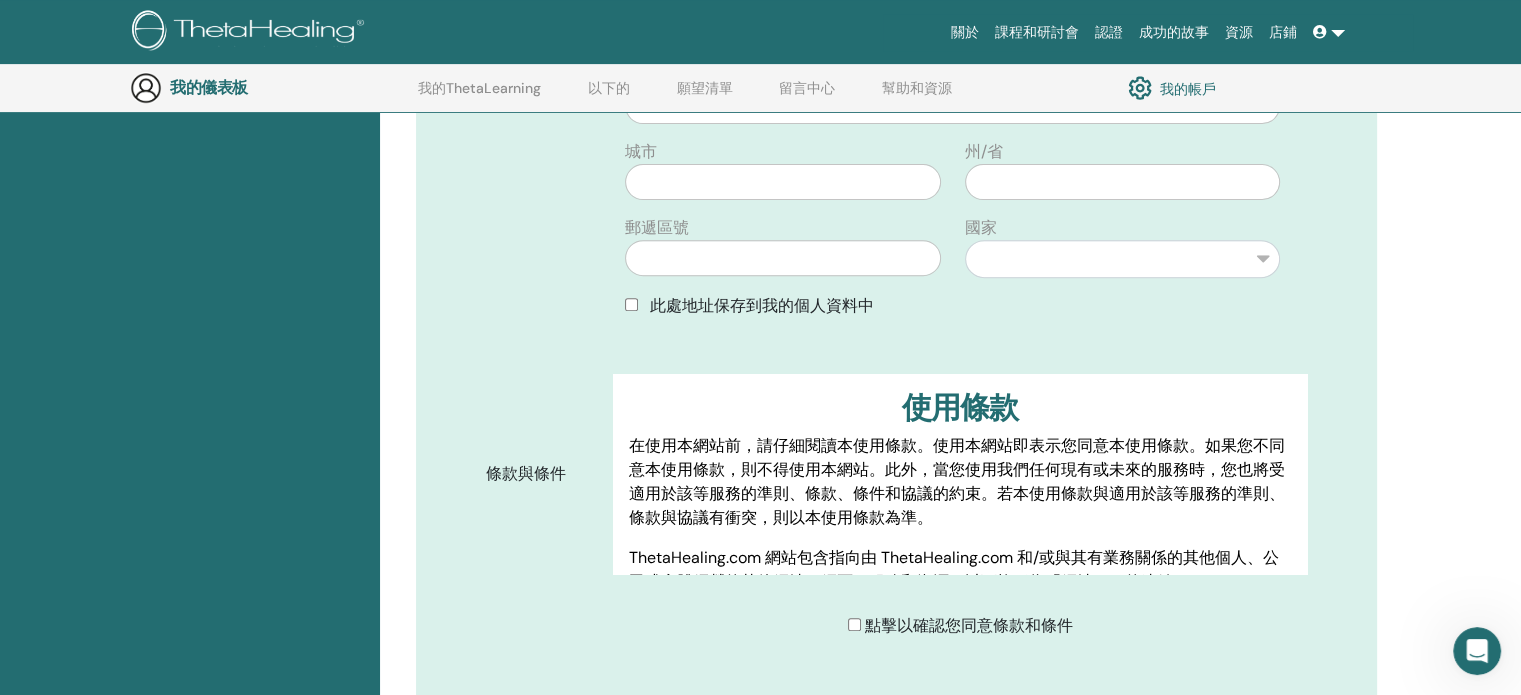 scroll, scrollTop: 848, scrollLeft: 0, axis: vertical 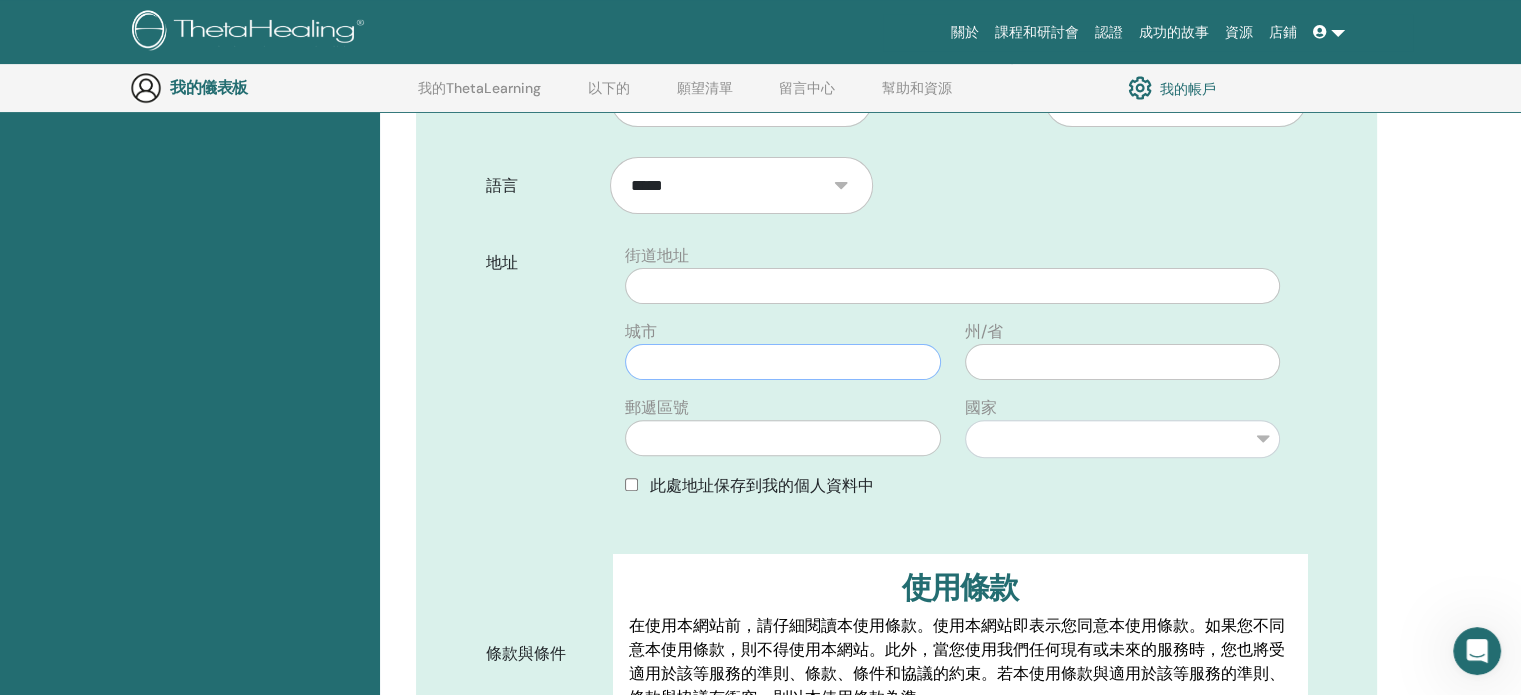 click at bounding box center (782, 362) 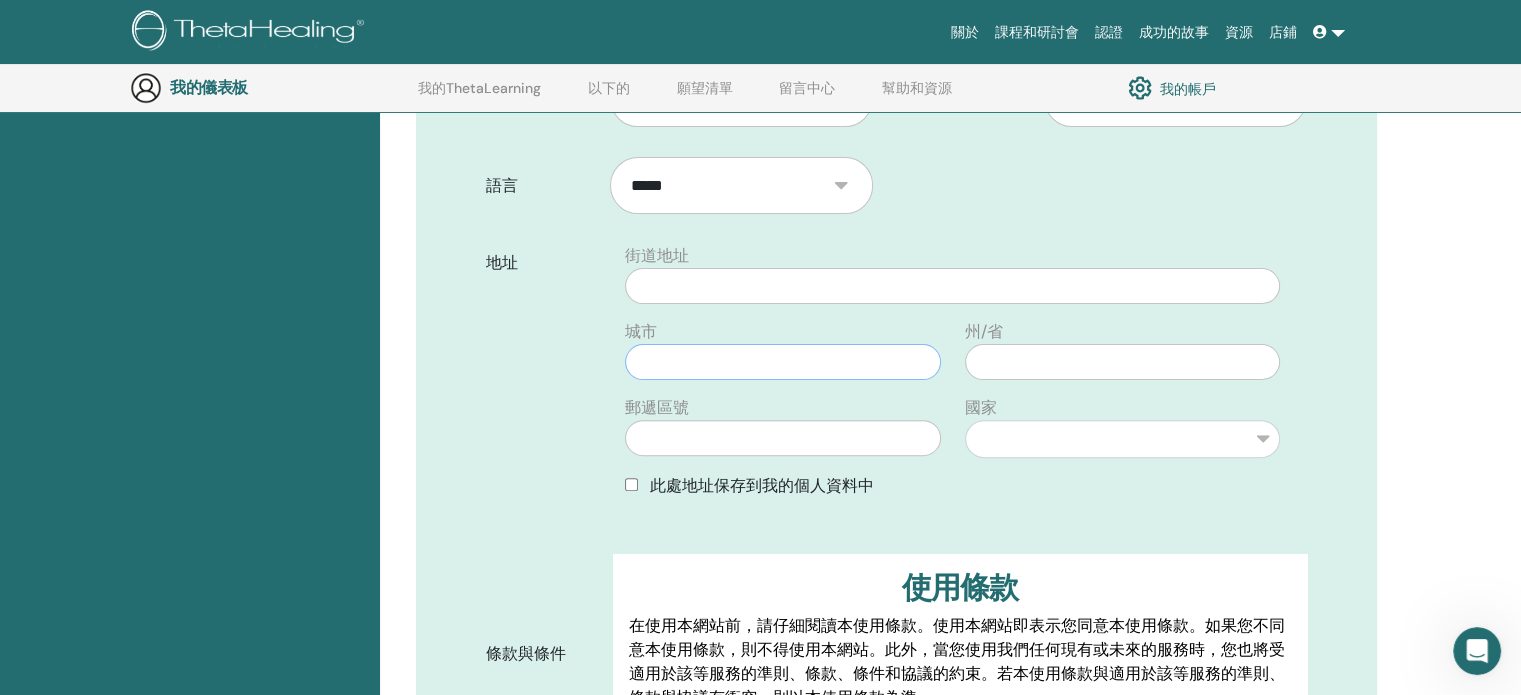 paste on "***" 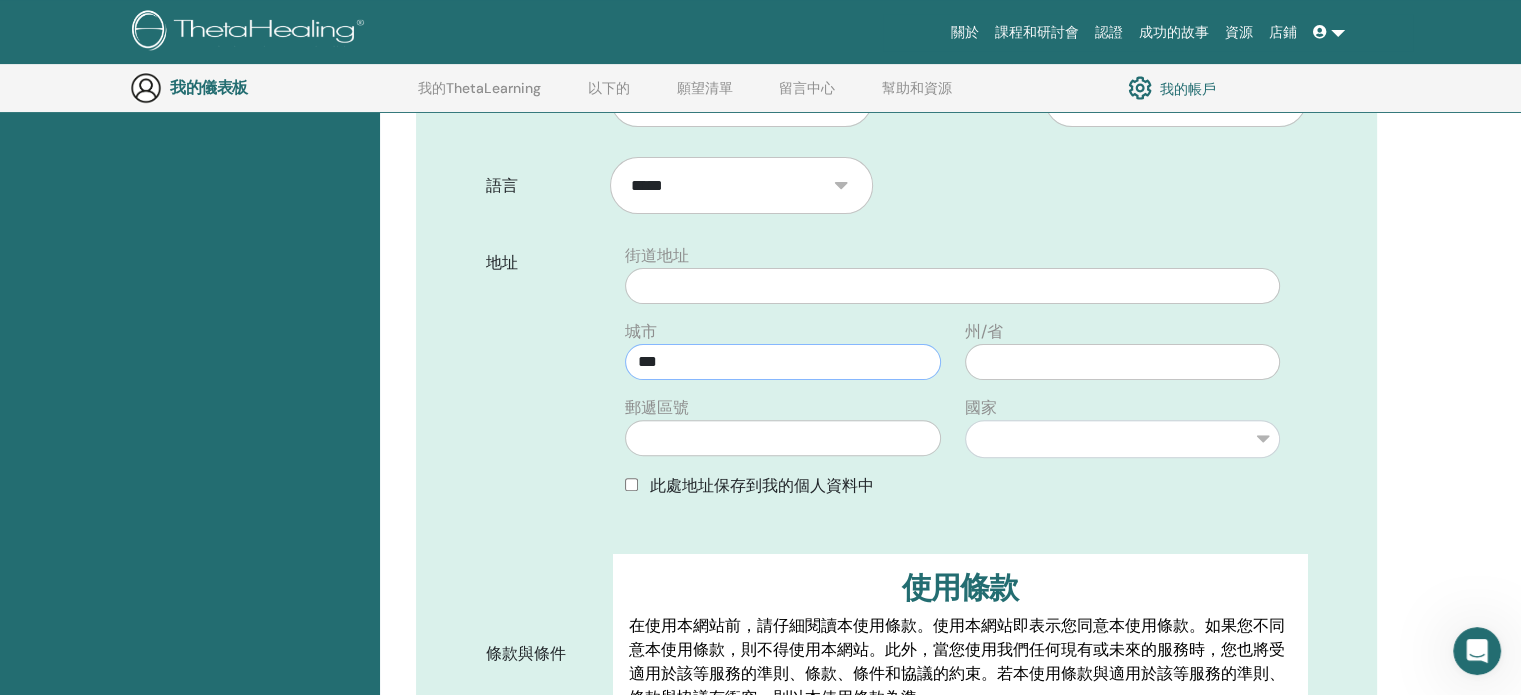 type on "***" 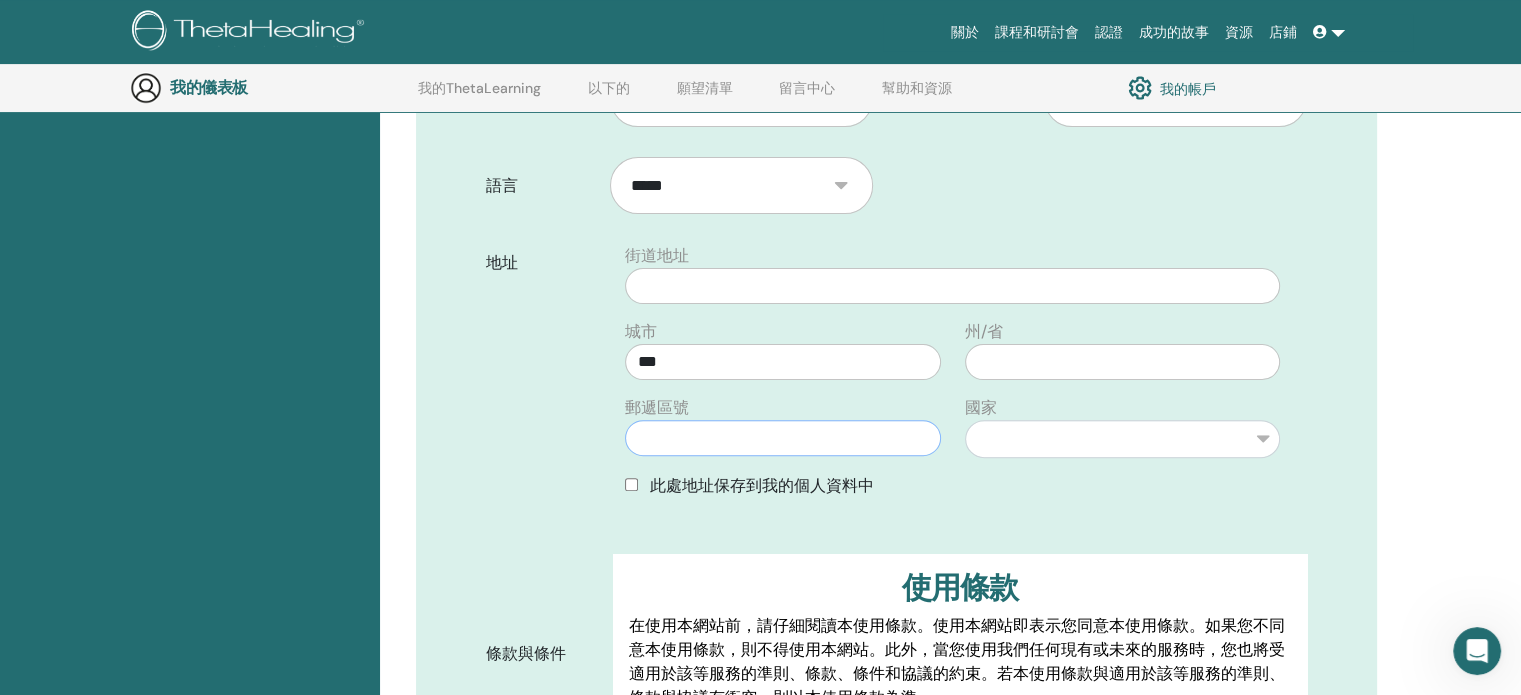 click at bounding box center (782, 438) 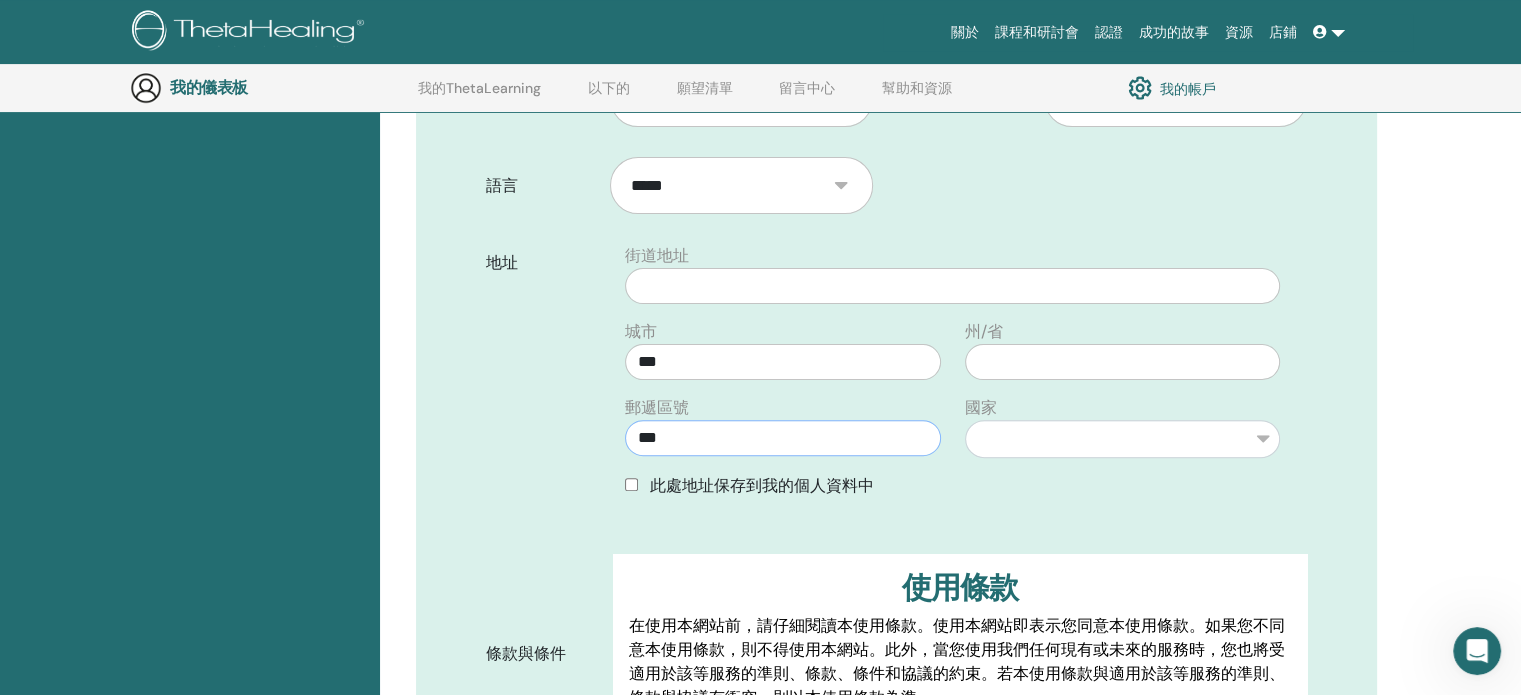 type on "***" 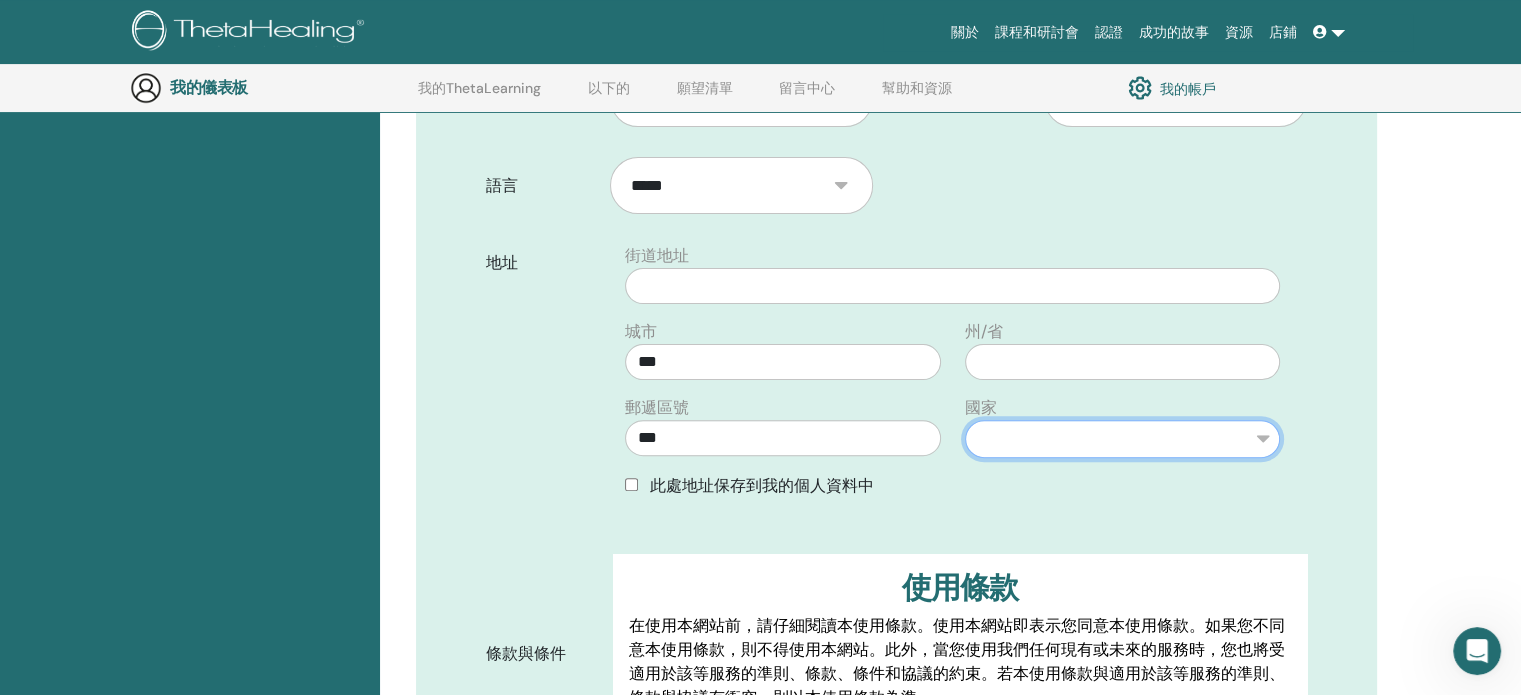 click on "**
***
***
**
***
**
***
**
***
**
***
***
***
**
***
**
**
**
*** ** ** ** ** ** ** ***** *** ** ** *" at bounding box center [1122, 439] 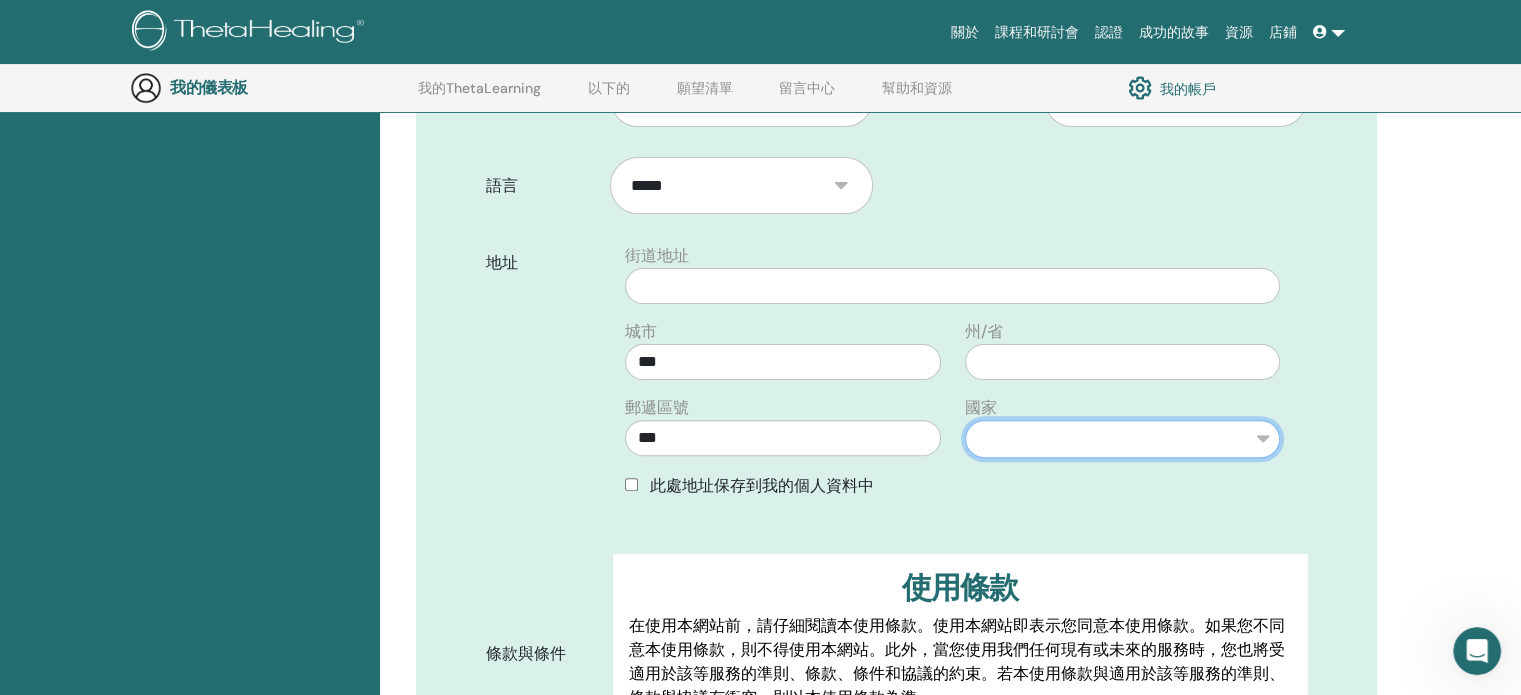 select on "***" 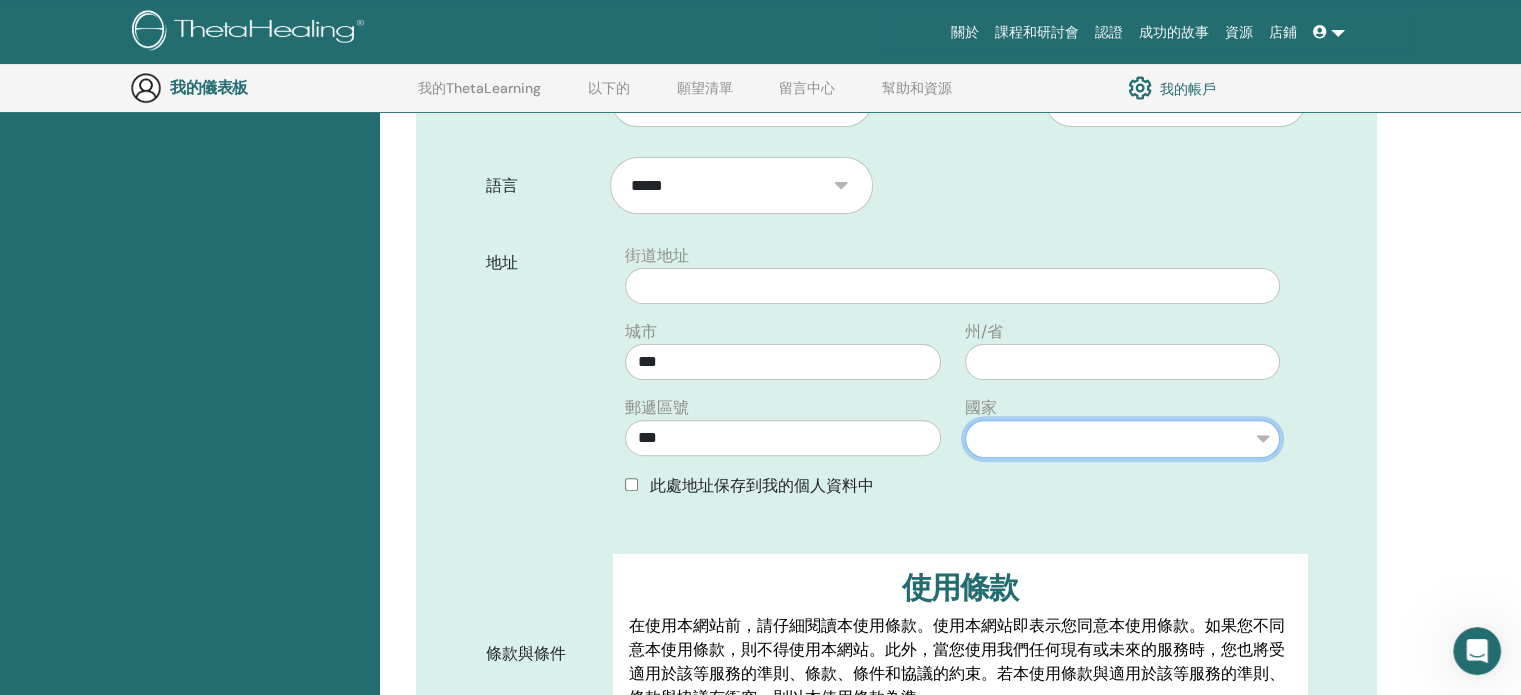 click on "**
***
***
**
***
**
***
**
***
**
***
***
***
**
***
**
**
**
*** ** ** ** ** ** ** ***** *** ** ** *" at bounding box center (1122, 439) 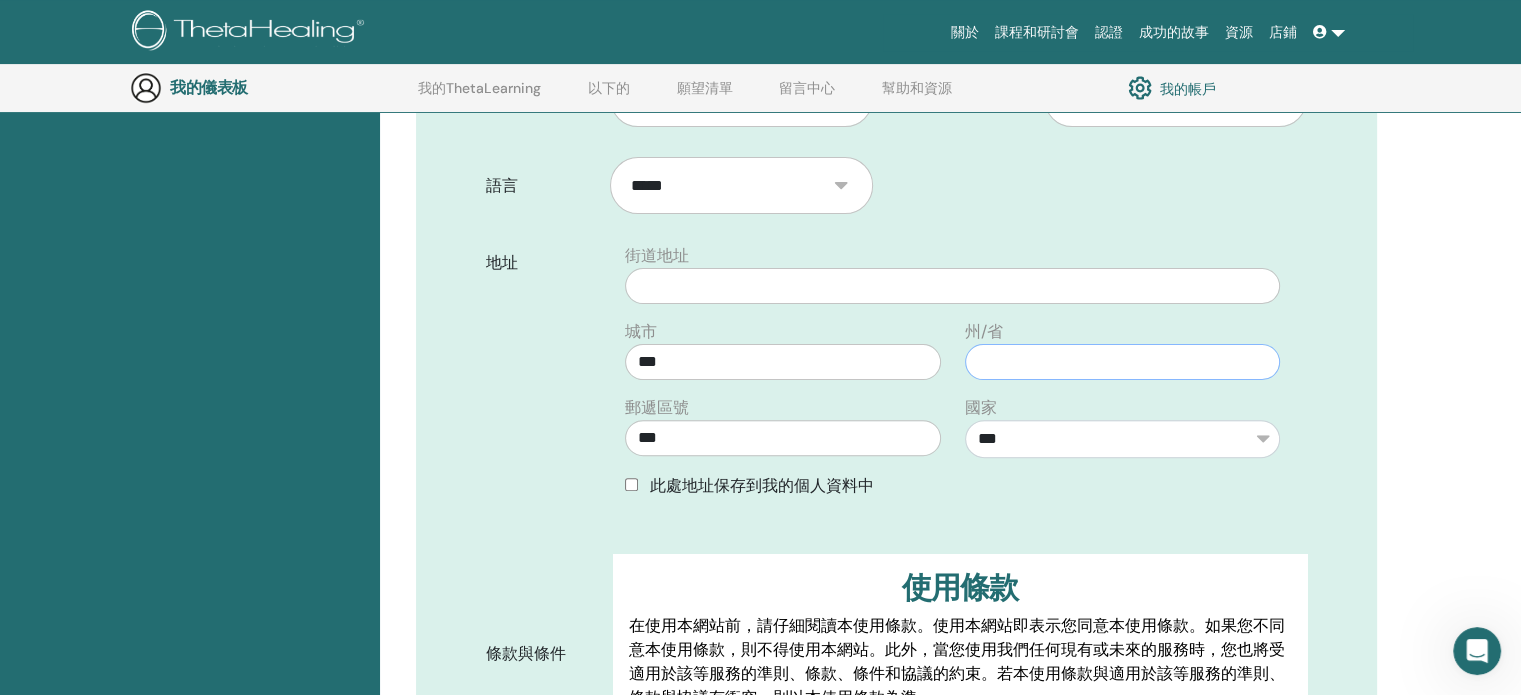 click at bounding box center [1122, 362] 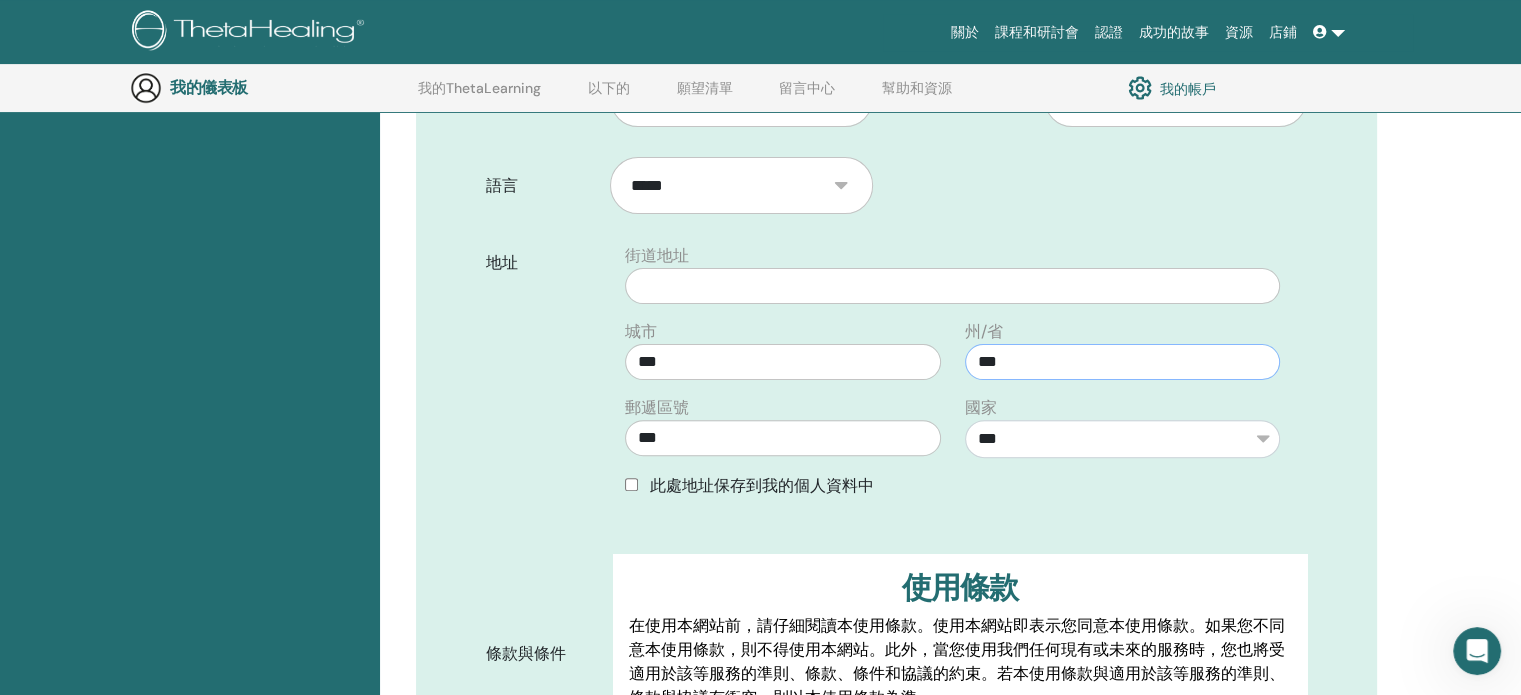 type on "*" 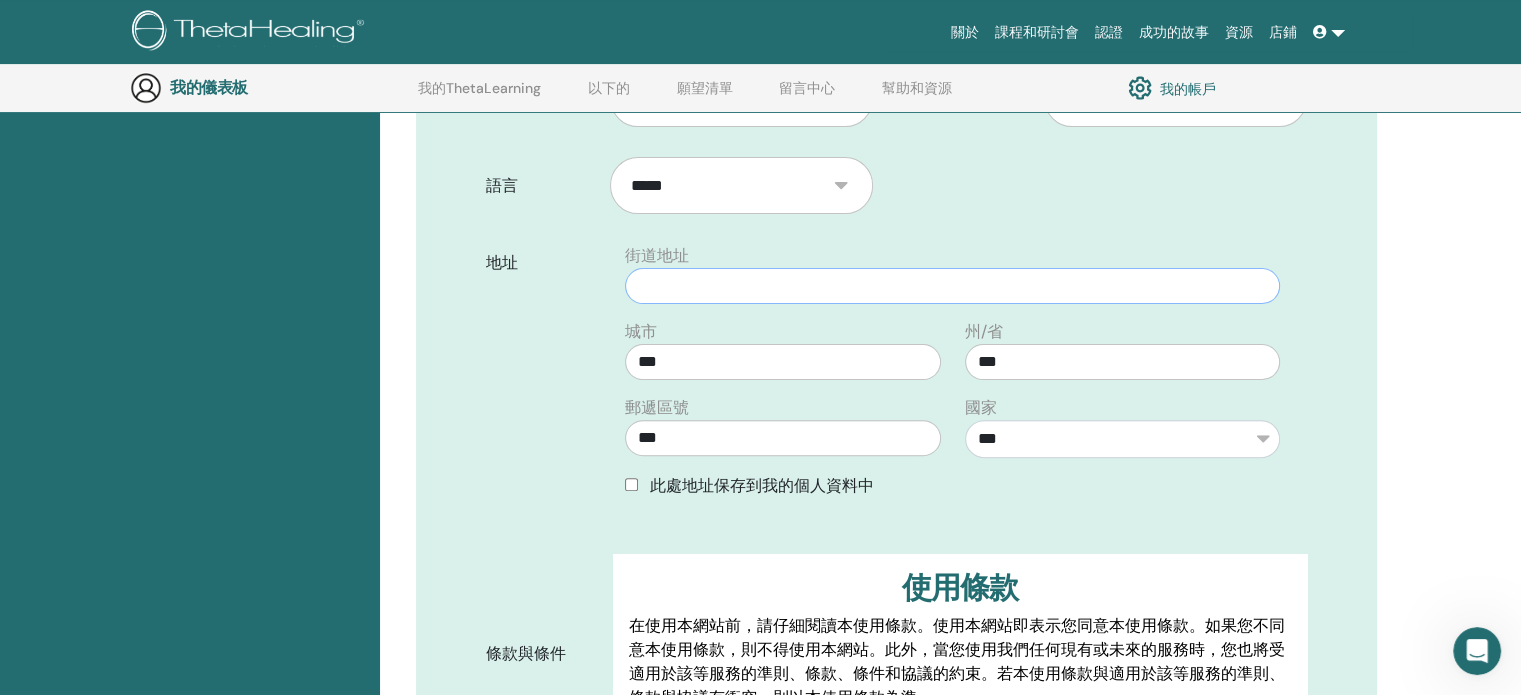 click at bounding box center (952, 286) 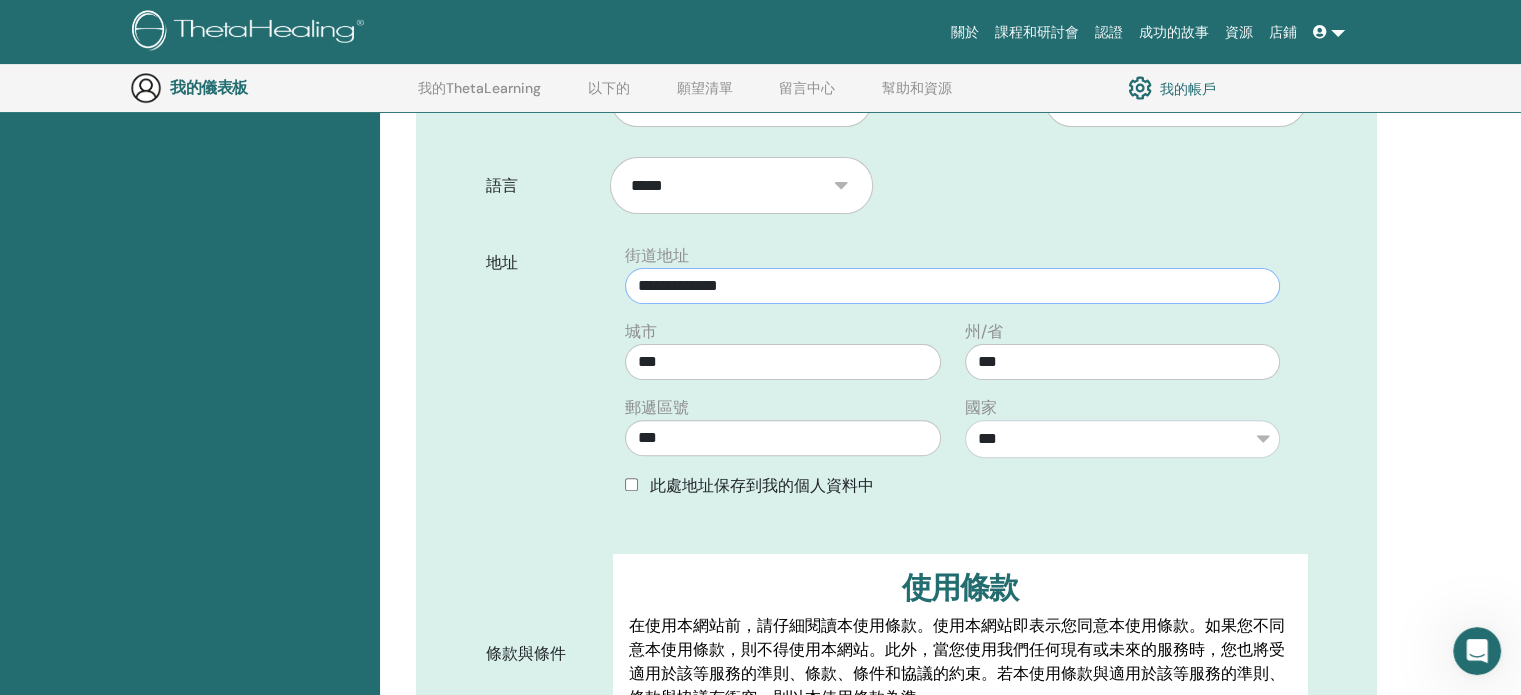 scroll, scrollTop: 848, scrollLeft: 0, axis: vertical 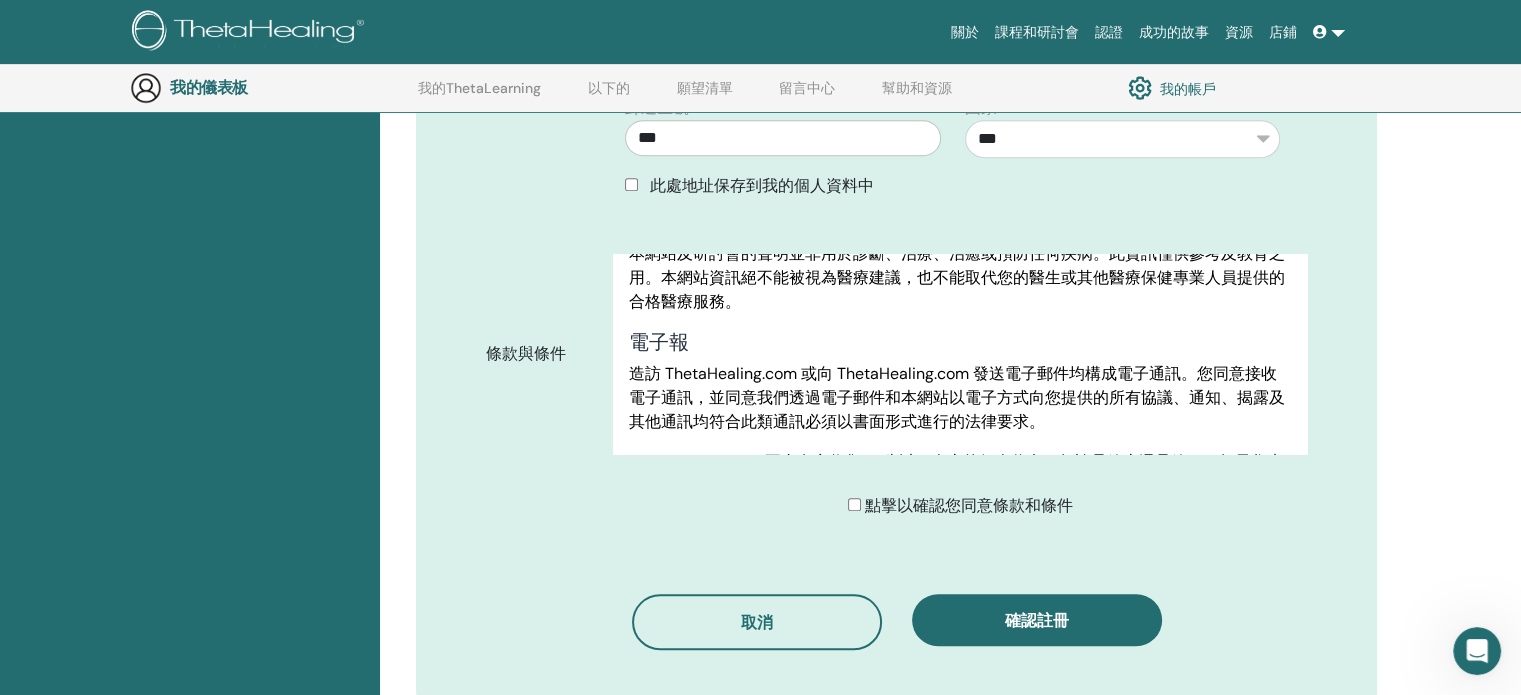 type on "**********" 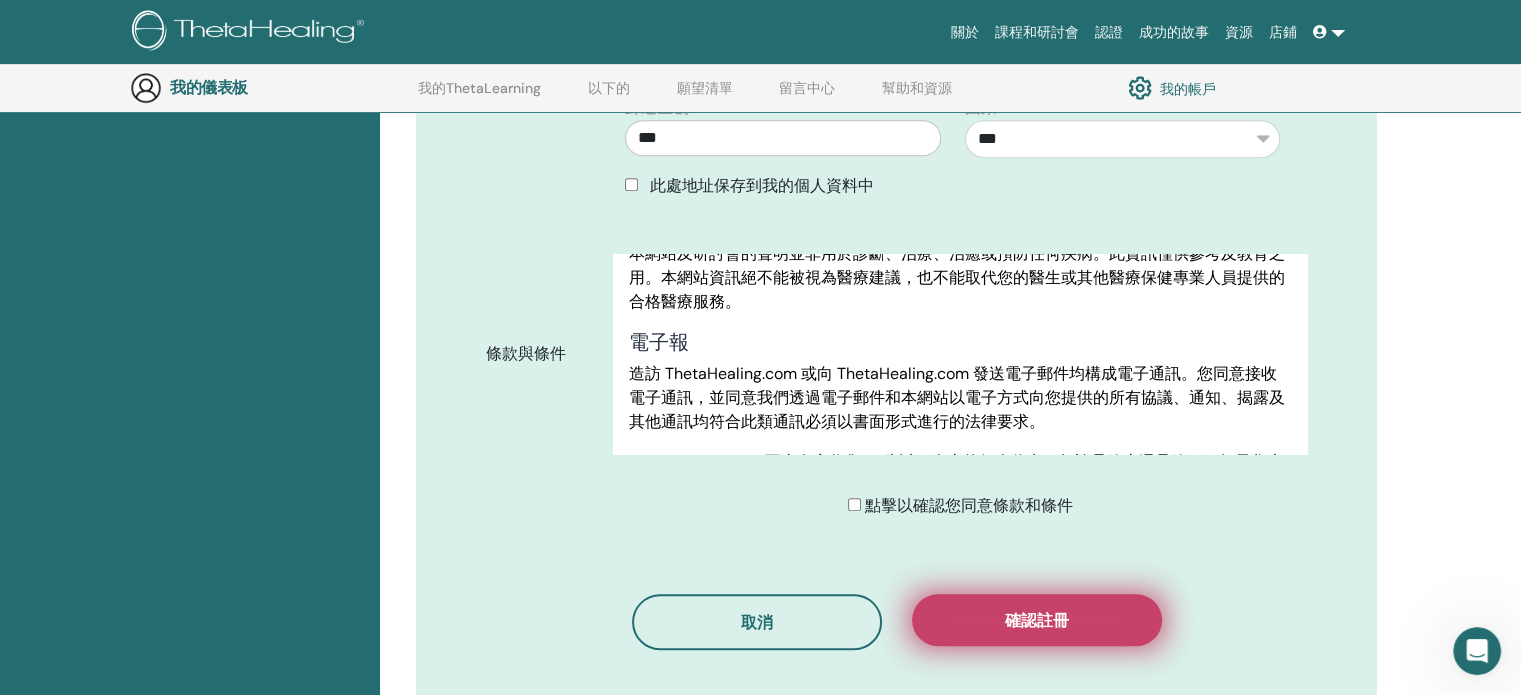 click on "確認註冊" at bounding box center [1037, 620] 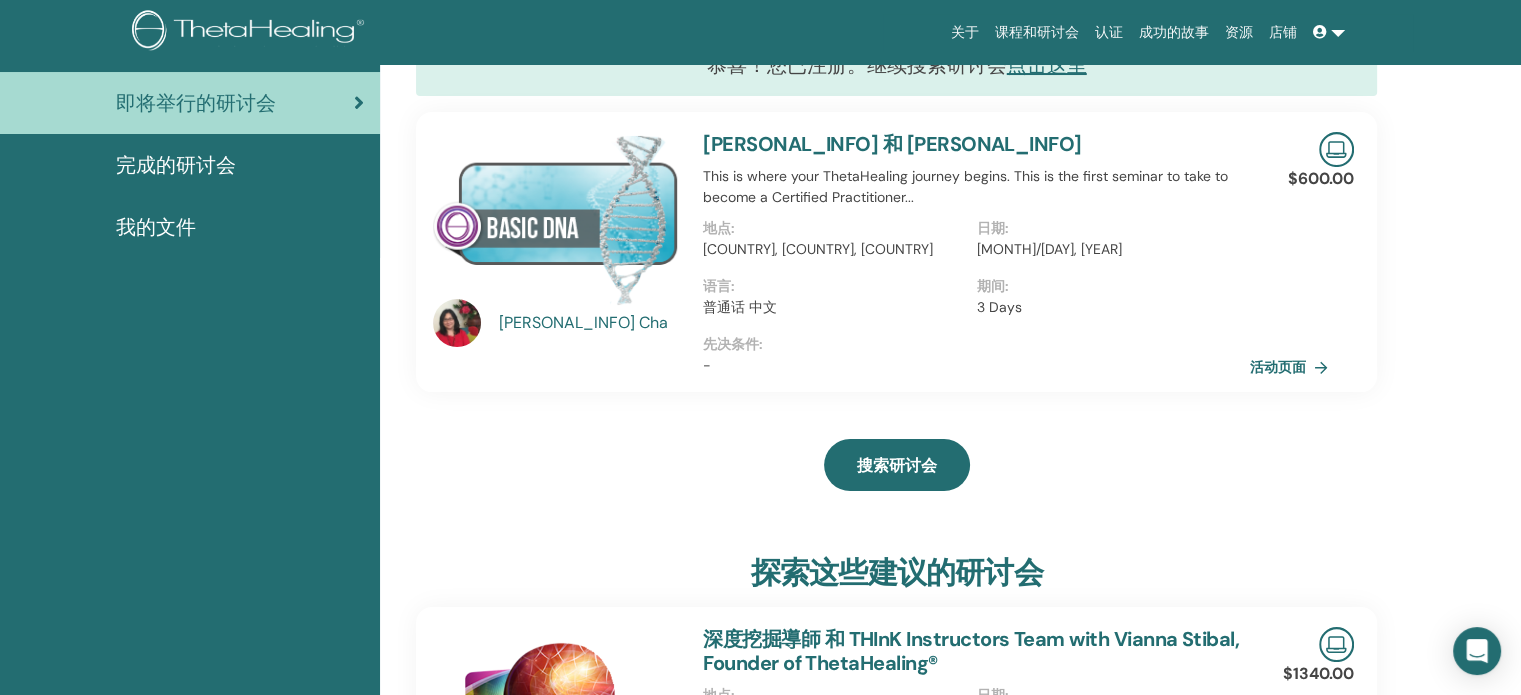 scroll, scrollTop: 0, scrollLeft: 0, axis: both 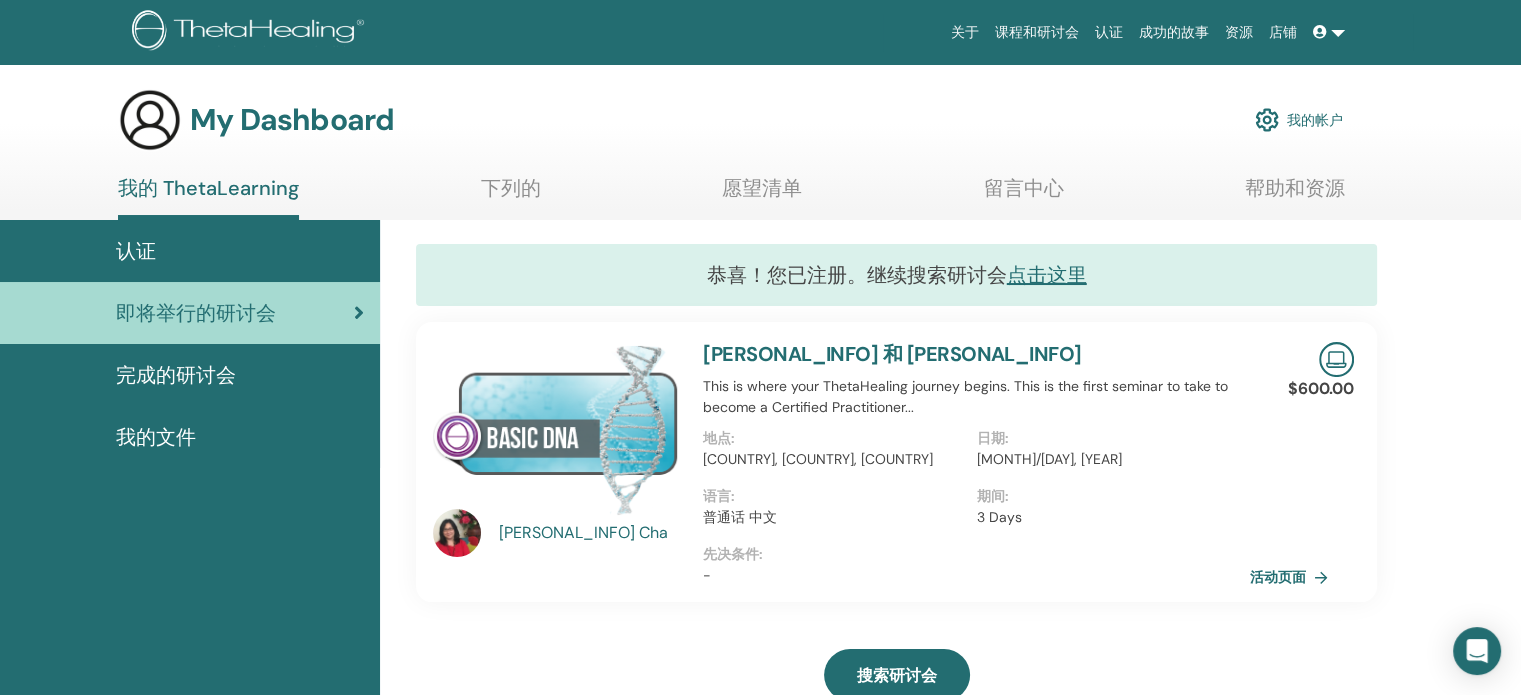 click on "日期 : 7月/21, 2025" at bounding box center (1113, 457) 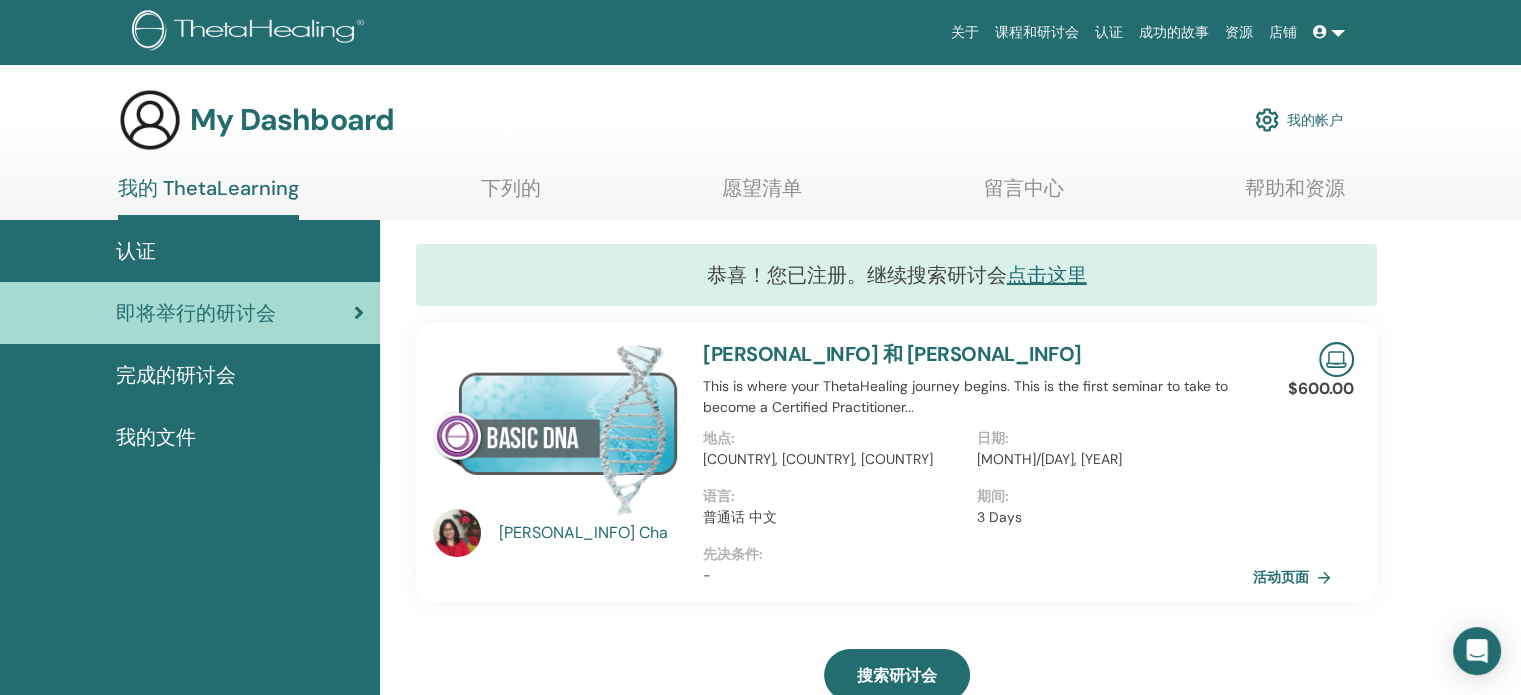 click on "活动页面" at bounding box center [1296, 577] 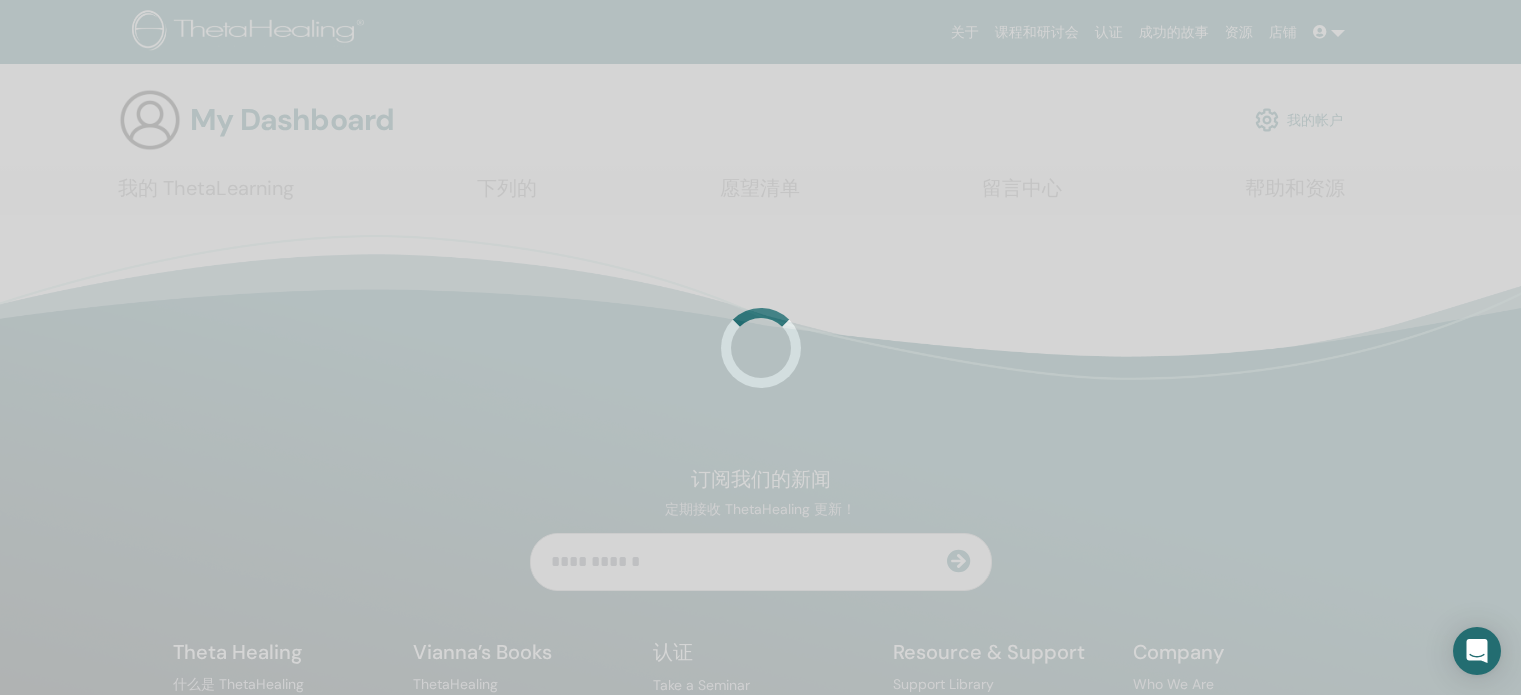 scroll, scrollTop: 0, scrollLeft: 0, axis: both 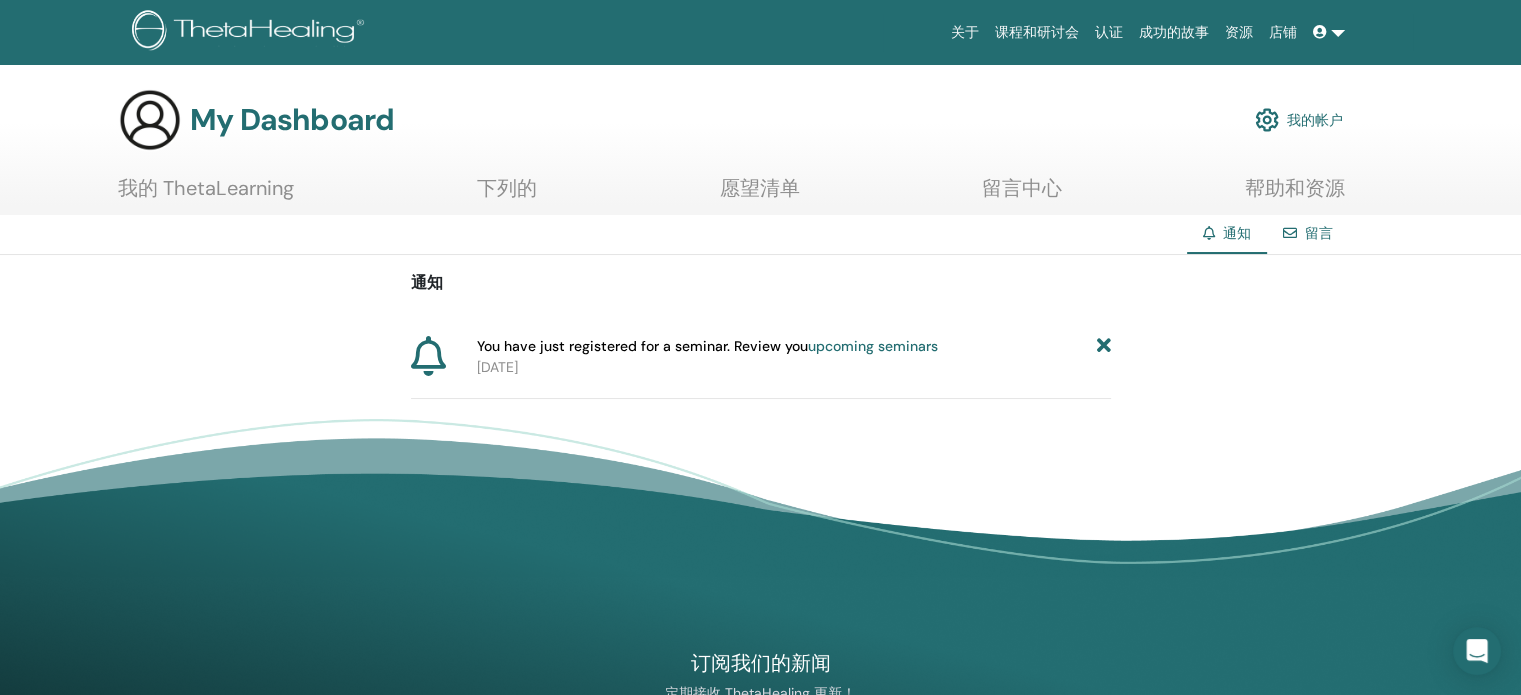 click on "我的帐户" at bounding box center (1299, 120) 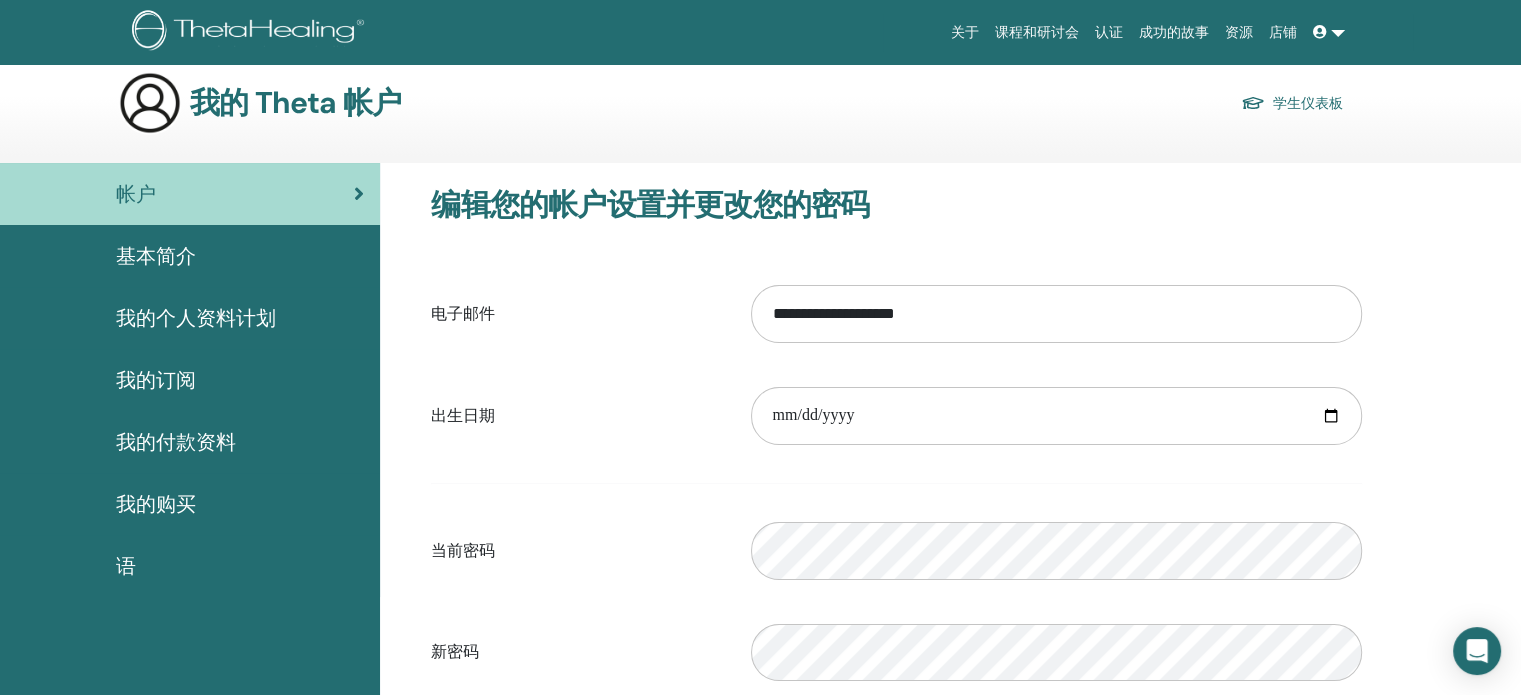 scroll, scrollTop: 0, scrollLeft: 0, axis: both 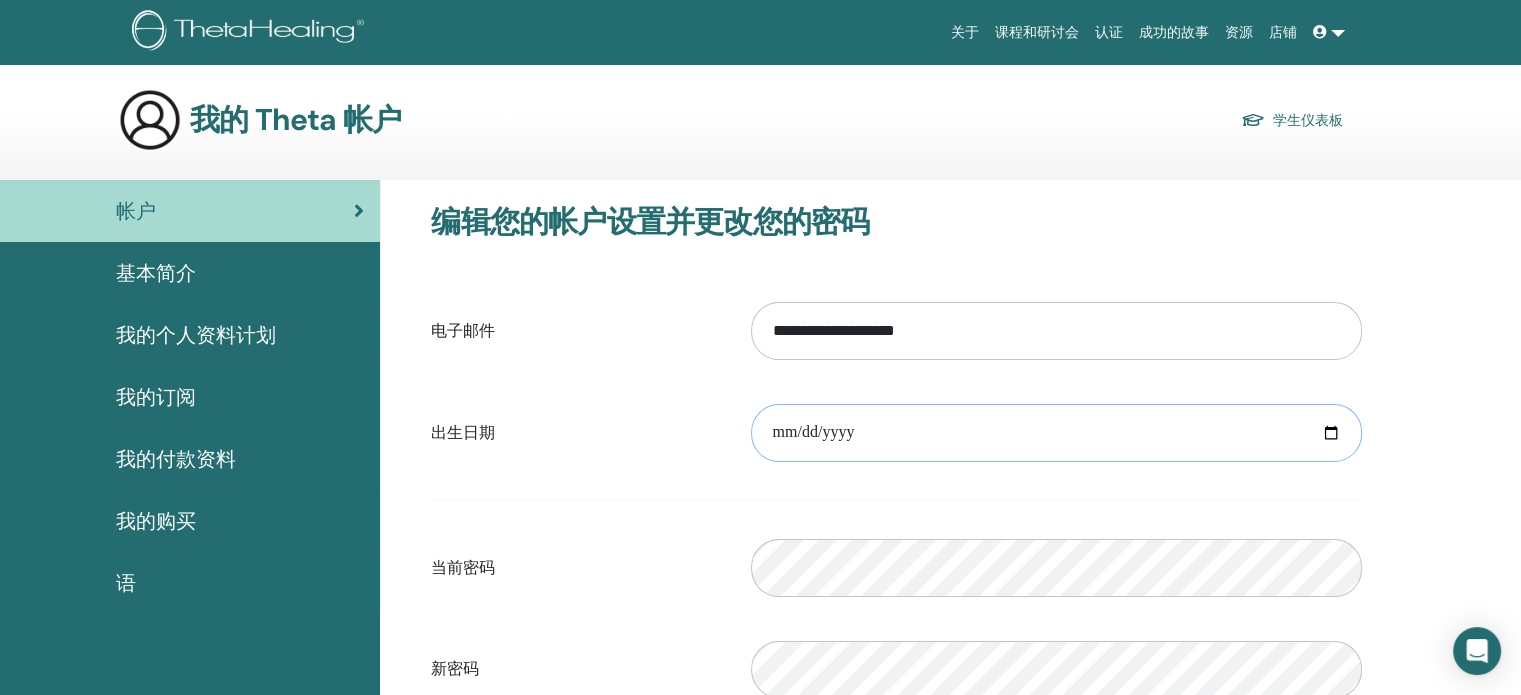 click at bounding box center (1056, 433) 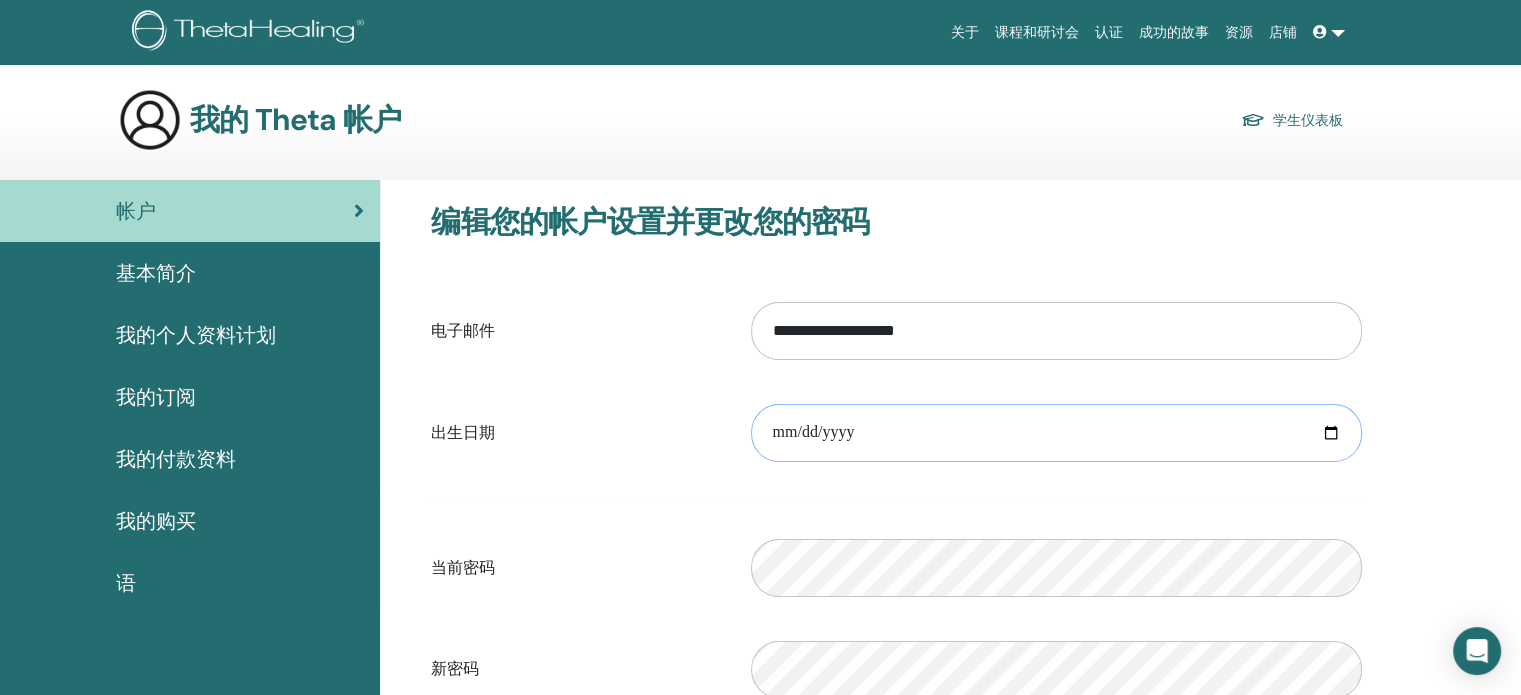 type on "**********" 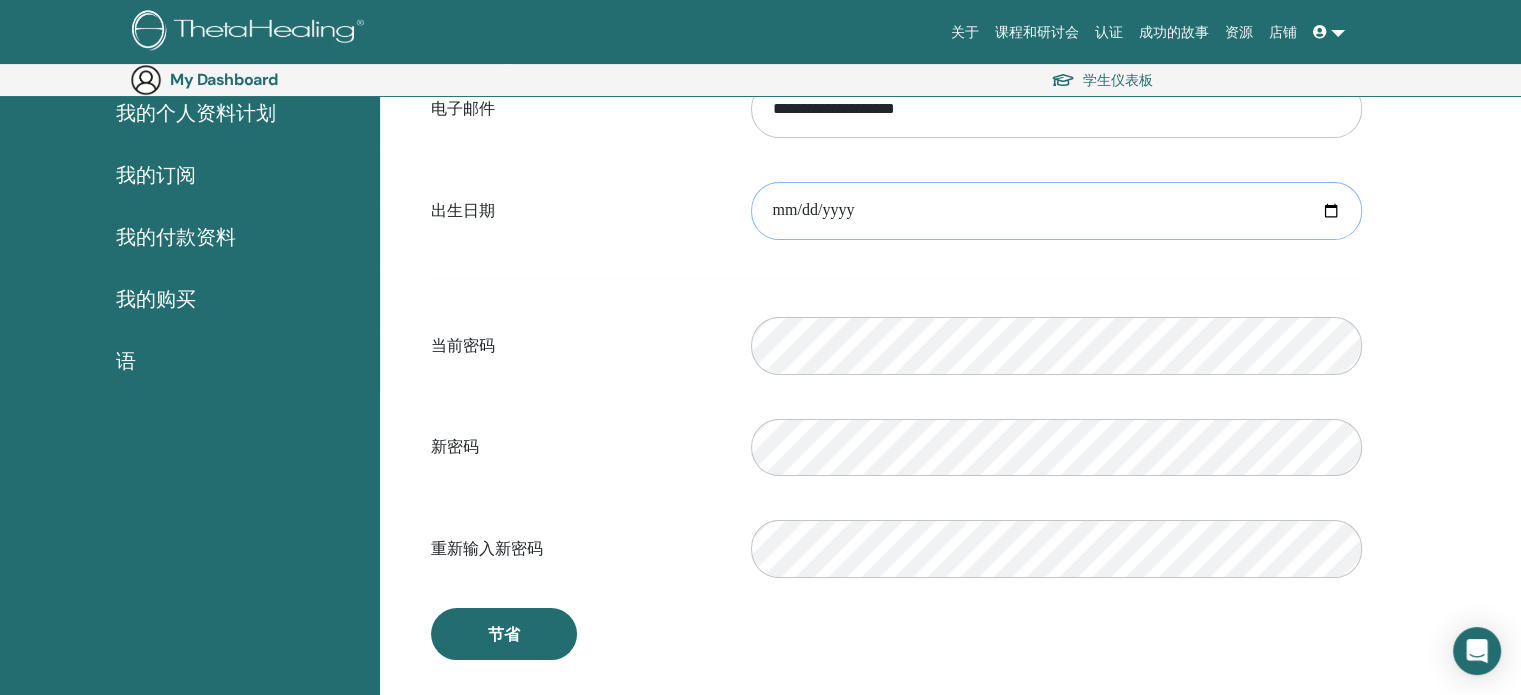 scroll, scrollTop: 332, scrollLeft: 0, axis: vertical 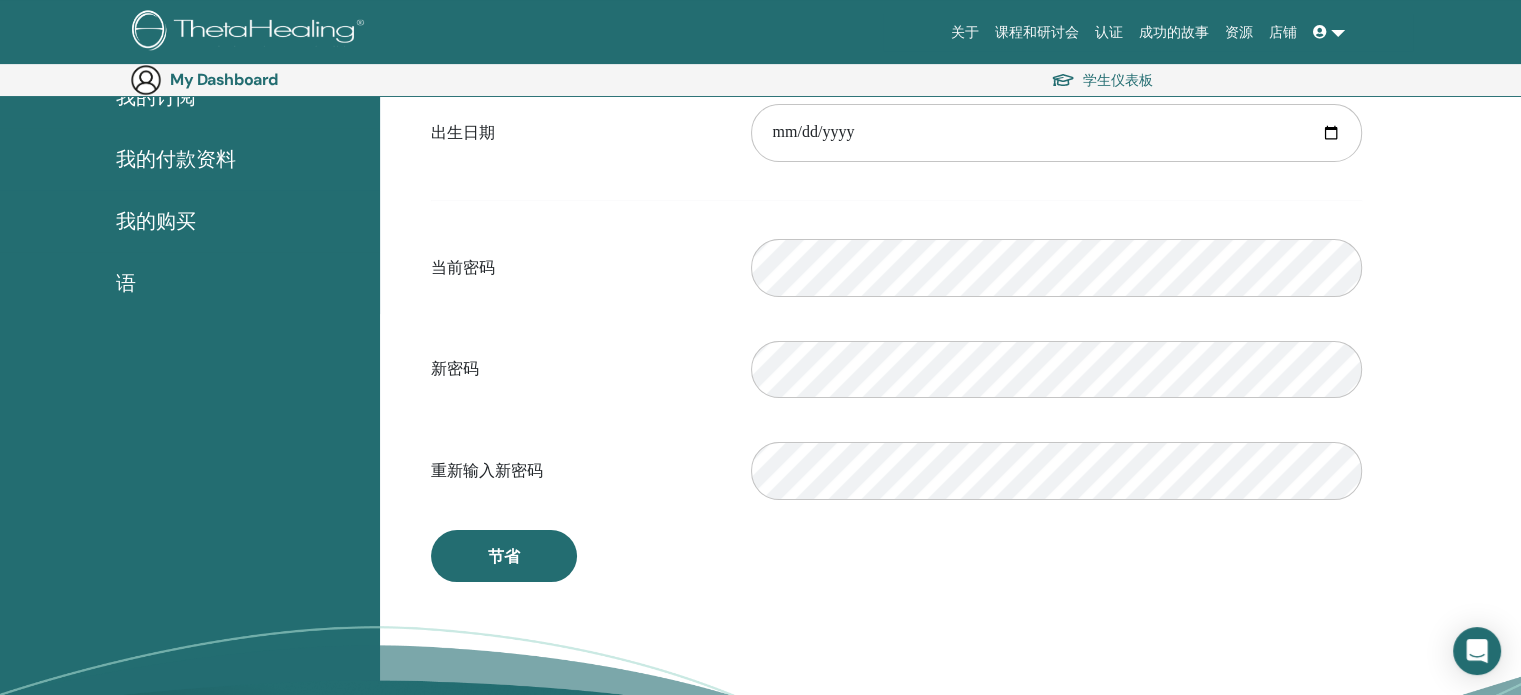 click on "**********" at bounding box center [896, 251] 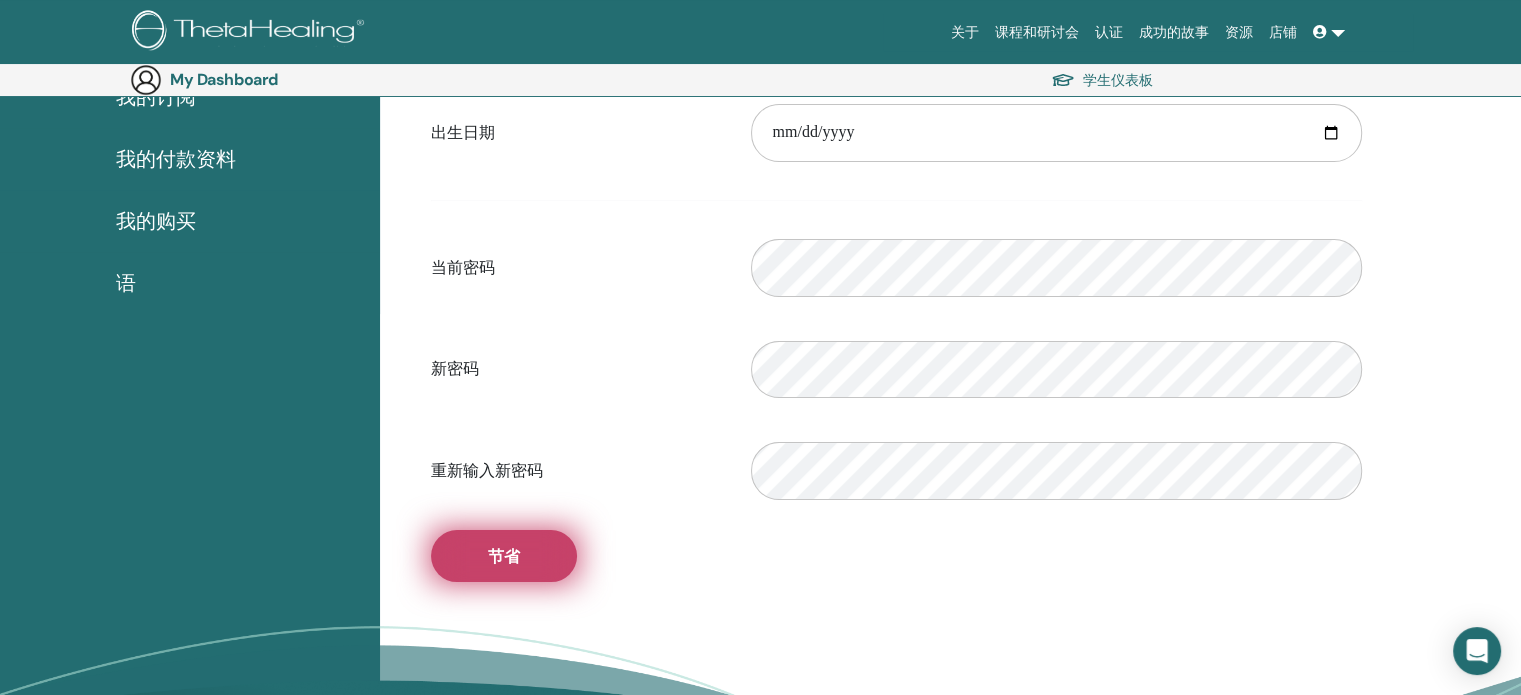 click on "节省" at bounding box center (504, 556) 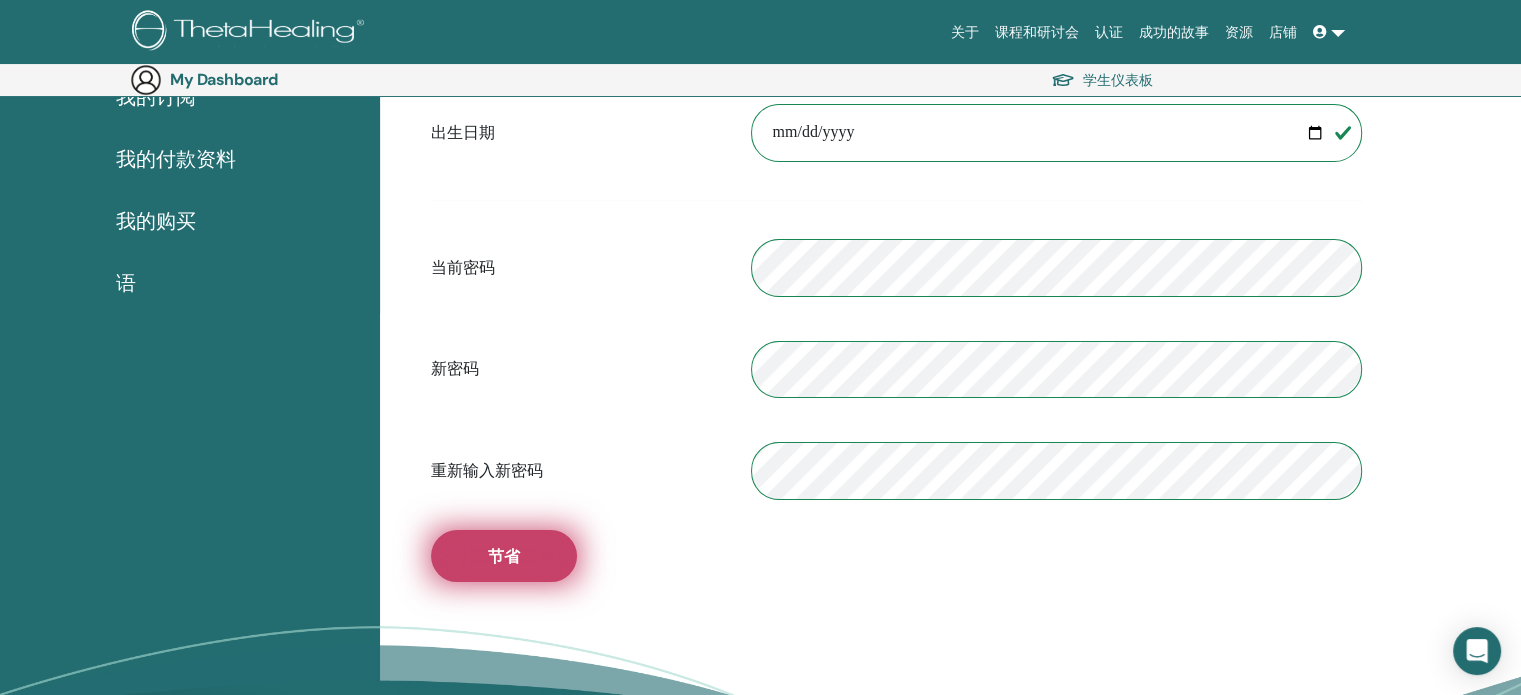 click on "节省" at bounding box center [504, 556] 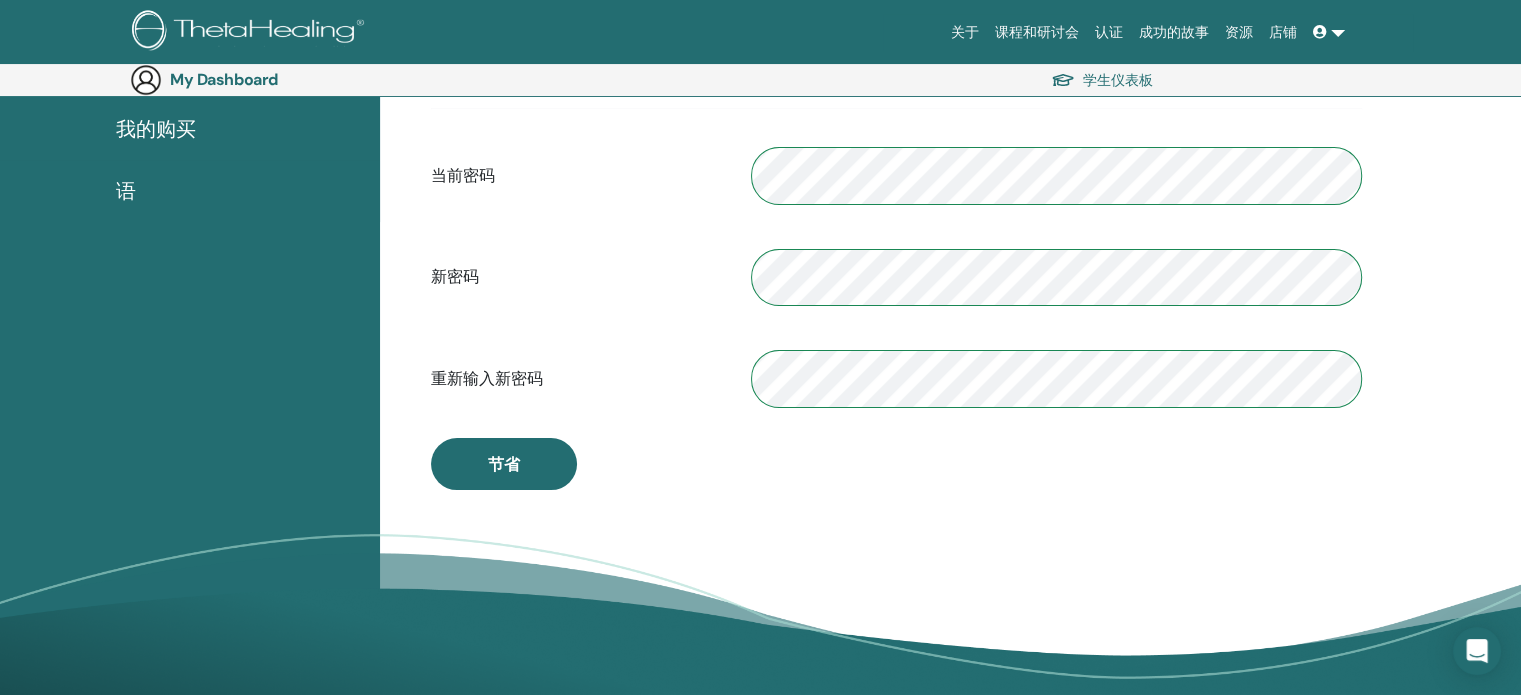 scroll, scrollTop: 432, scrollLeft: 0, axis: vertical 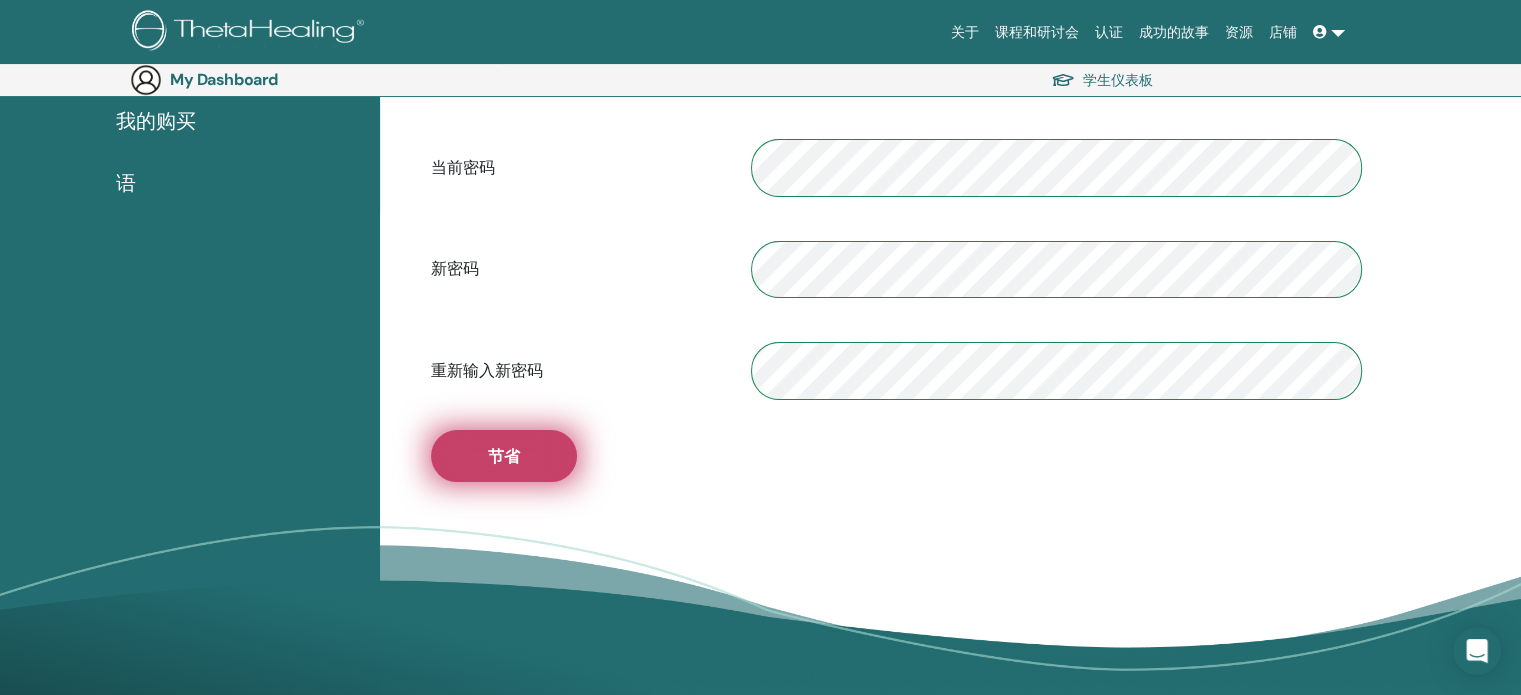 click on "节省" at bounding box center [504, 456] 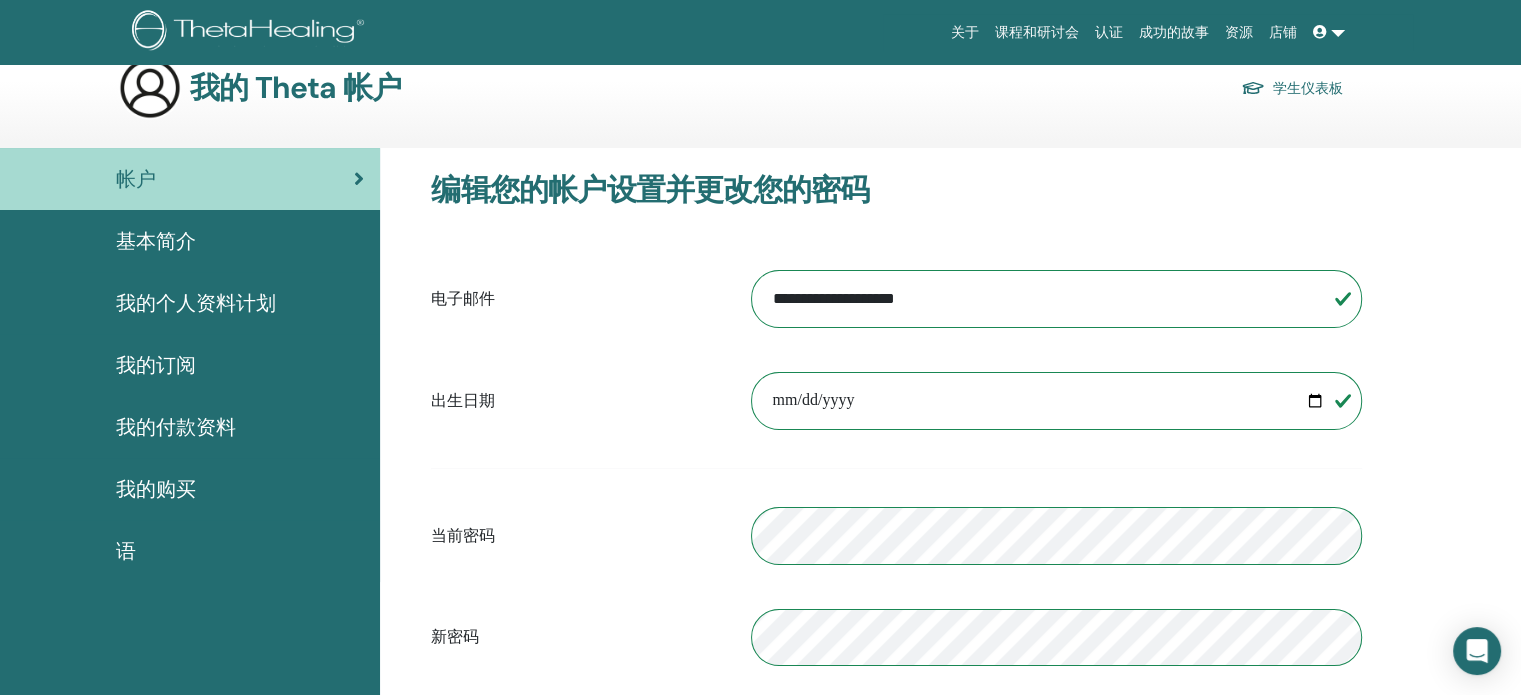 scroll, scrollTop: 0, scrollLeft: 0, axis: both 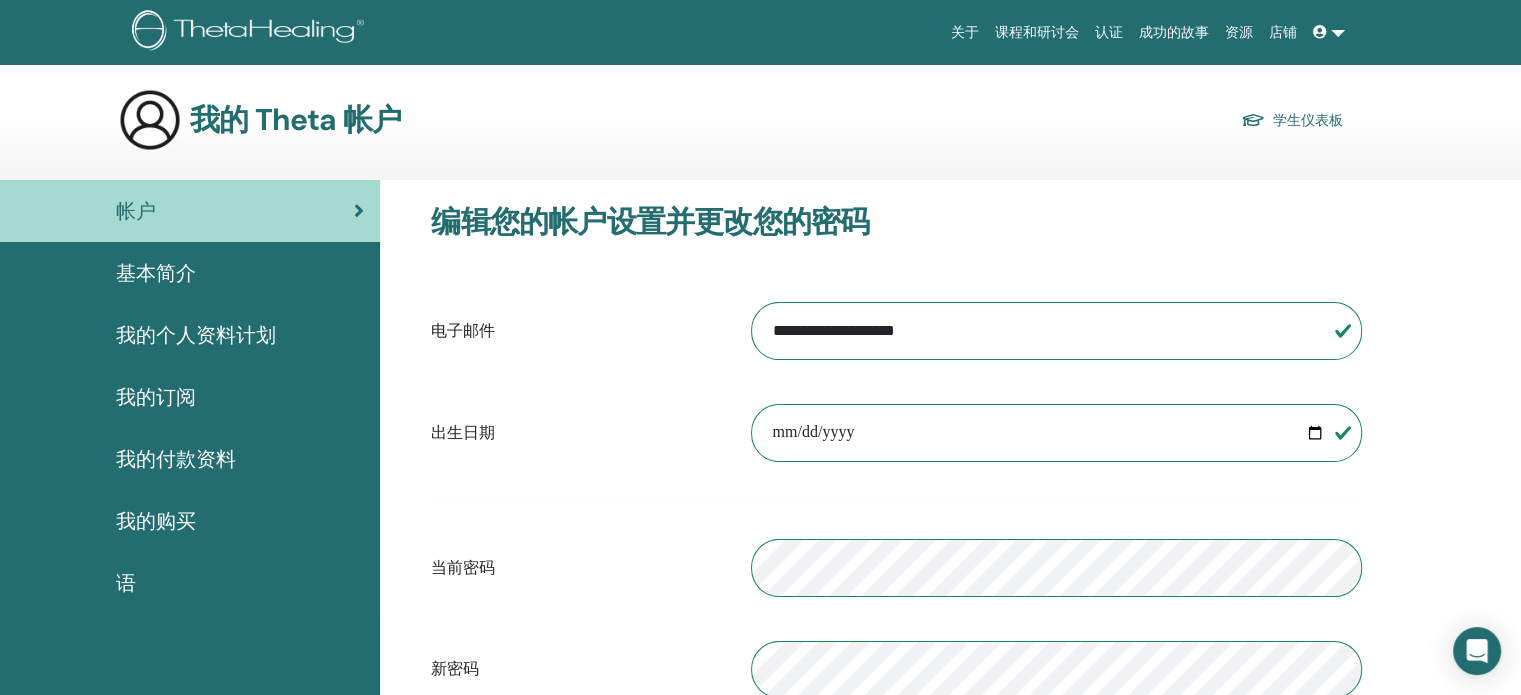 drag, startPoint x: 1012, startPoint y: 331, endPoint x: 685, endPoint y: 344, distance: 327.2583 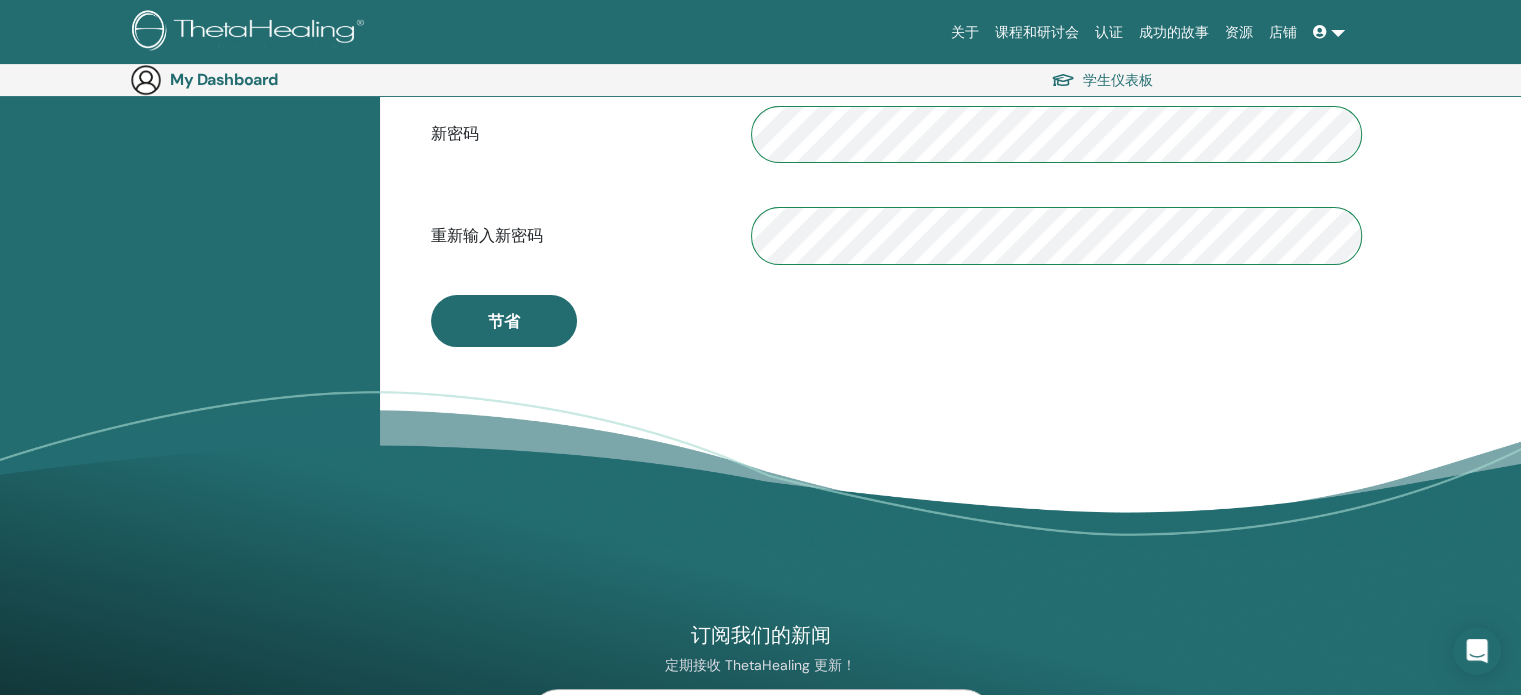 scroll, scrollTop: 925, scrollLeft: 0, axis: vertical 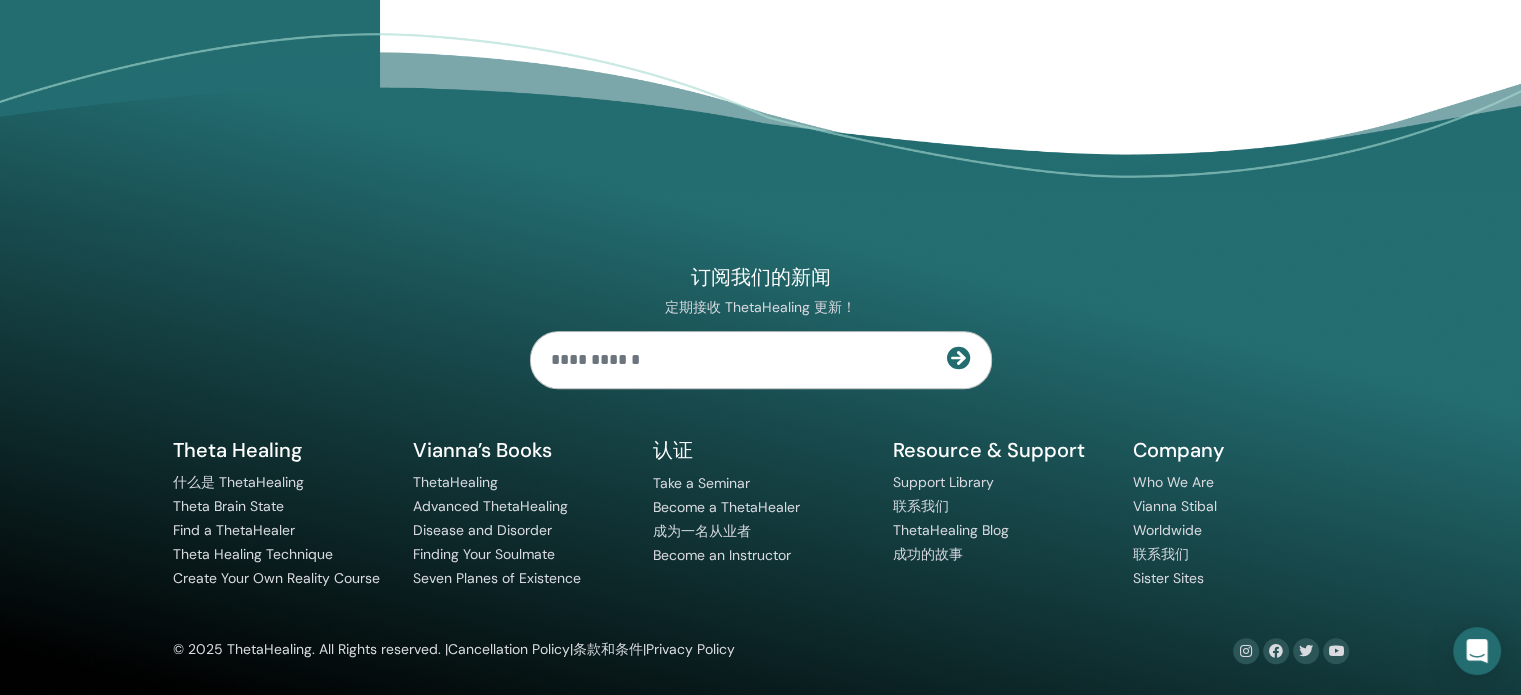 click at bounding box center (739, 360) 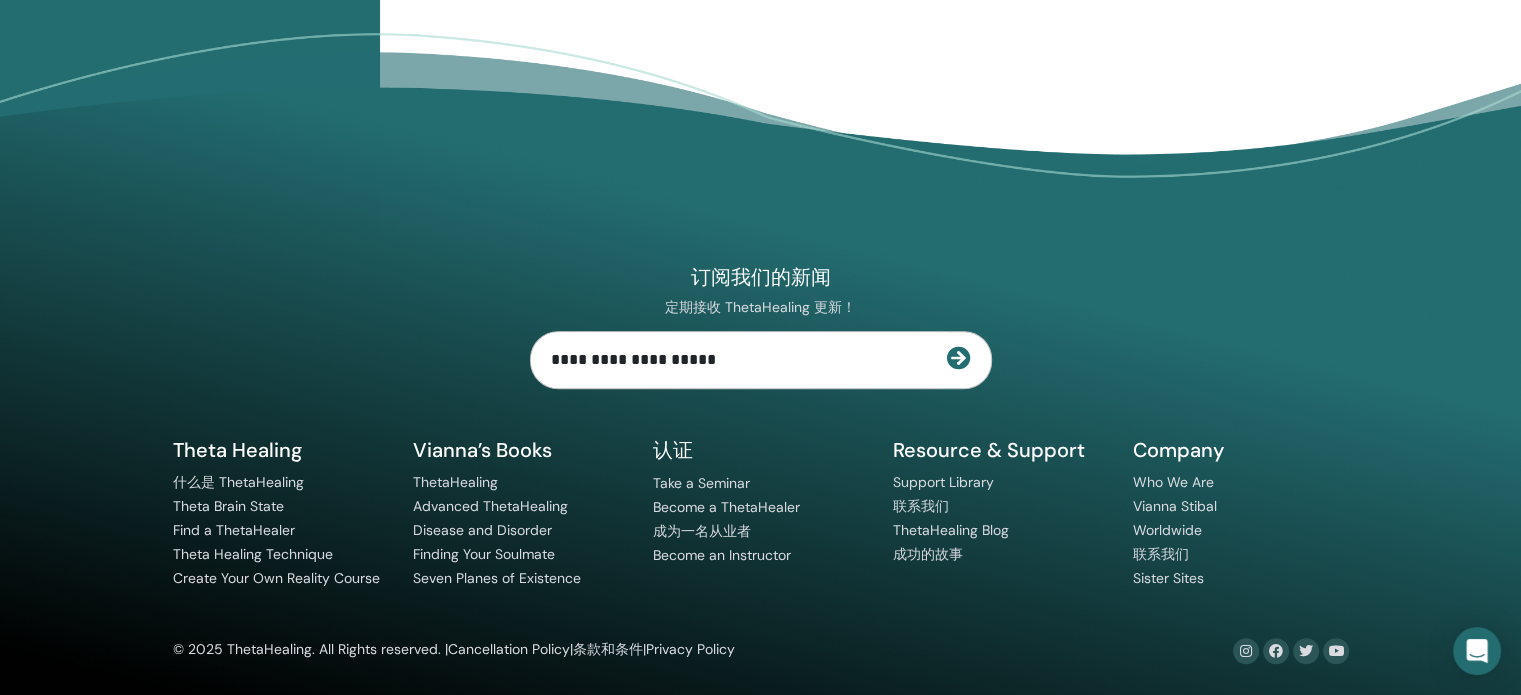 type on "**********" 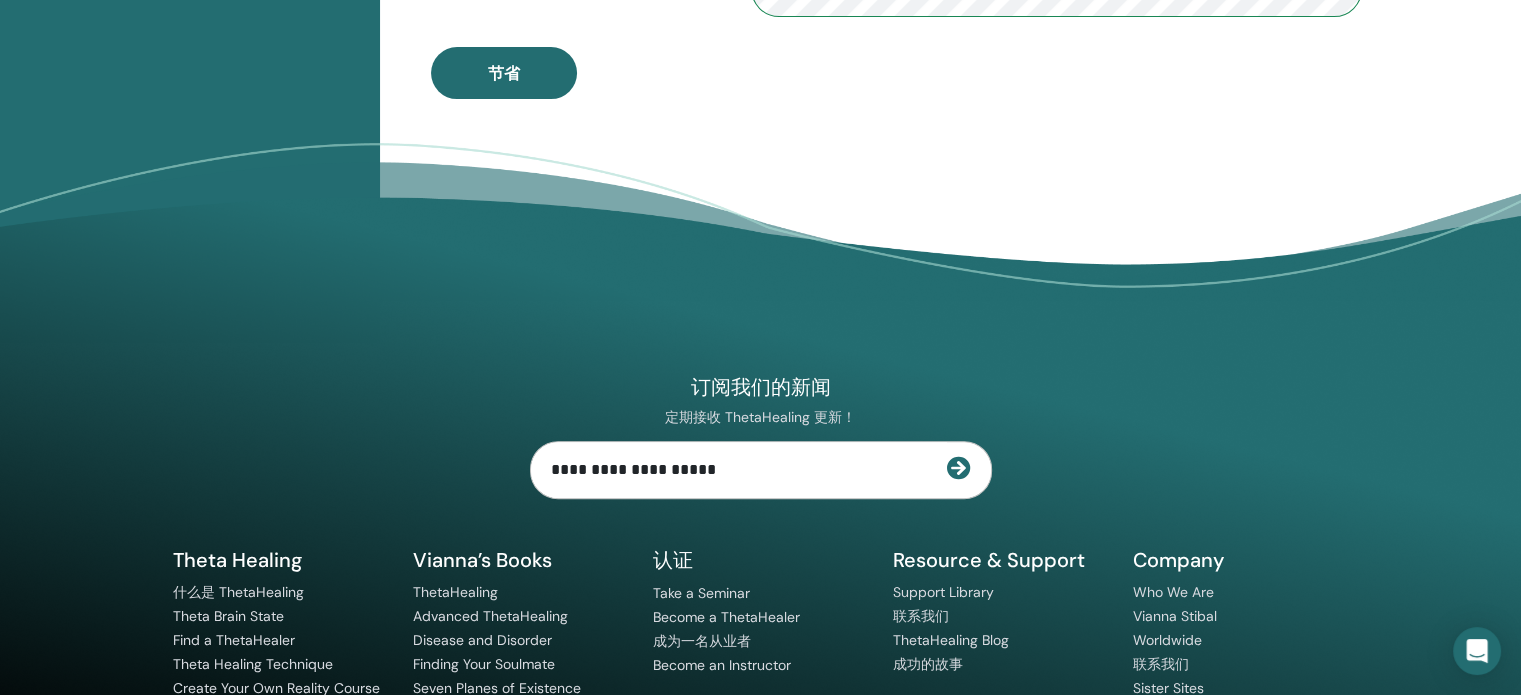 scroll, scrollTop: 925, scrollLeft: 0, axis: vertical 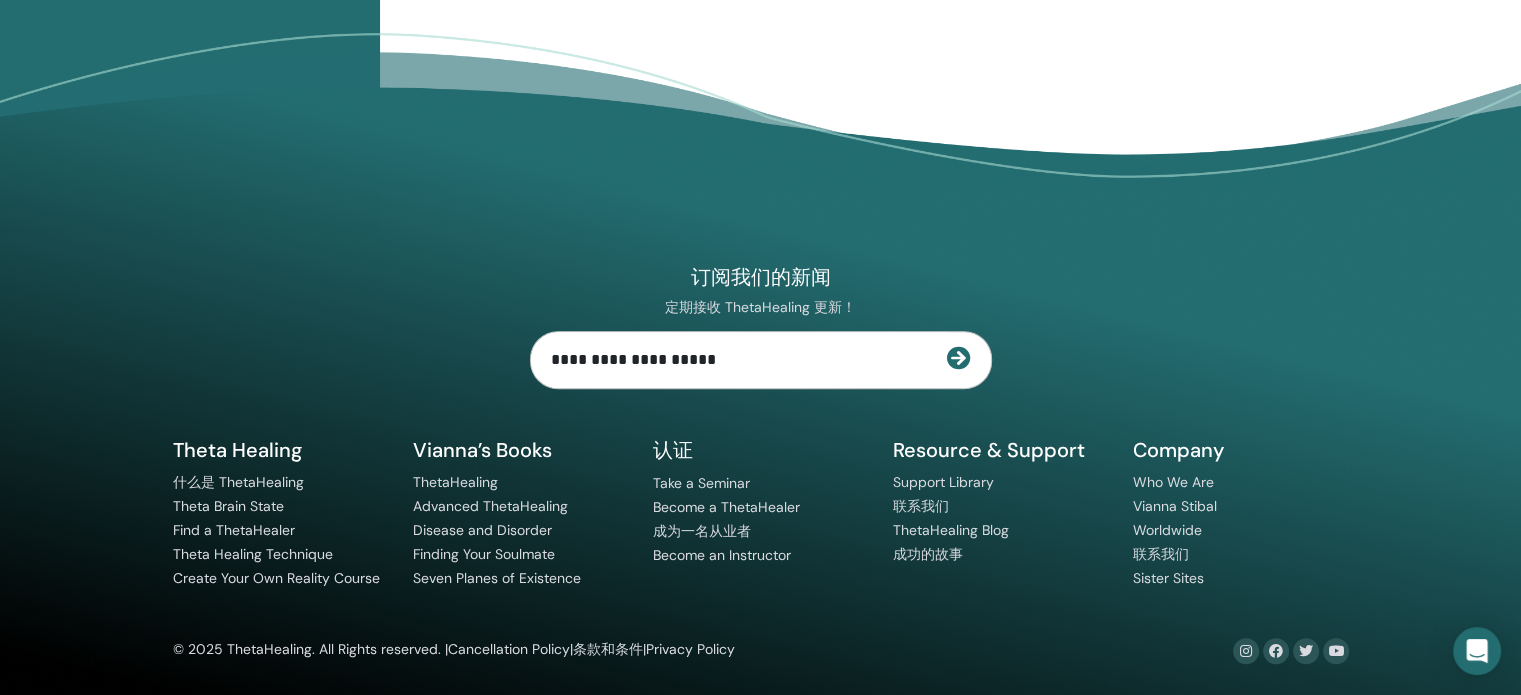 drag, startPoint x: 715, startPoint y: 357, endPoint x: 0, endPoint y: 355, distance: 715.0028 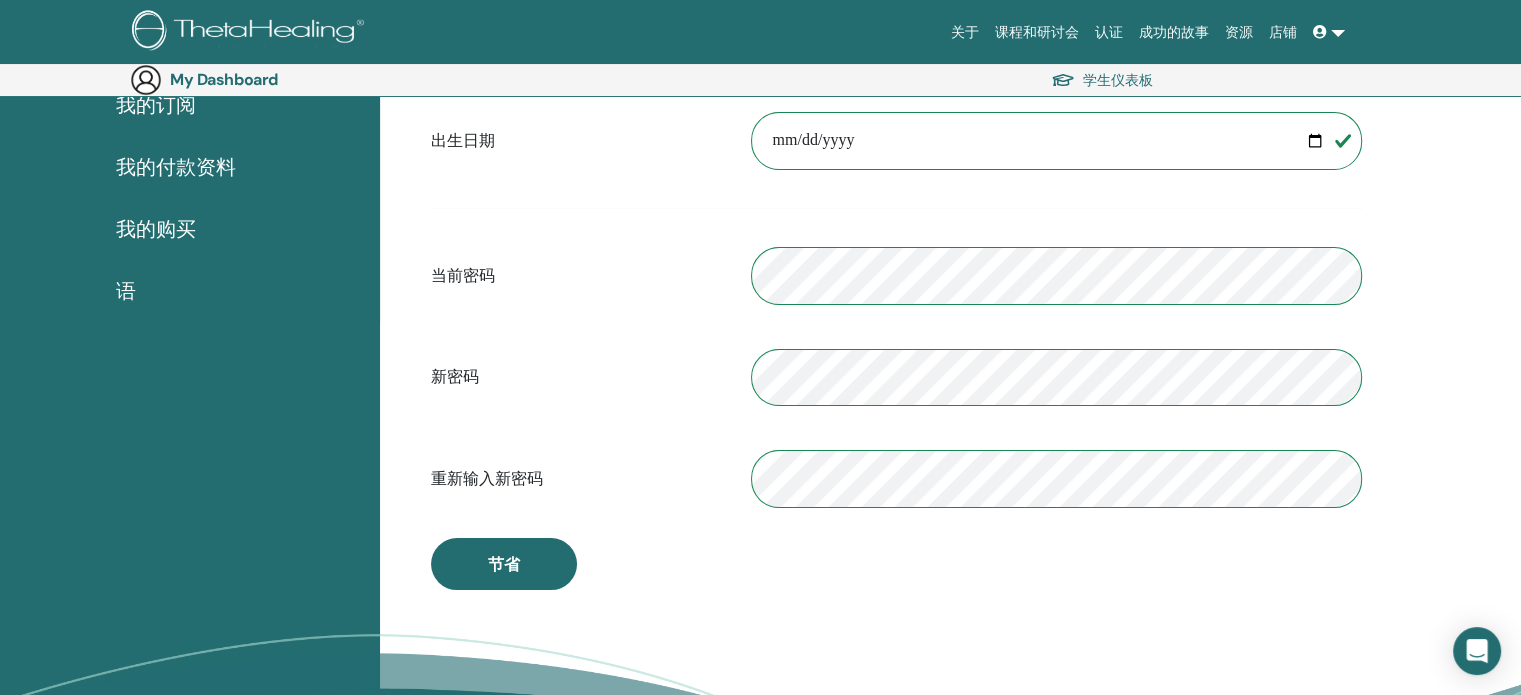 scroll, scrollTop: 325, scrollLeft: 0, axis: vertical 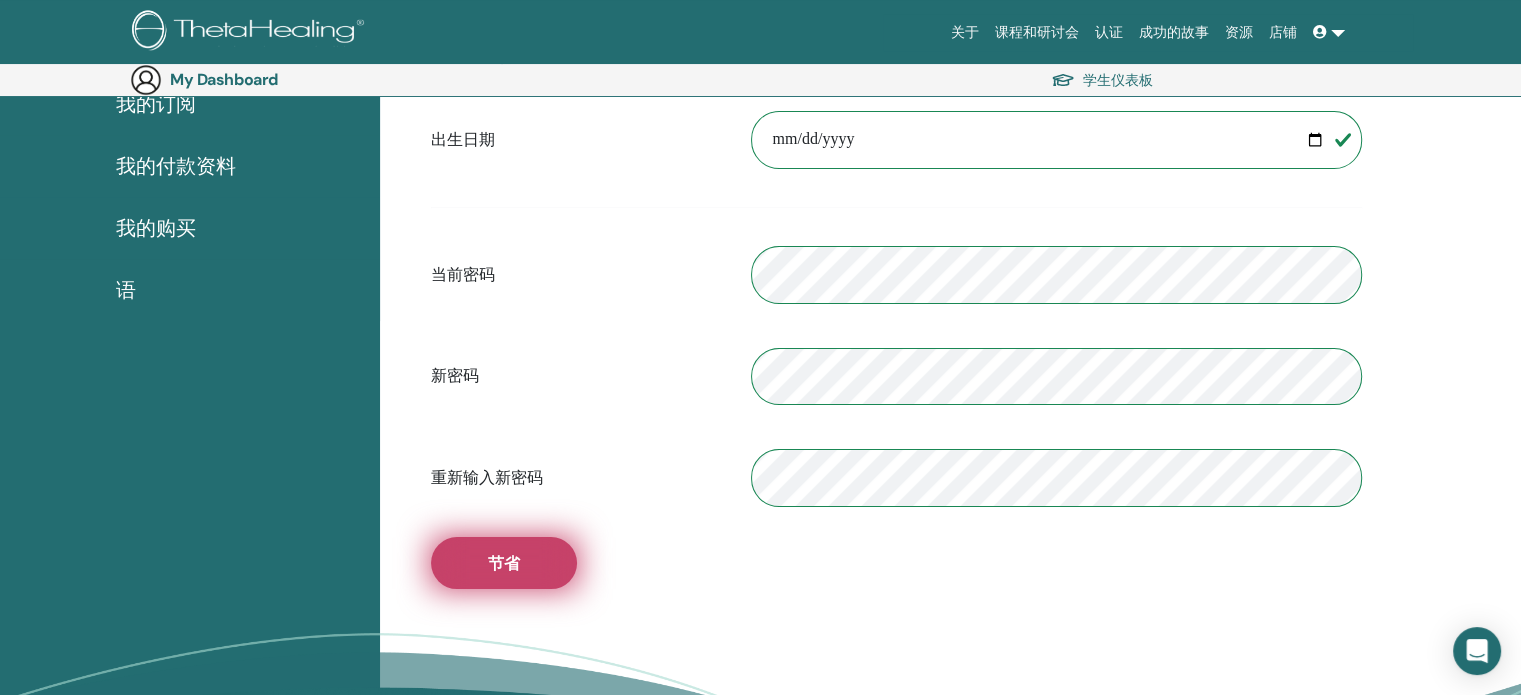 type 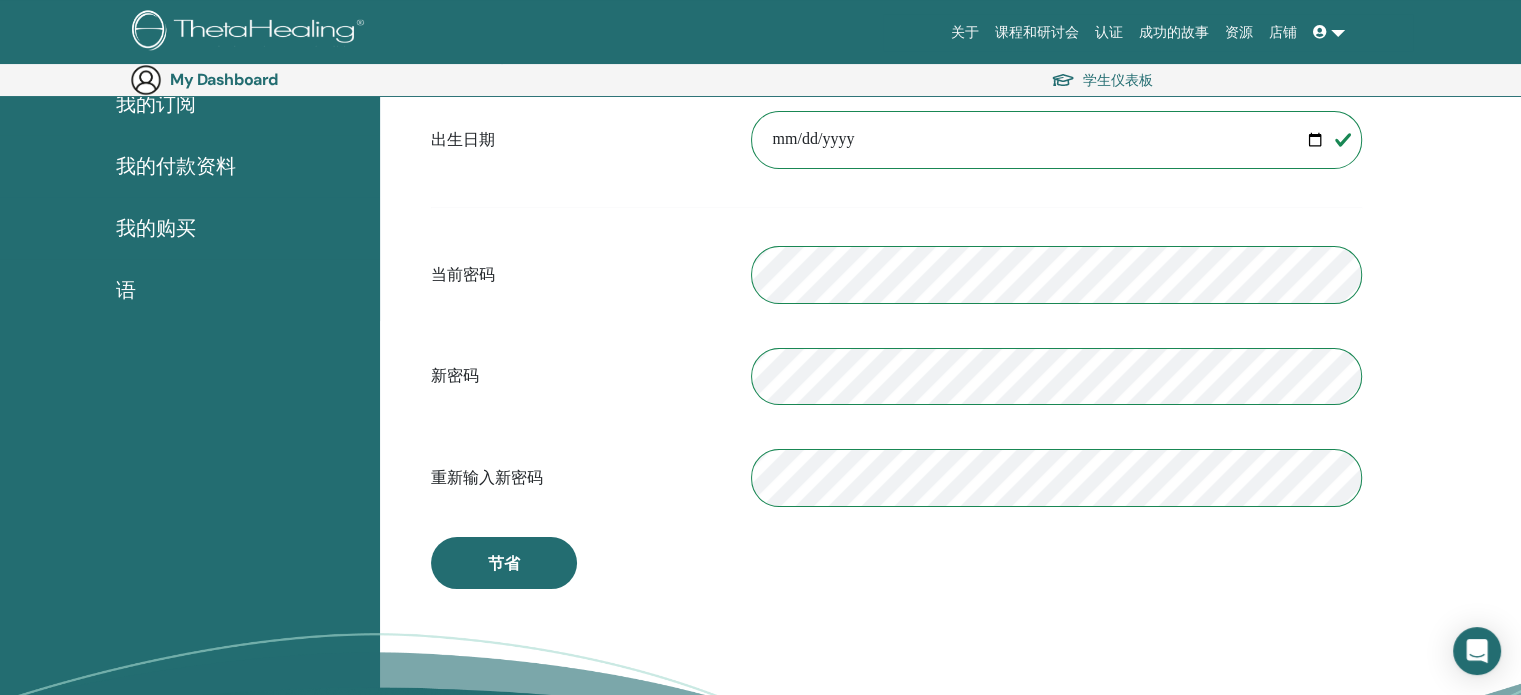 click on "课程和研讨会" at bounding box center (1037, 32) 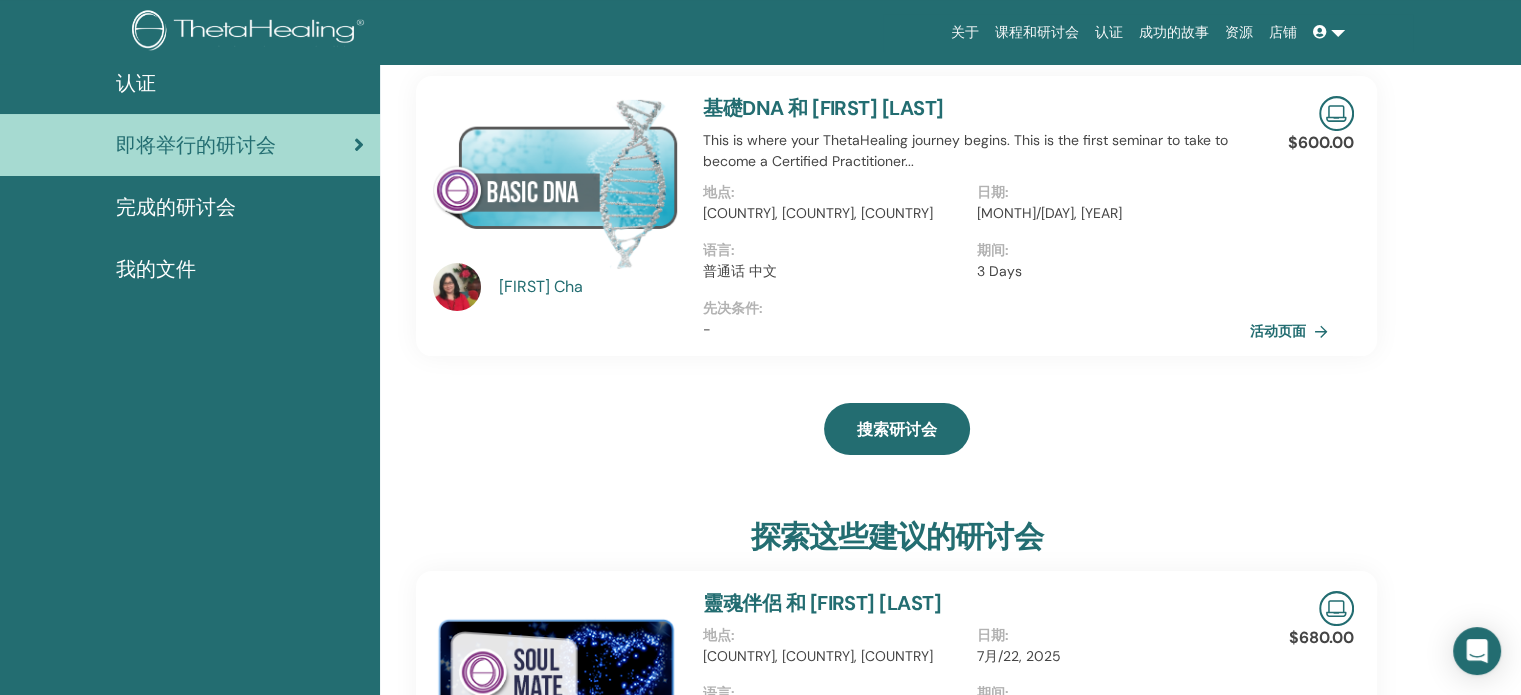 scroll, scrollTop: 0, scrollLeft: 0, axis: both 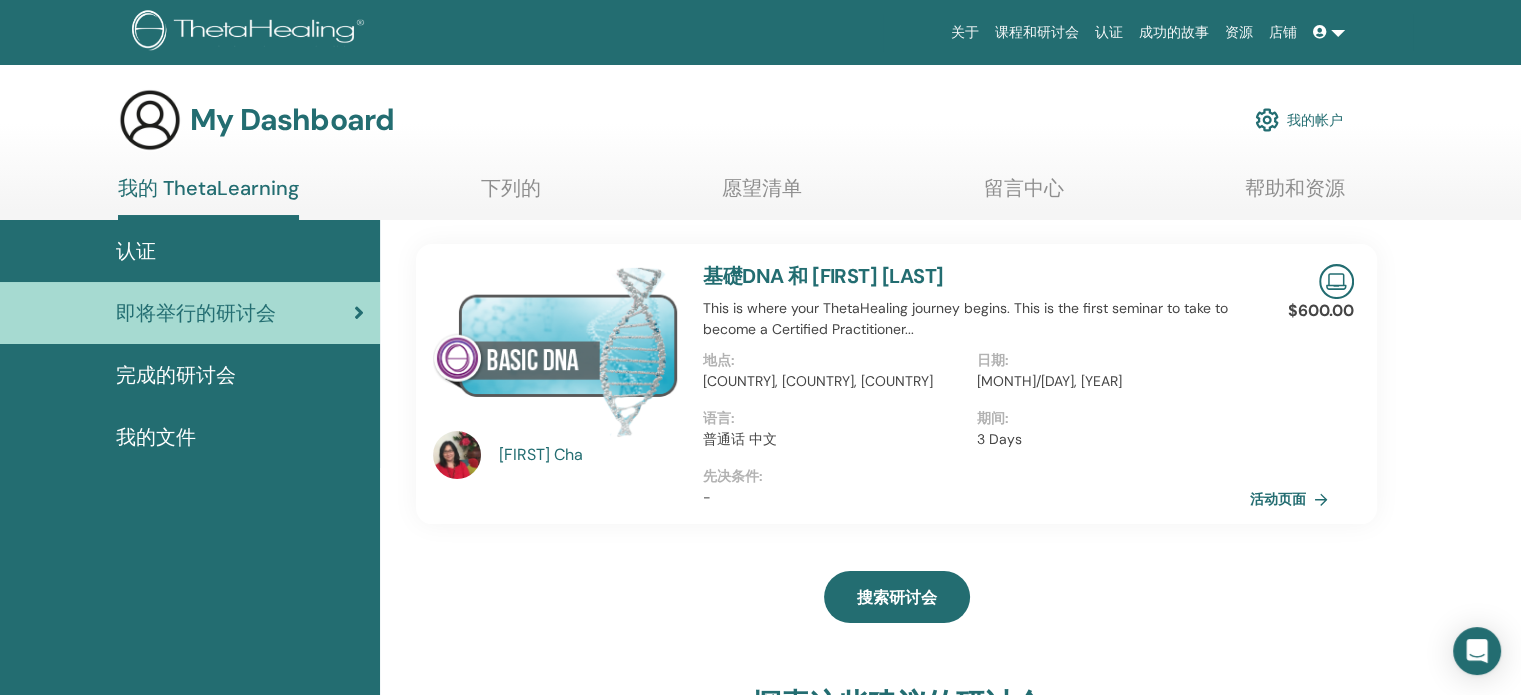 click at bounding box center [1329, 32] 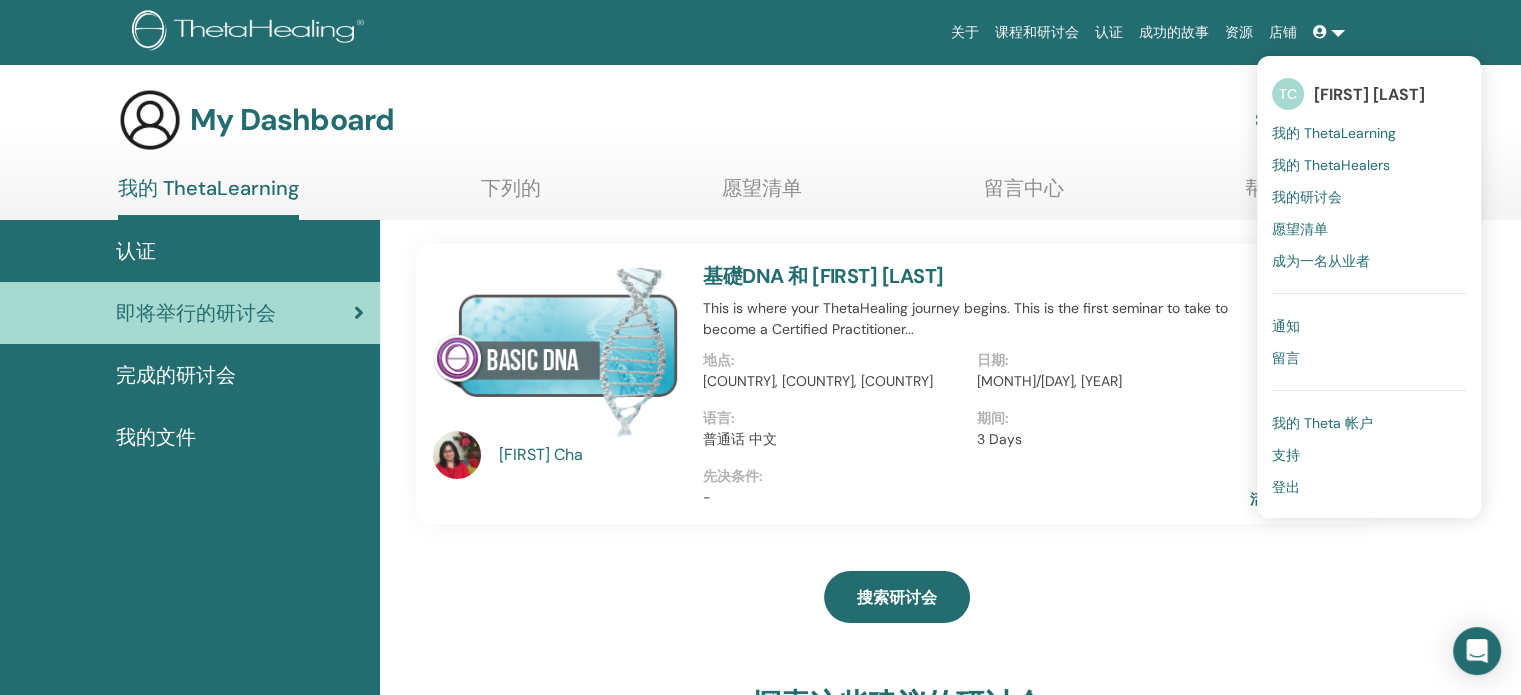 click on "登出" at bounding box center [1286, 487] 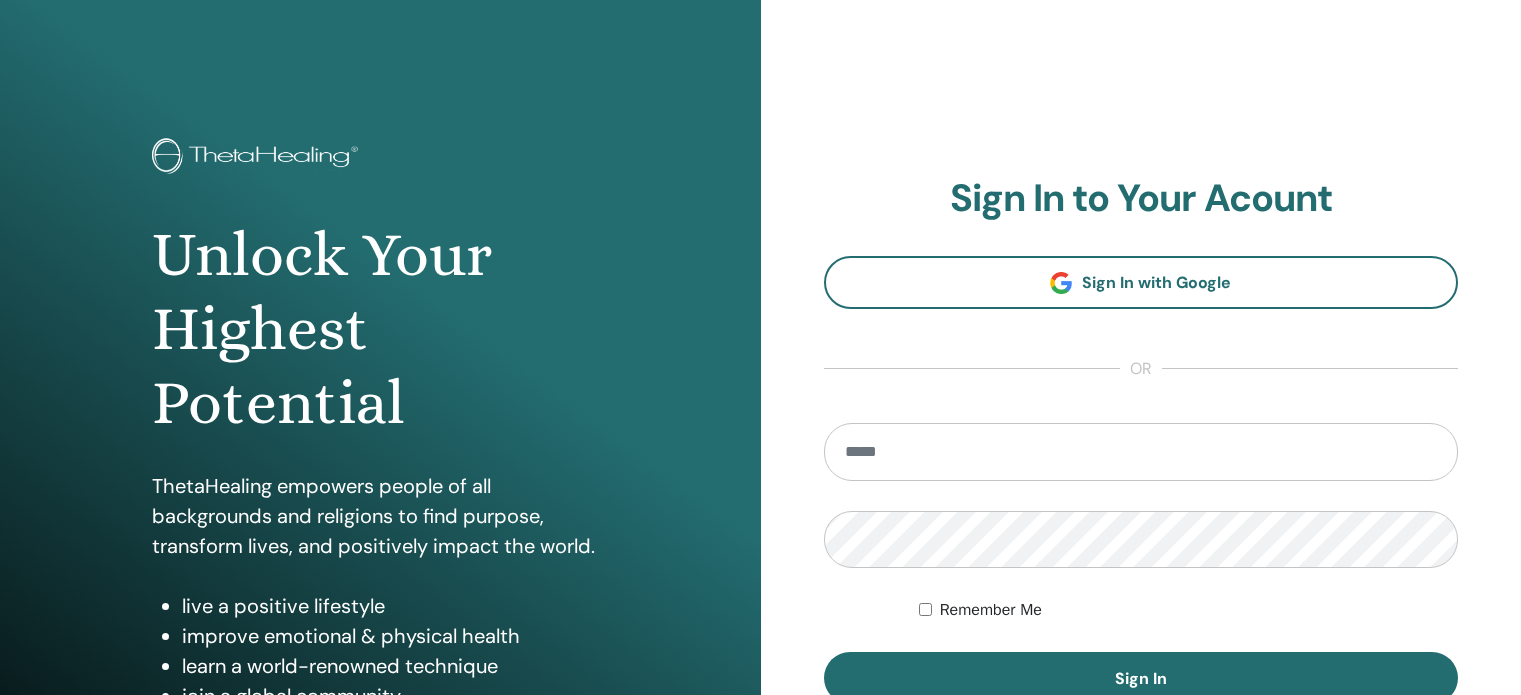 scroll, scrollTop: 0, scrollLeft: 0, axis: both 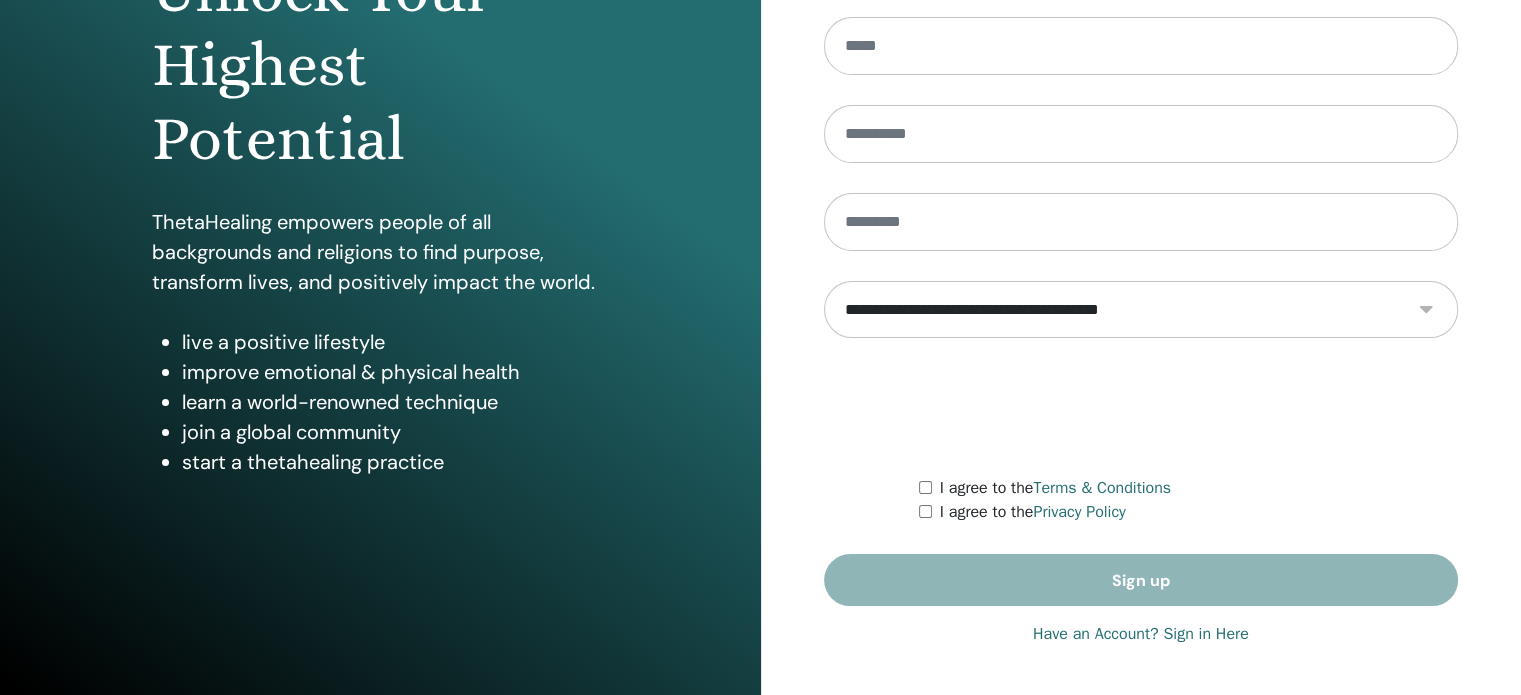 click on "Have an Account? Sign in Here" at bounding box center (1141, 634) 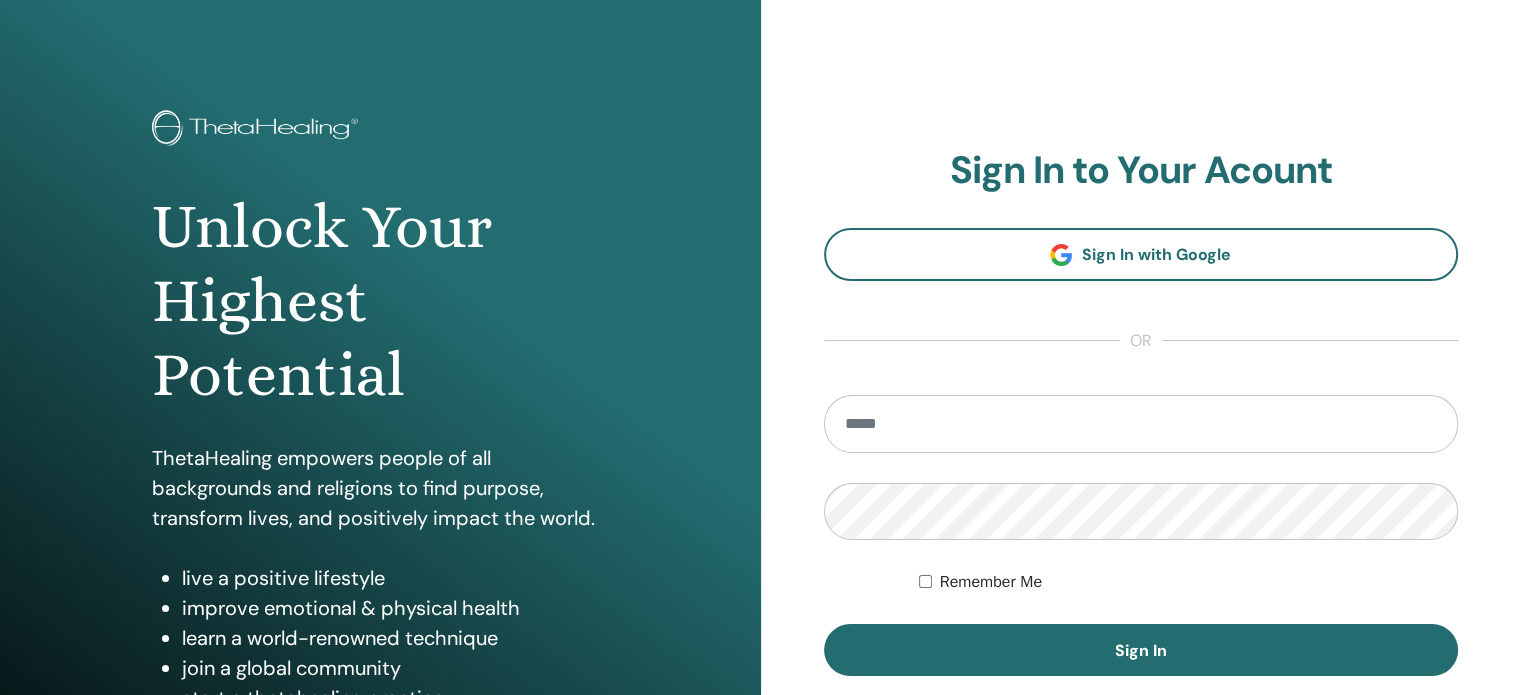 scroll, scrollTop: 0, scrollLeft: 0, axis: both 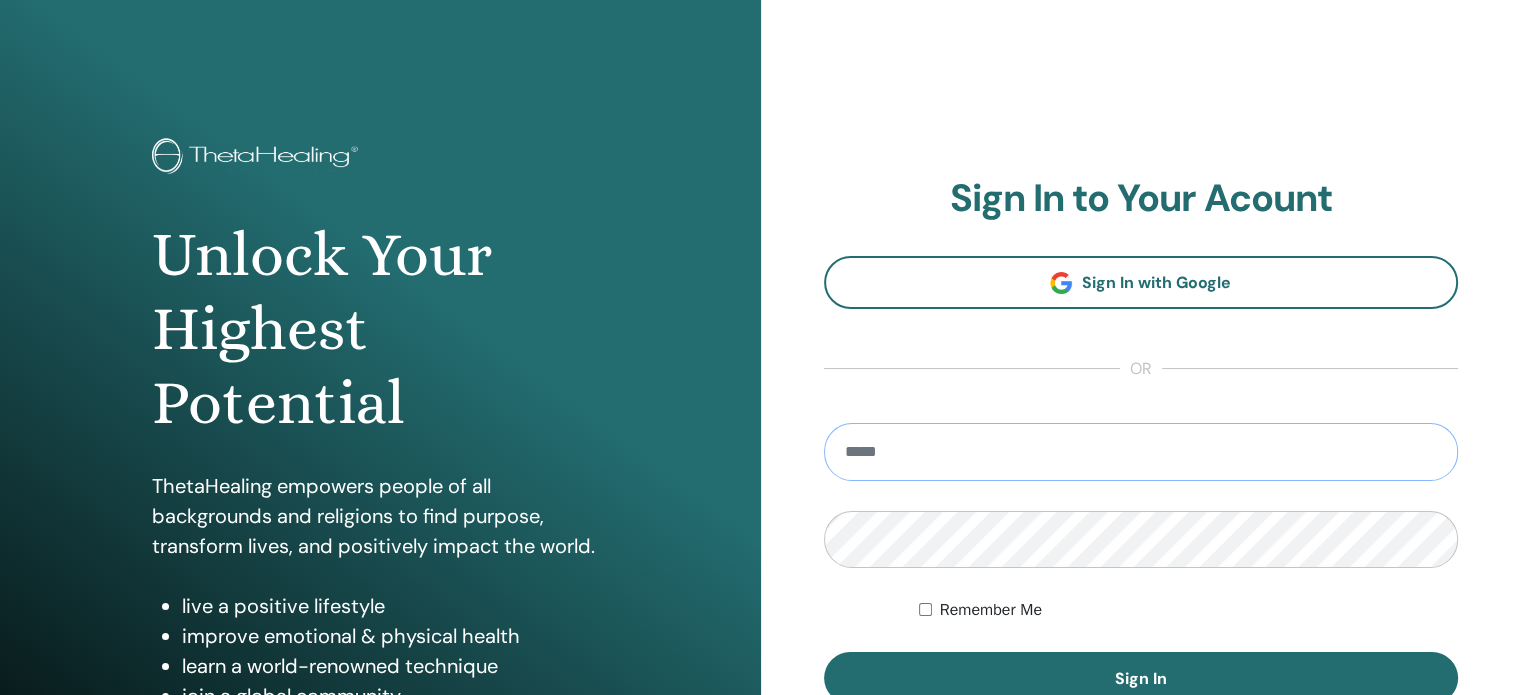 click at bounding box center (1141, 452) 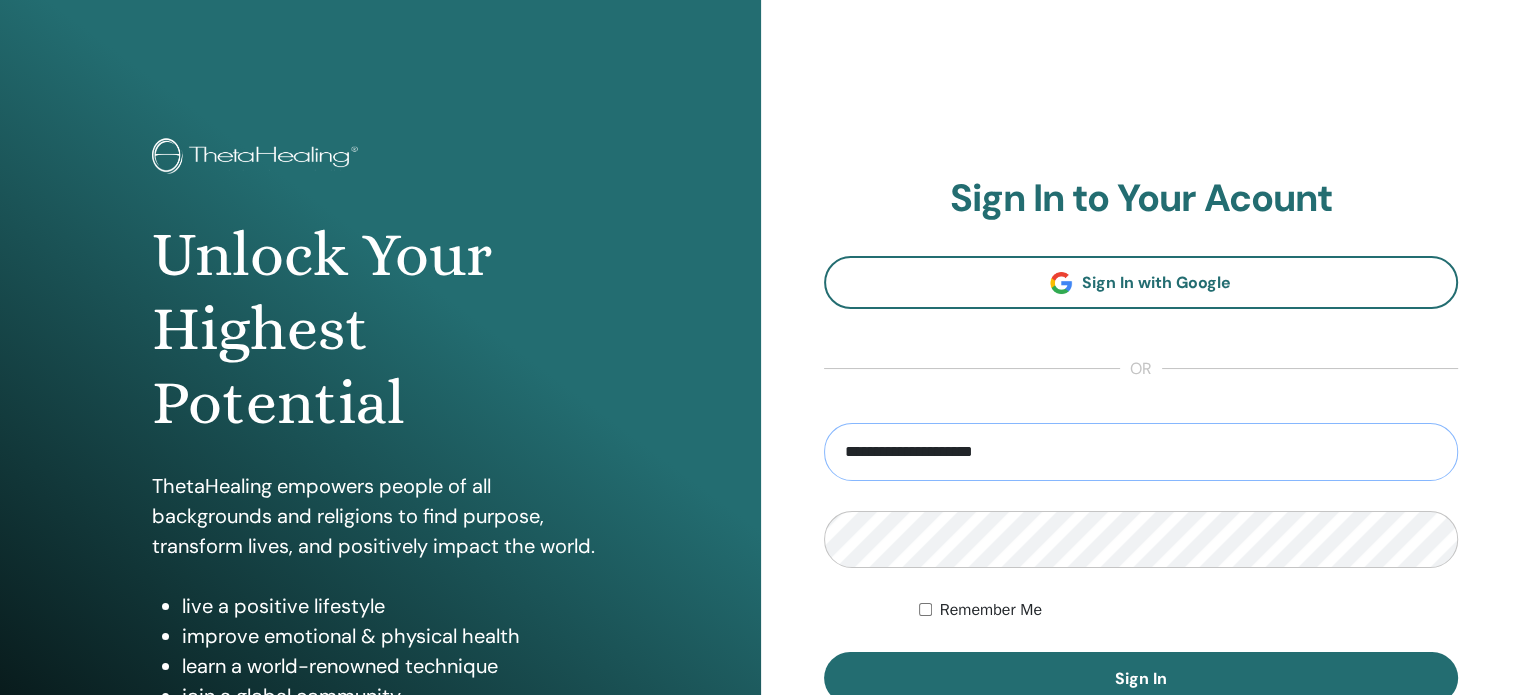 type on "**********" 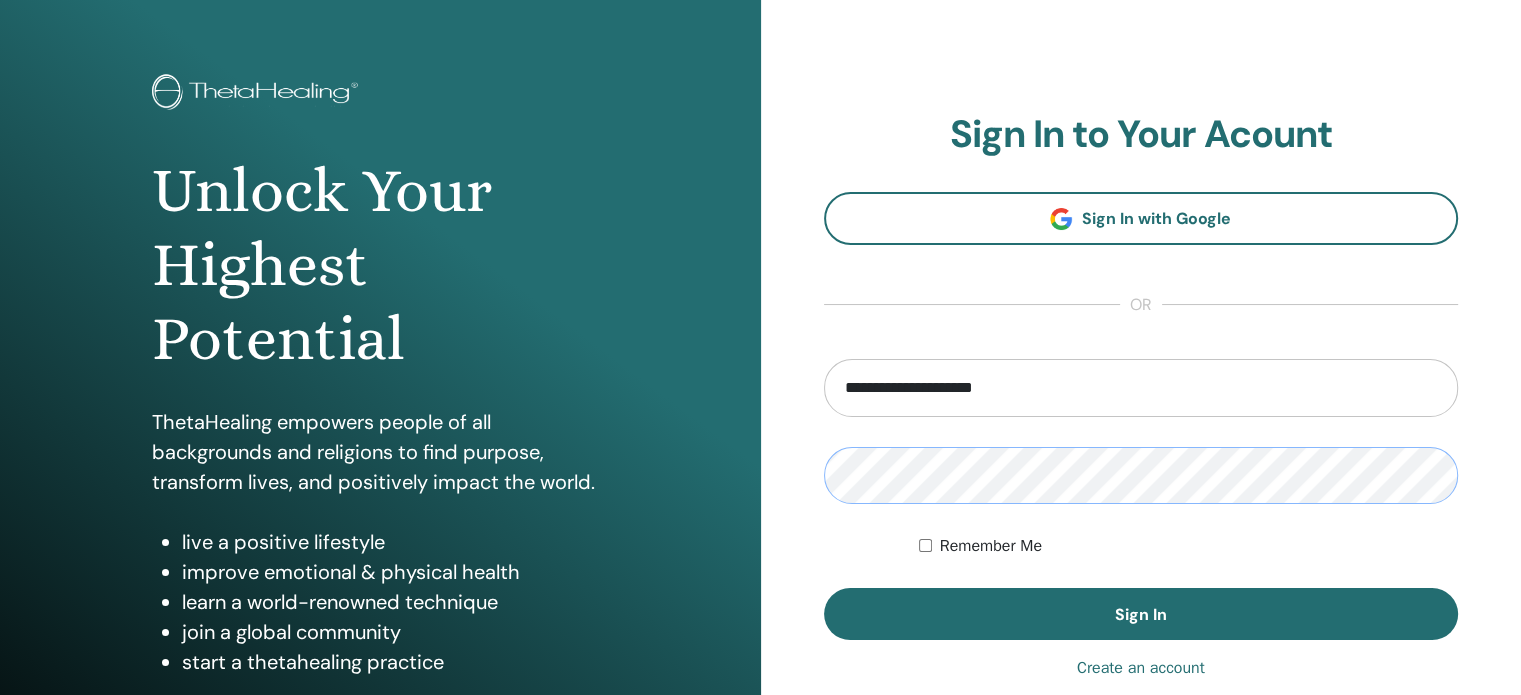 scroll, scrollTop: 100, scrollLeft: 0, axis: vertical 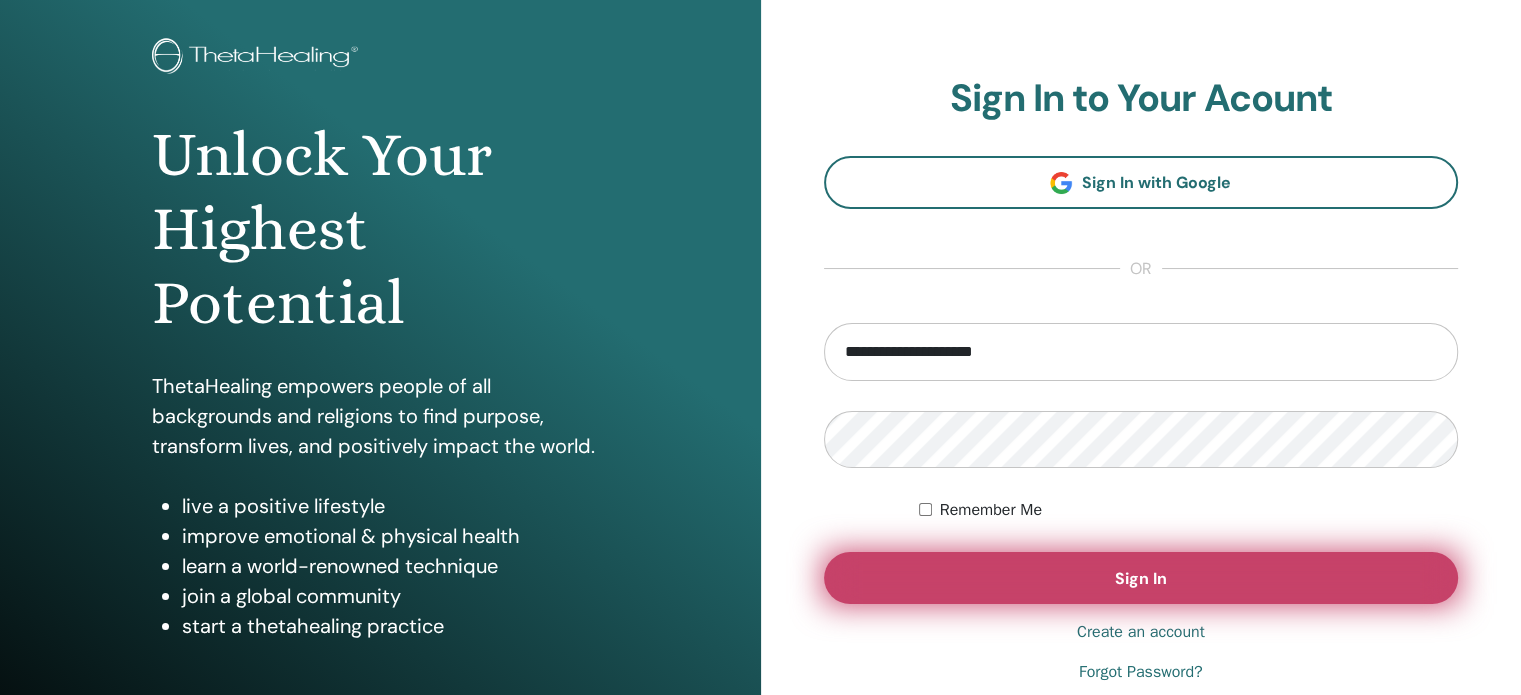 click on "Sign In" at bounding box center [1141, 578] 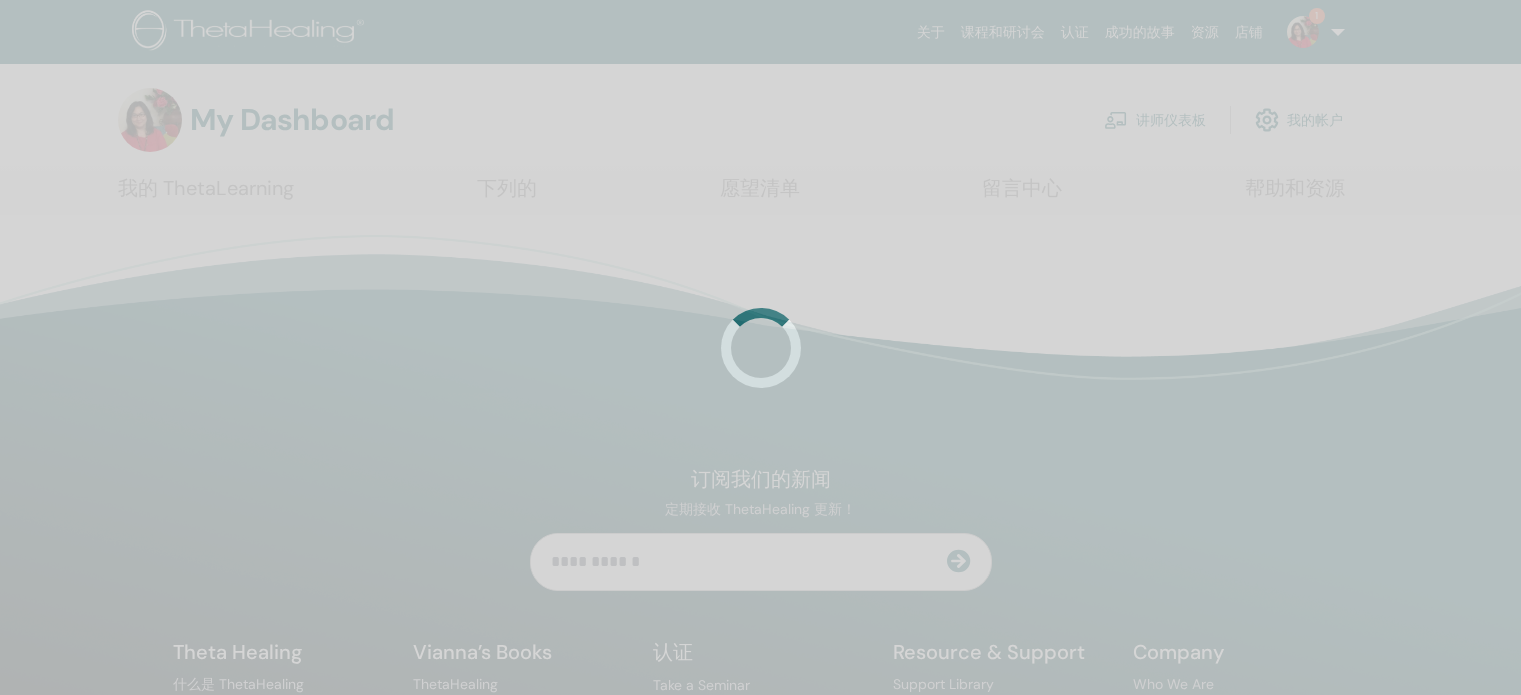 scroll, scrollTop: 0, scrollLeft: 0, axis: both 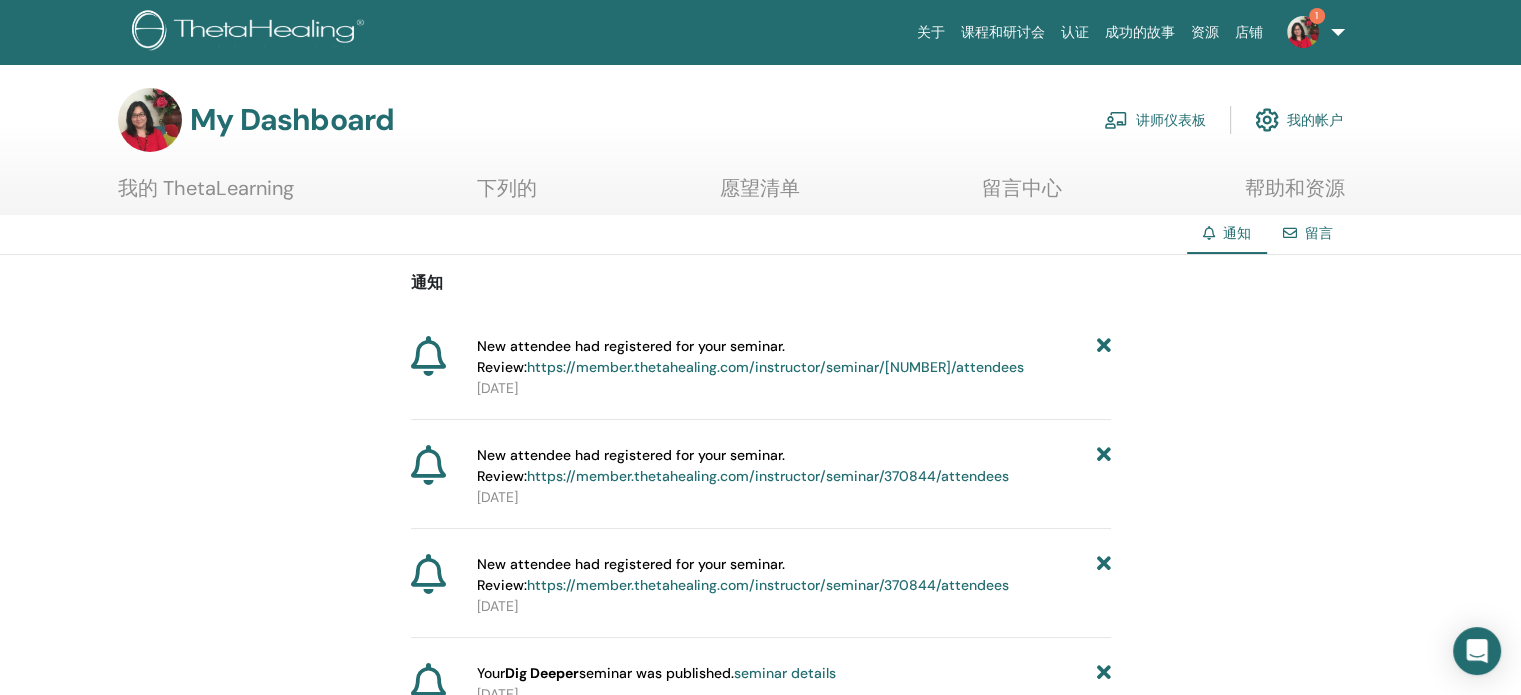 click on "讲师仪表板" at bounding box center (1155, 120) 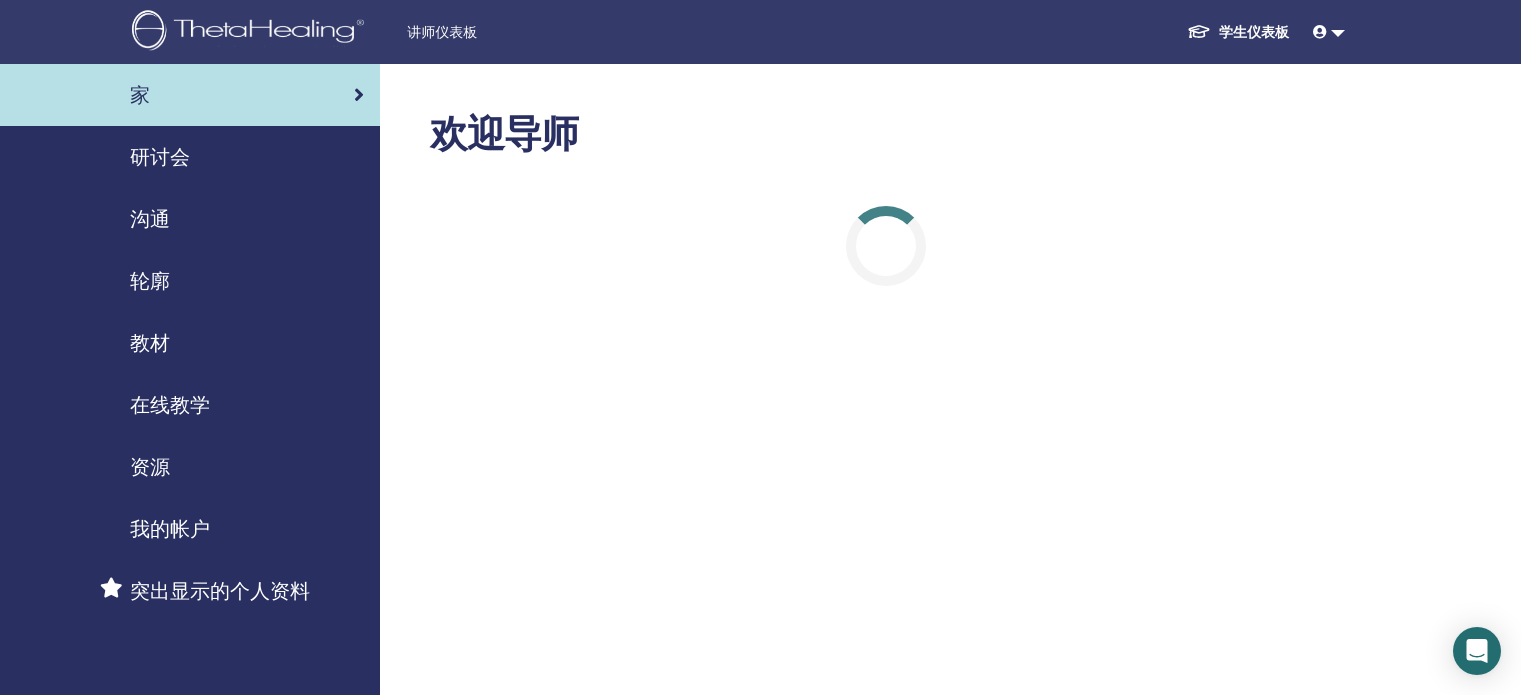 scroll, scrollTop: 0, scrollLeft: 0, axis: both 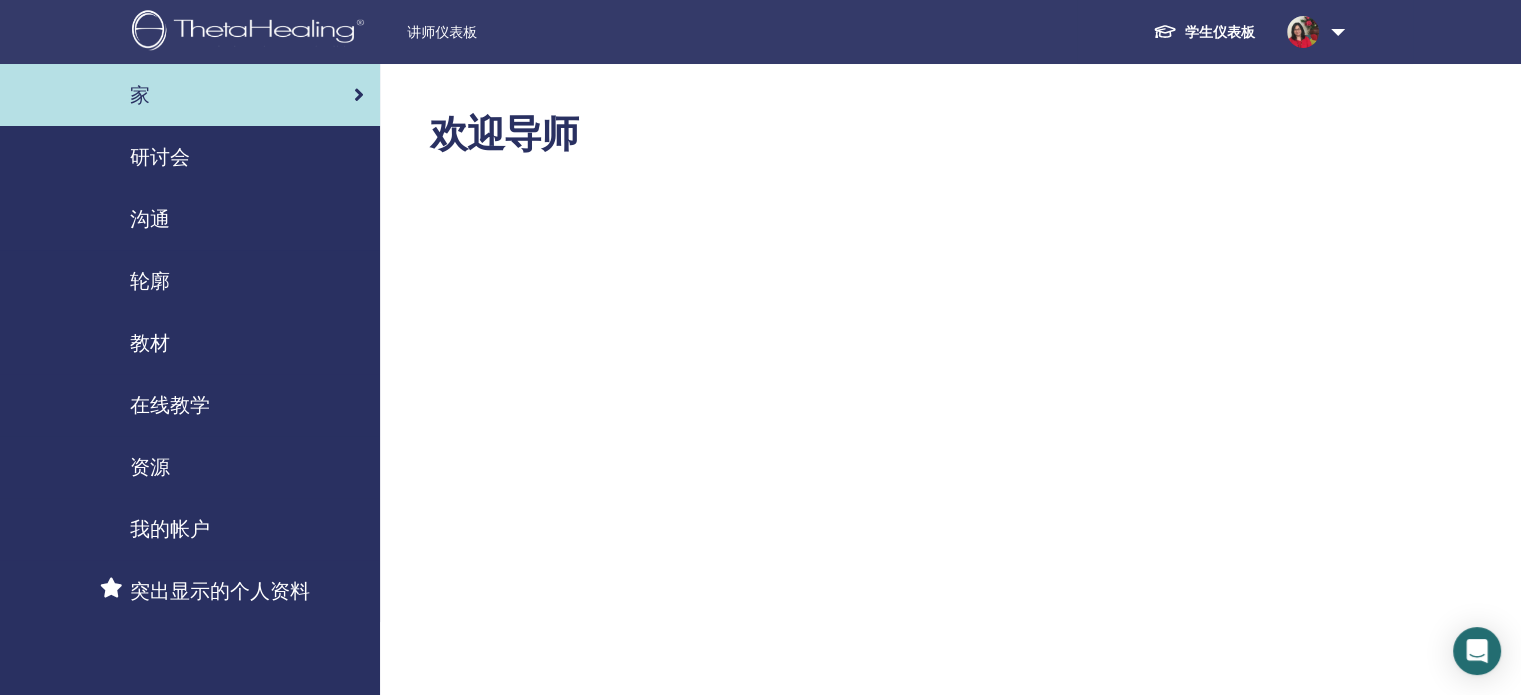 click on "研讨会" at bounding box center [190, 157] 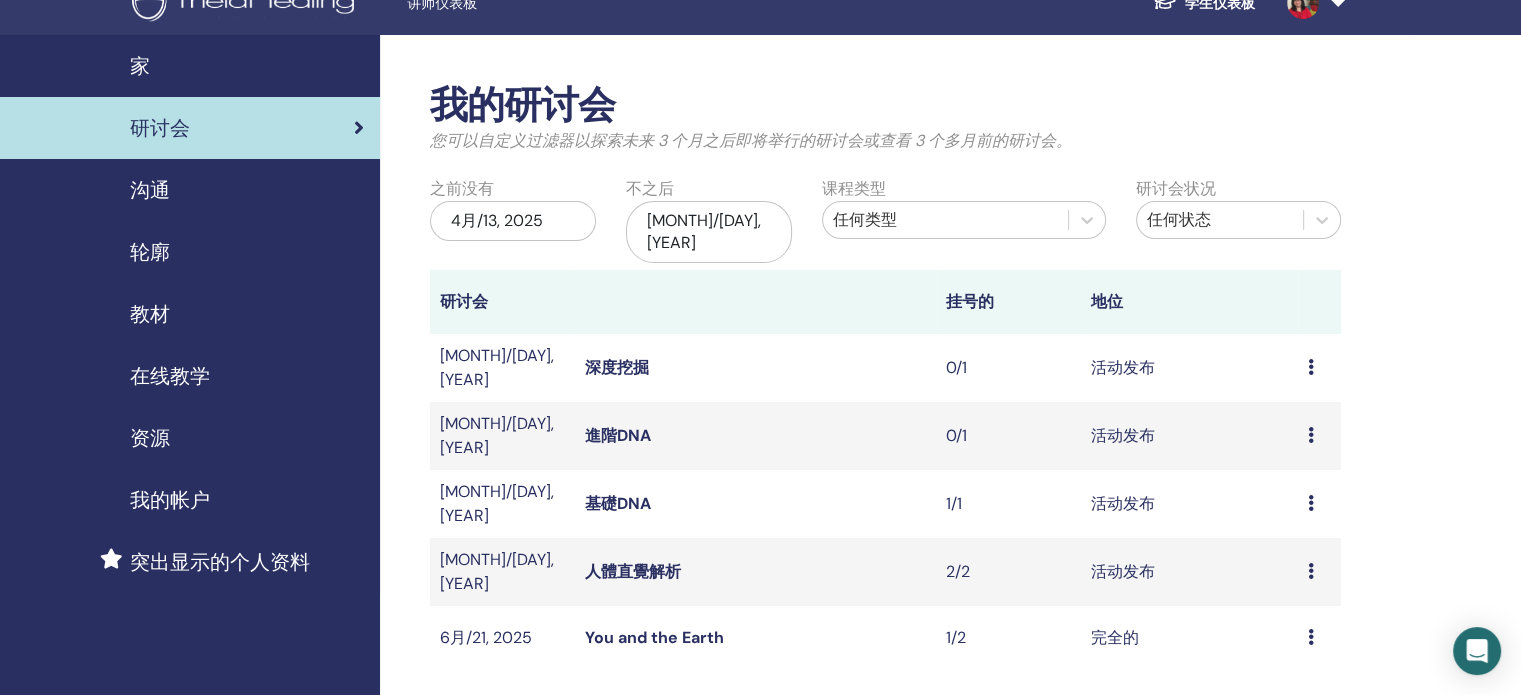 scroll, scrollTop: 0, scrollLeft: 0, axis: both 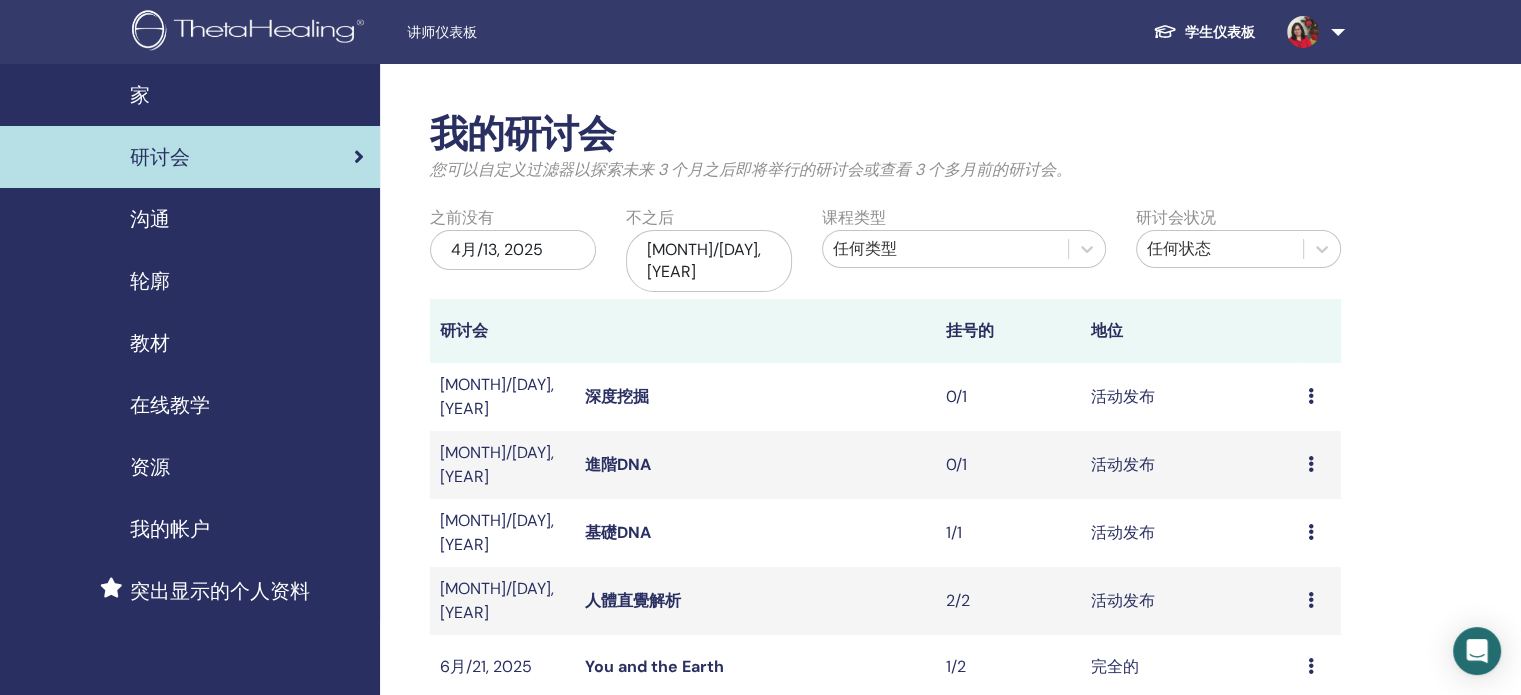 click at bounding box center [1312, 32] 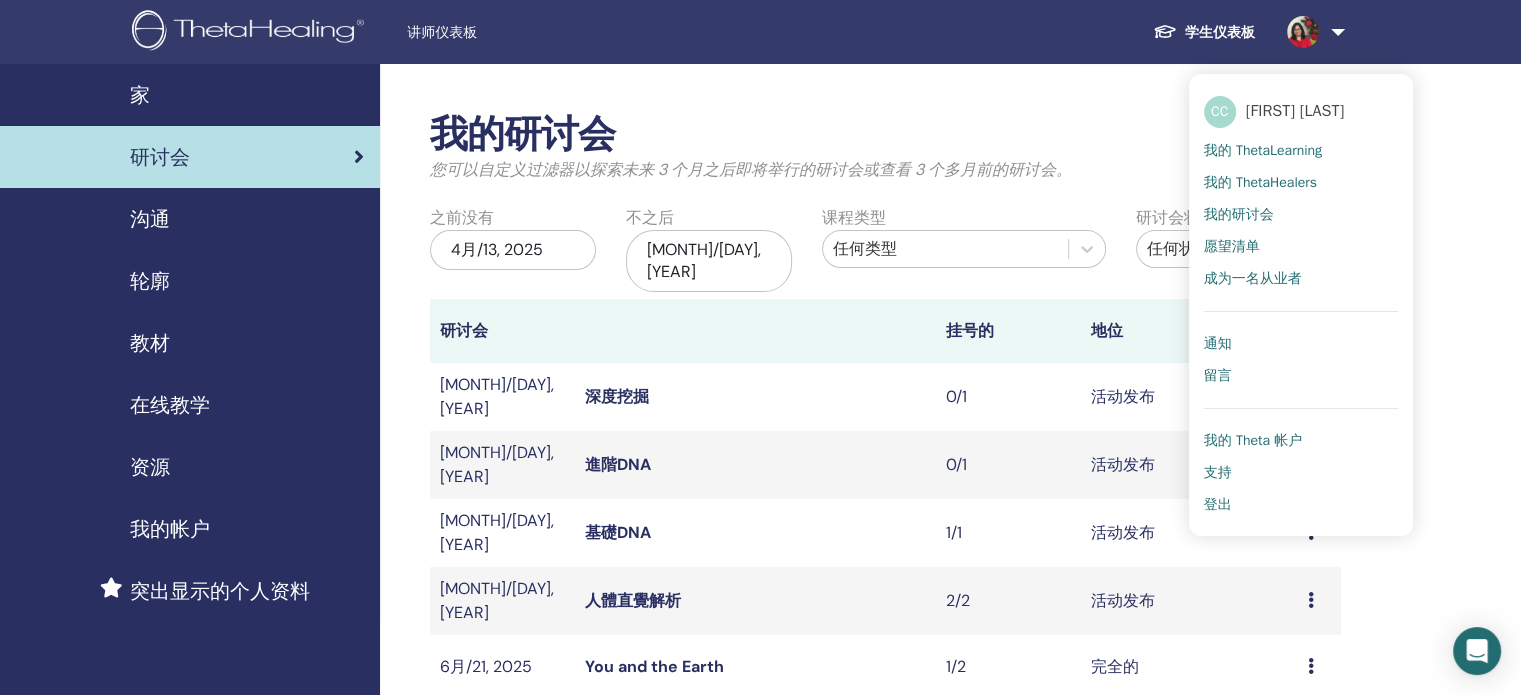 click on "登出" at bounding box center (1218, 505) 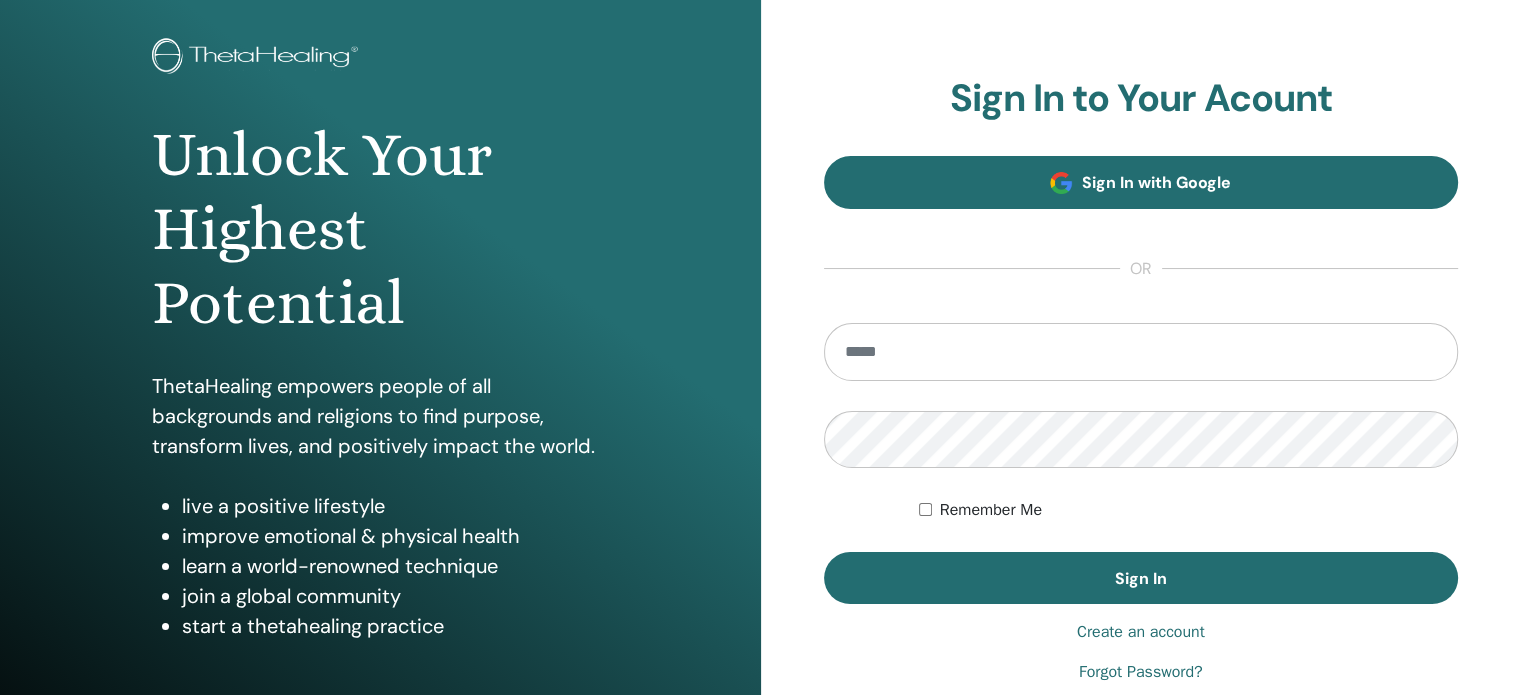 scroll, scrollTop: 200, scrollLeft: 0, axis: vertical 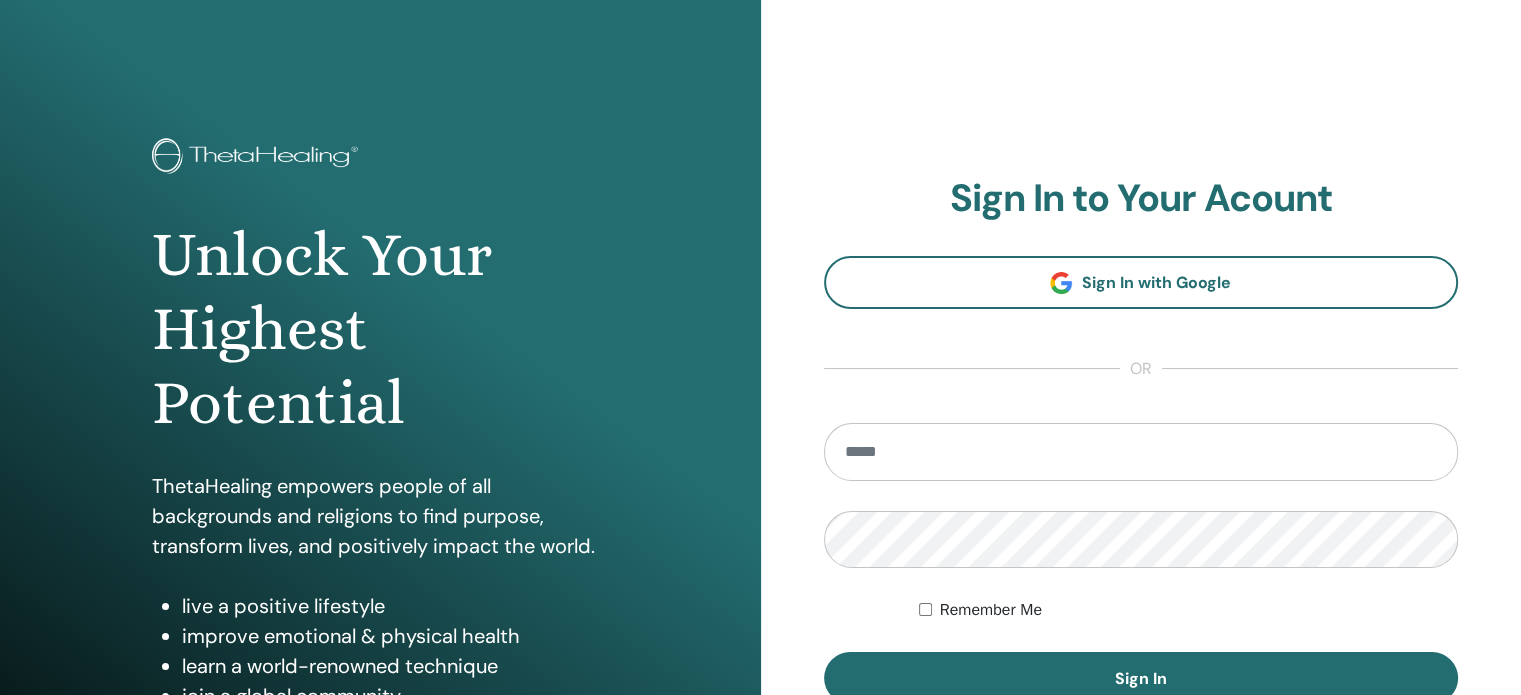 click at bounding box center [1141, 452] 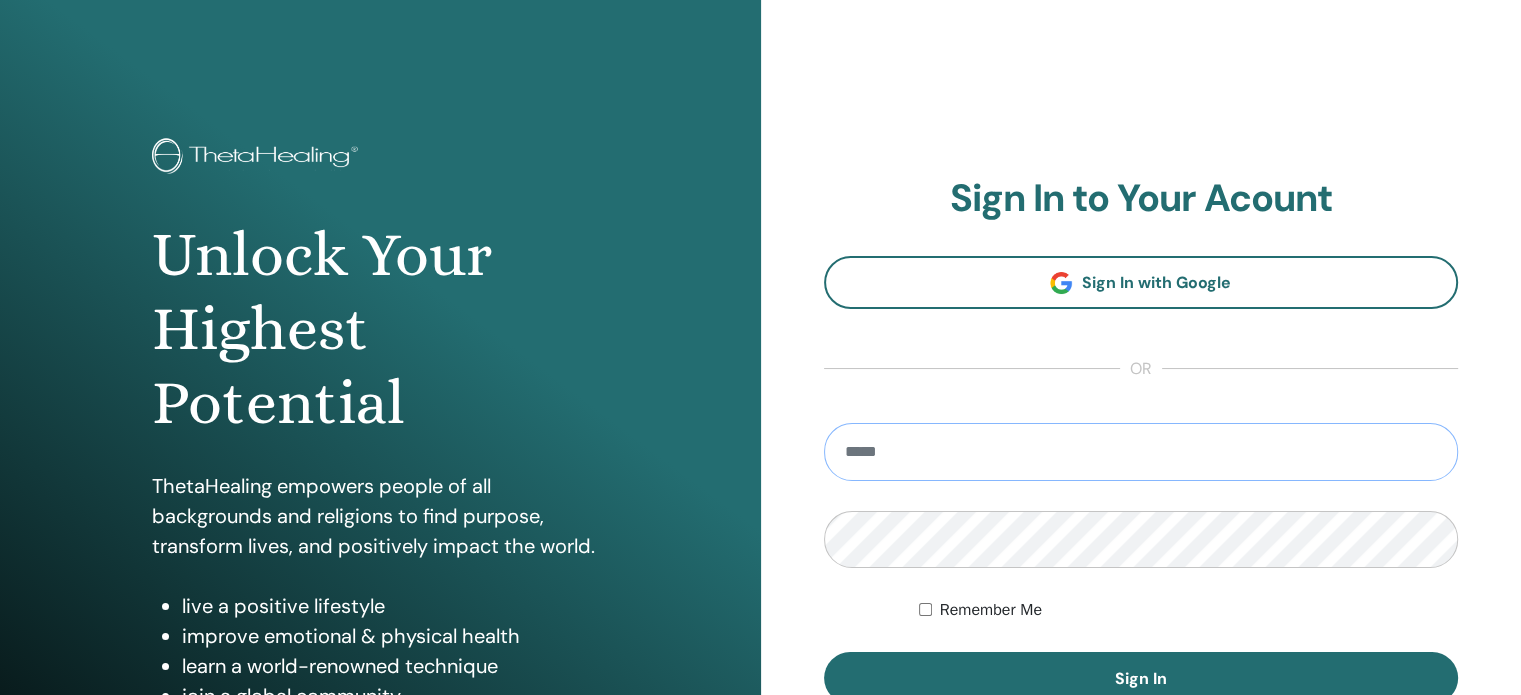 click at bounding box center [1141, 452] 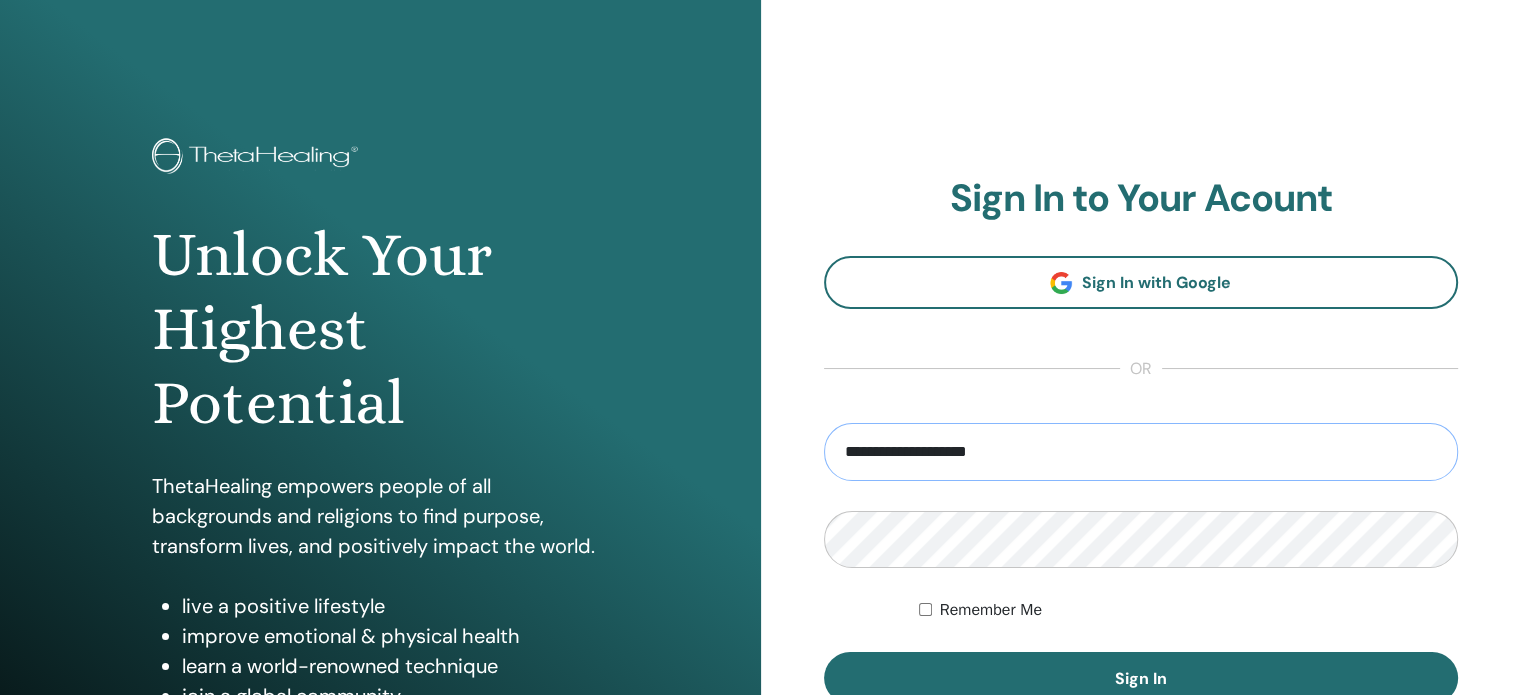 type on "**********" 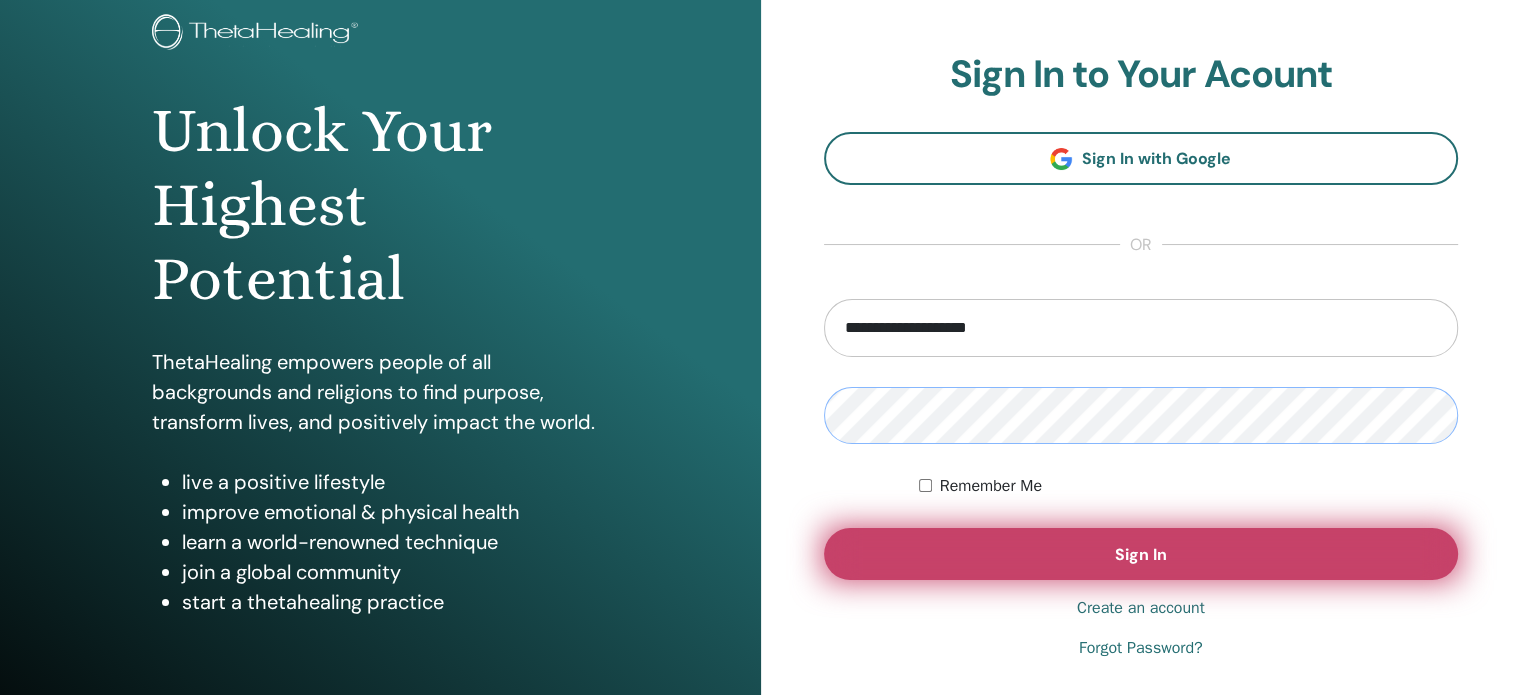 scroll, scrollTop: 264, scrollLeft: 0, axis: vertical 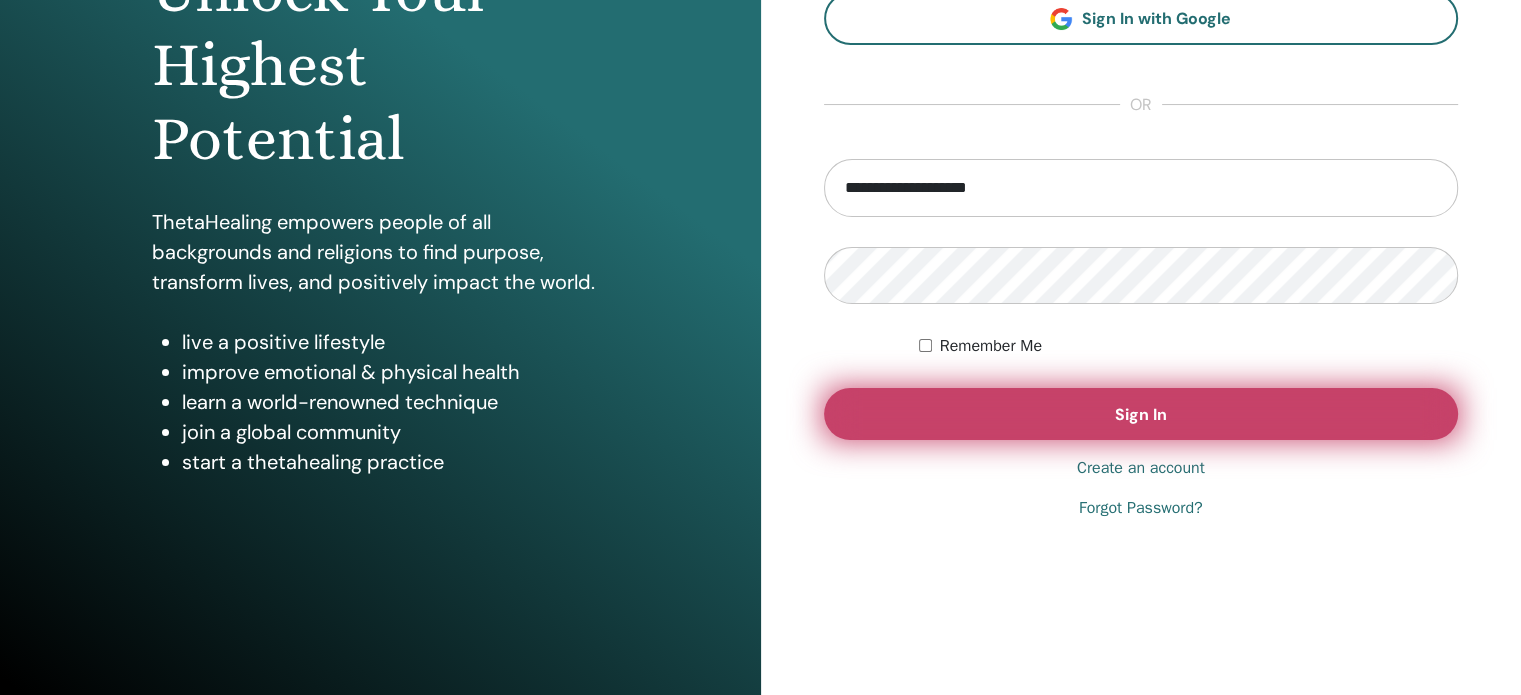 click on "Sign In" at bounding box center [1141, 414] 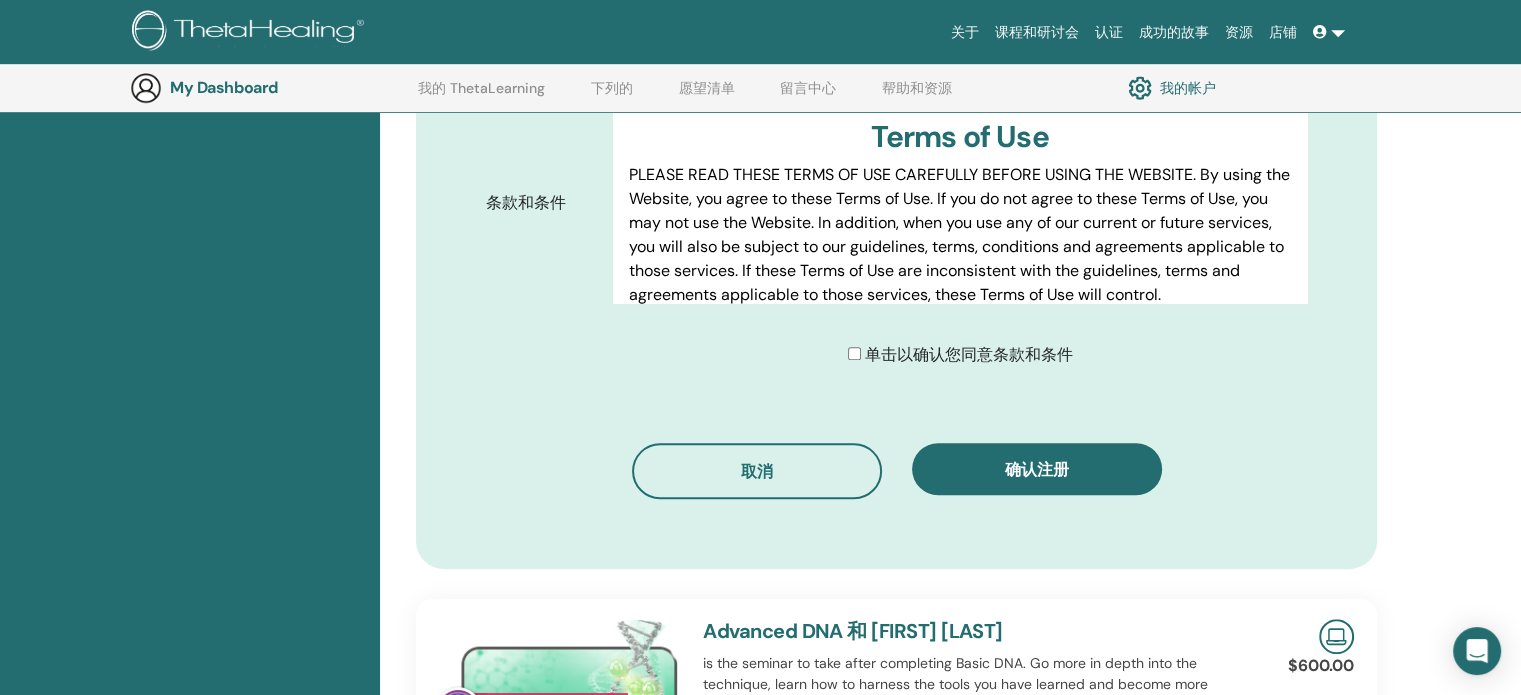 scroll, scrollTop: 1248, scrollLeft: 0, axis: vertical 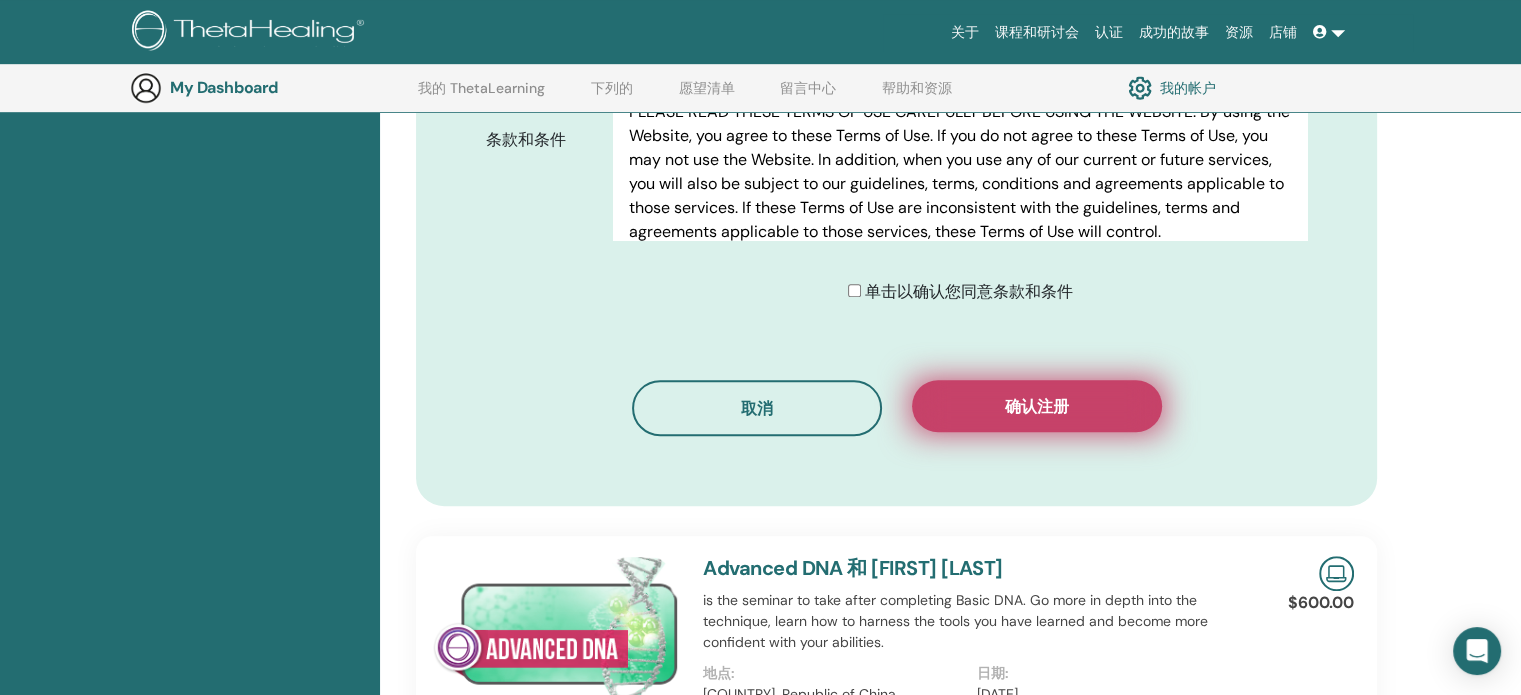 click on "确认注册" at bounding box center [1037, 406] 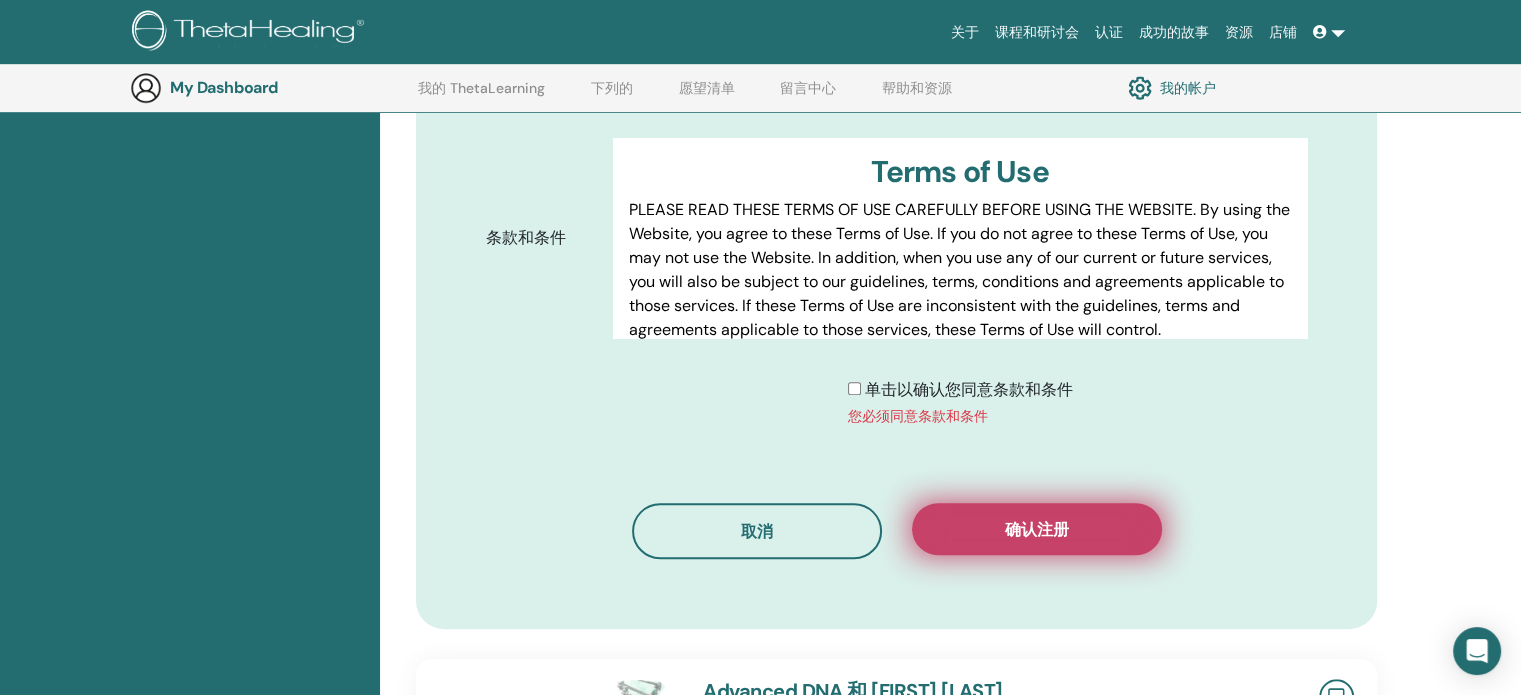 click on "确认注册" at bounding box center [1037, 529] 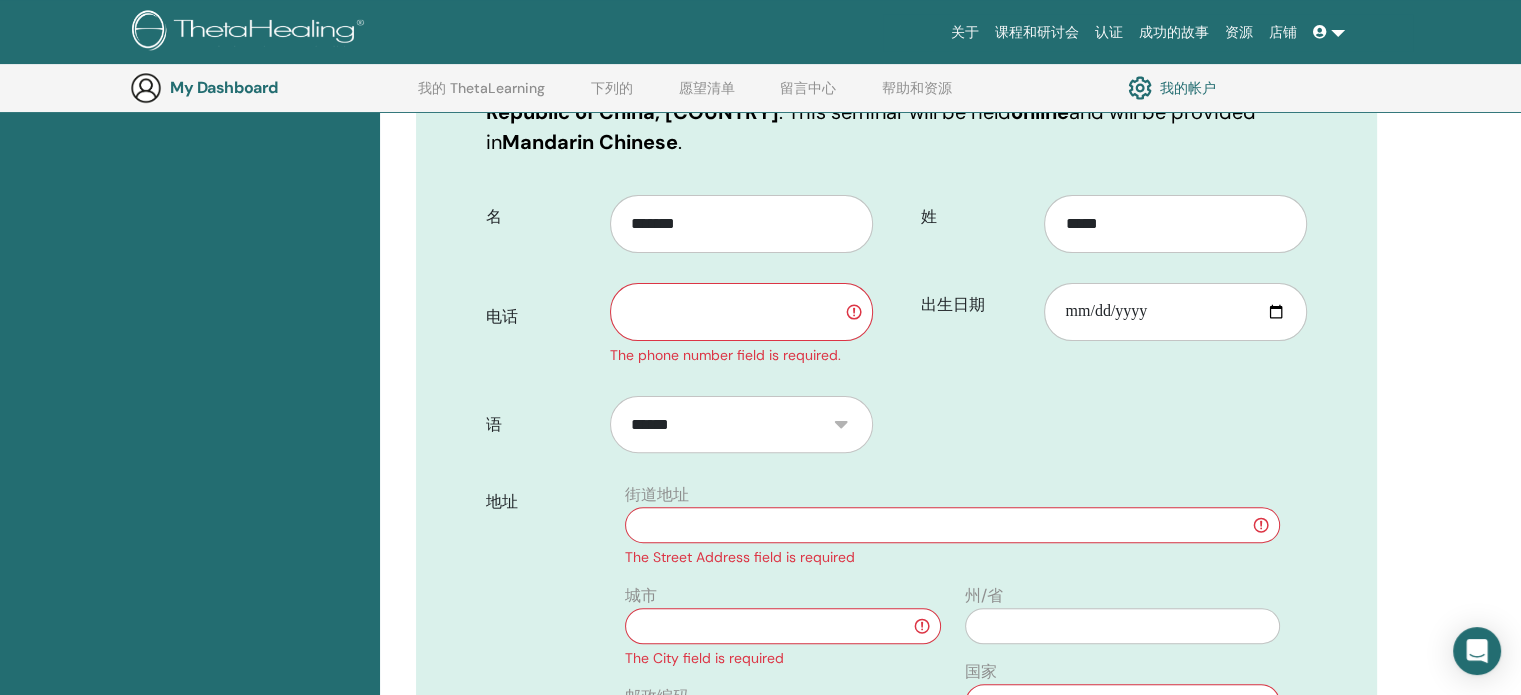scroll, scrollTop: 548, scrollLeft: 0, axis: vertical 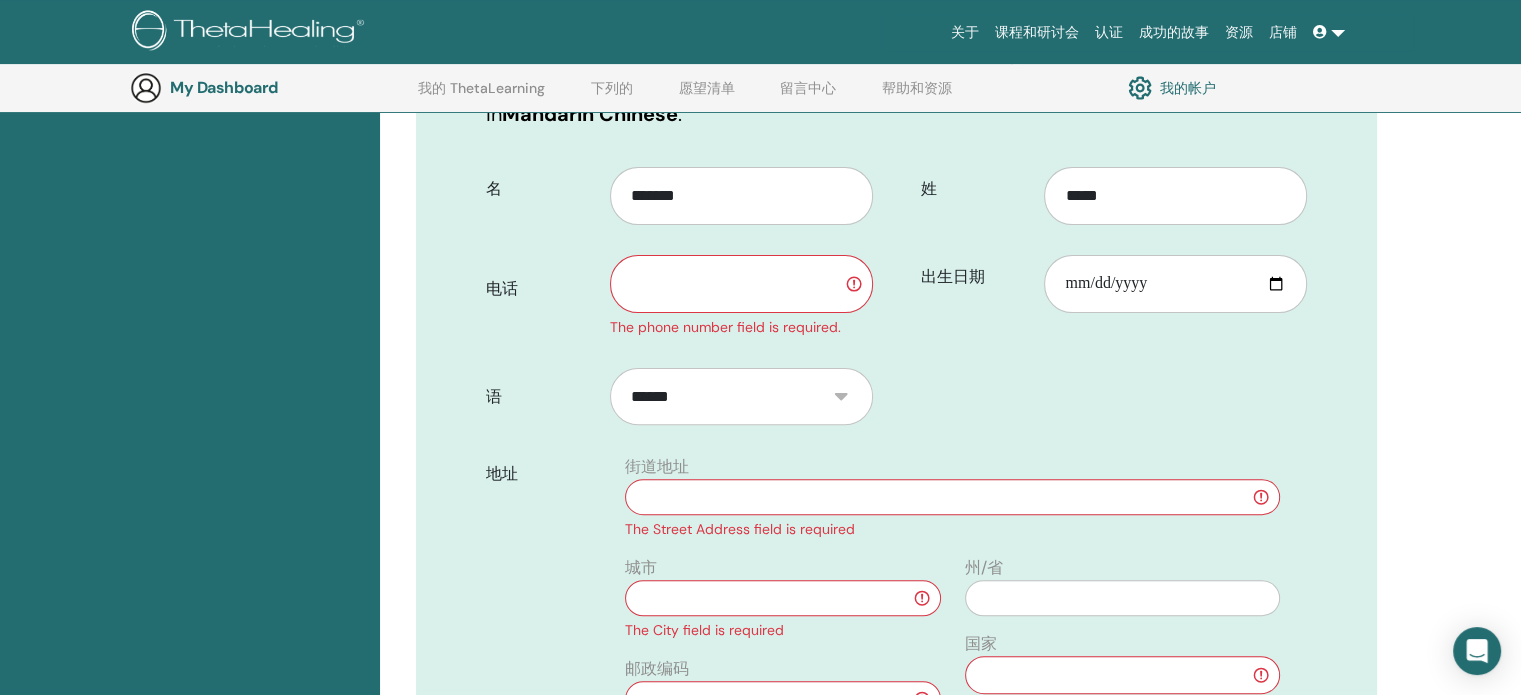 click at bounding box center (741, 284) 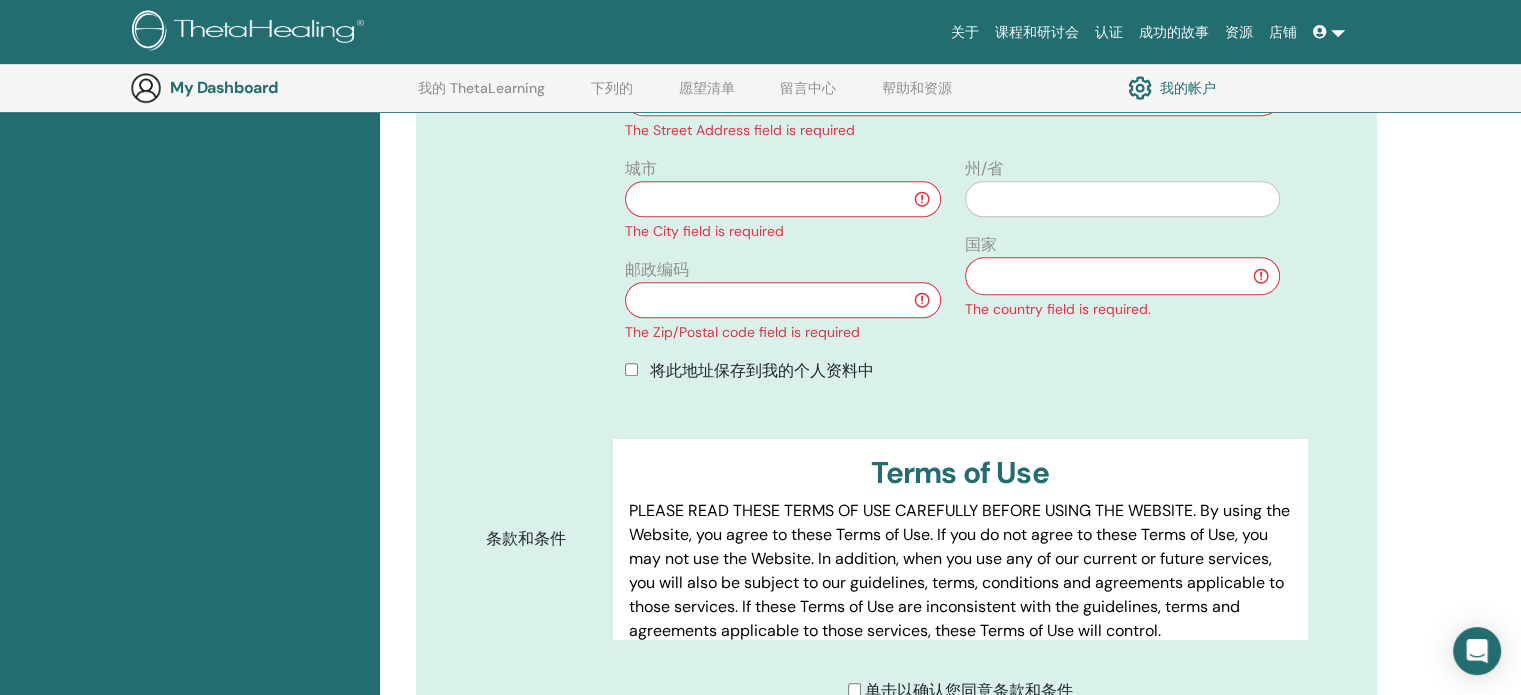 scroll, scrollTop: 948, scrollLeft: 0, axis: vertical 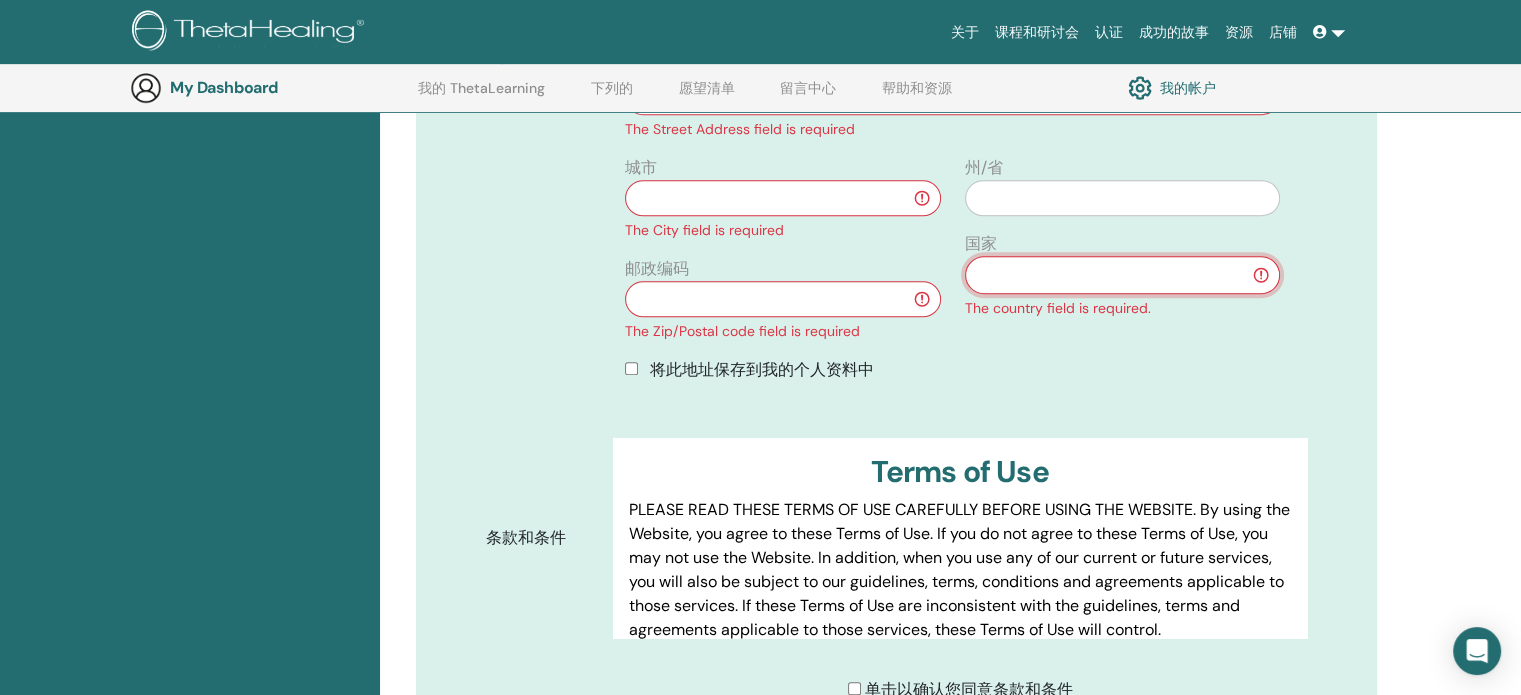 click on "**
***
***
****
***
**
*****
**
***
**
***
***
***
**
***
**
**
**
*** **** ** ** ** ** ** ***** ***" at bounding box center (1122, 275) 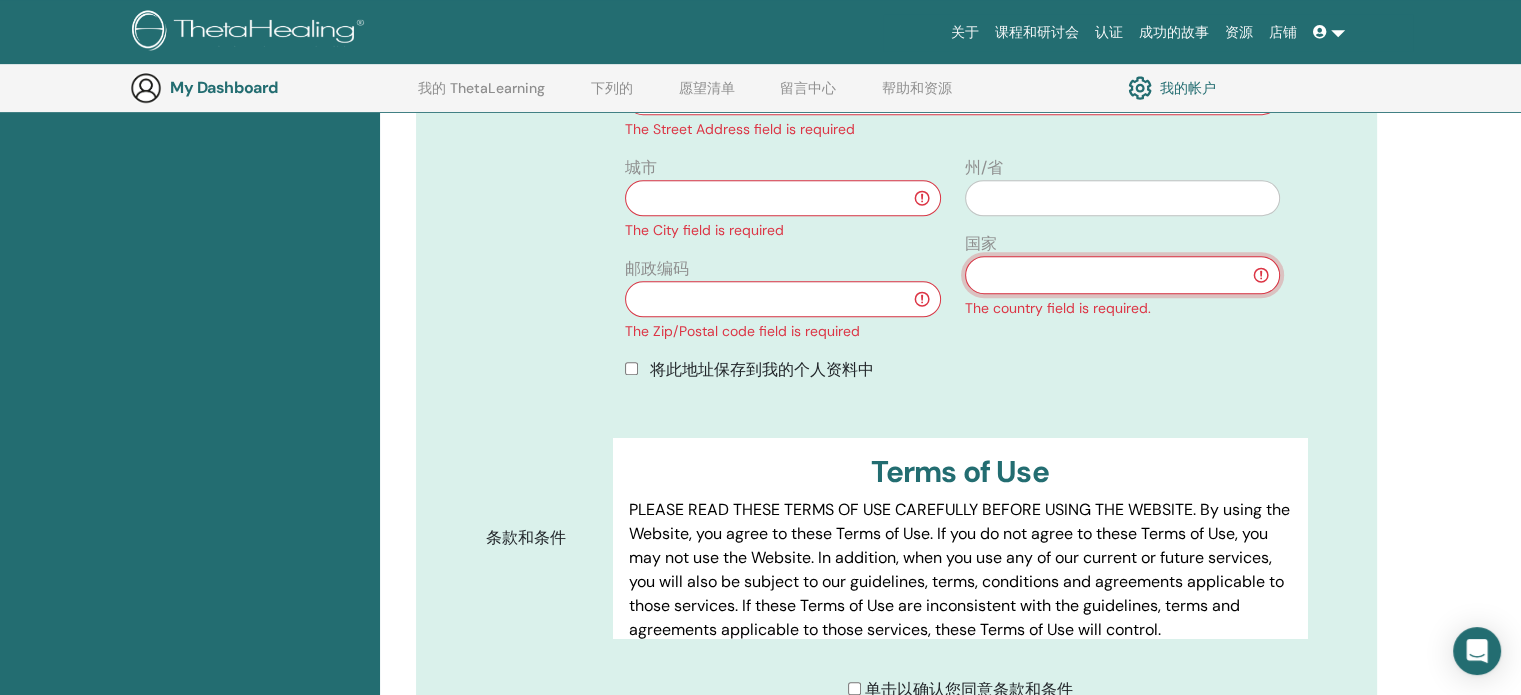 select on "***" 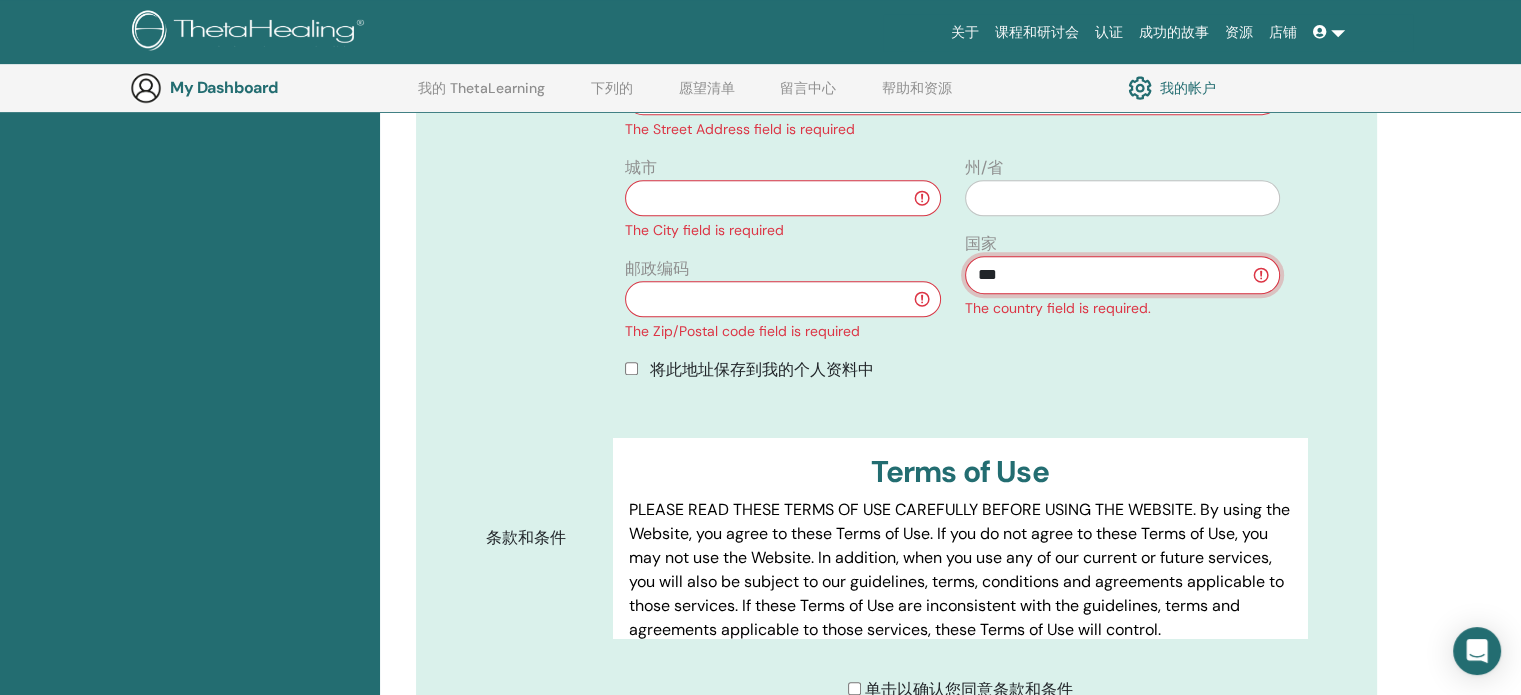 click on "**
***
***
****
***
**
*****
**
***
**
***
***
***
**
***
**
**
**
*** **** ** ** ** ** ** ***** ***" at bounding box center [1122, 275] 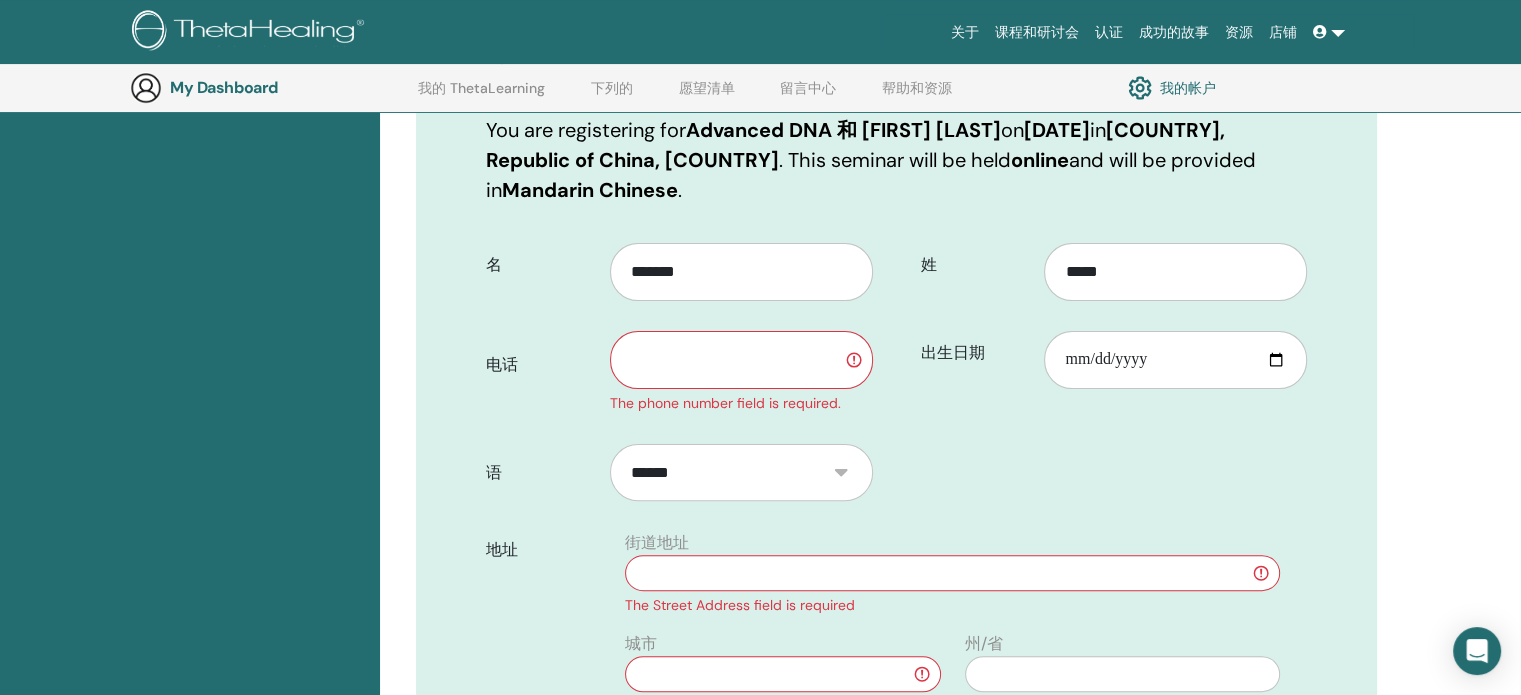 scroll, scrollTop: 448, scrollLeft: 0, axis: vertical 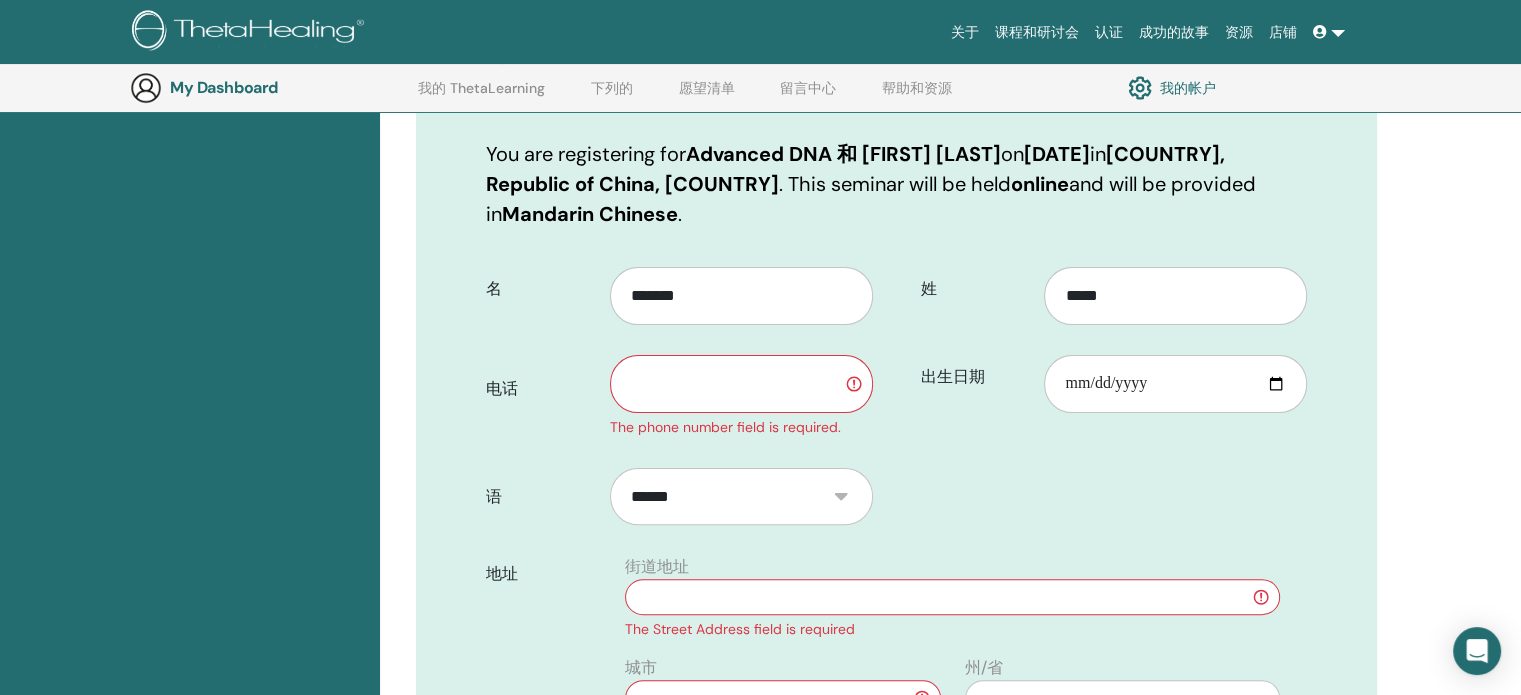 click at bounding box center [741, 384] 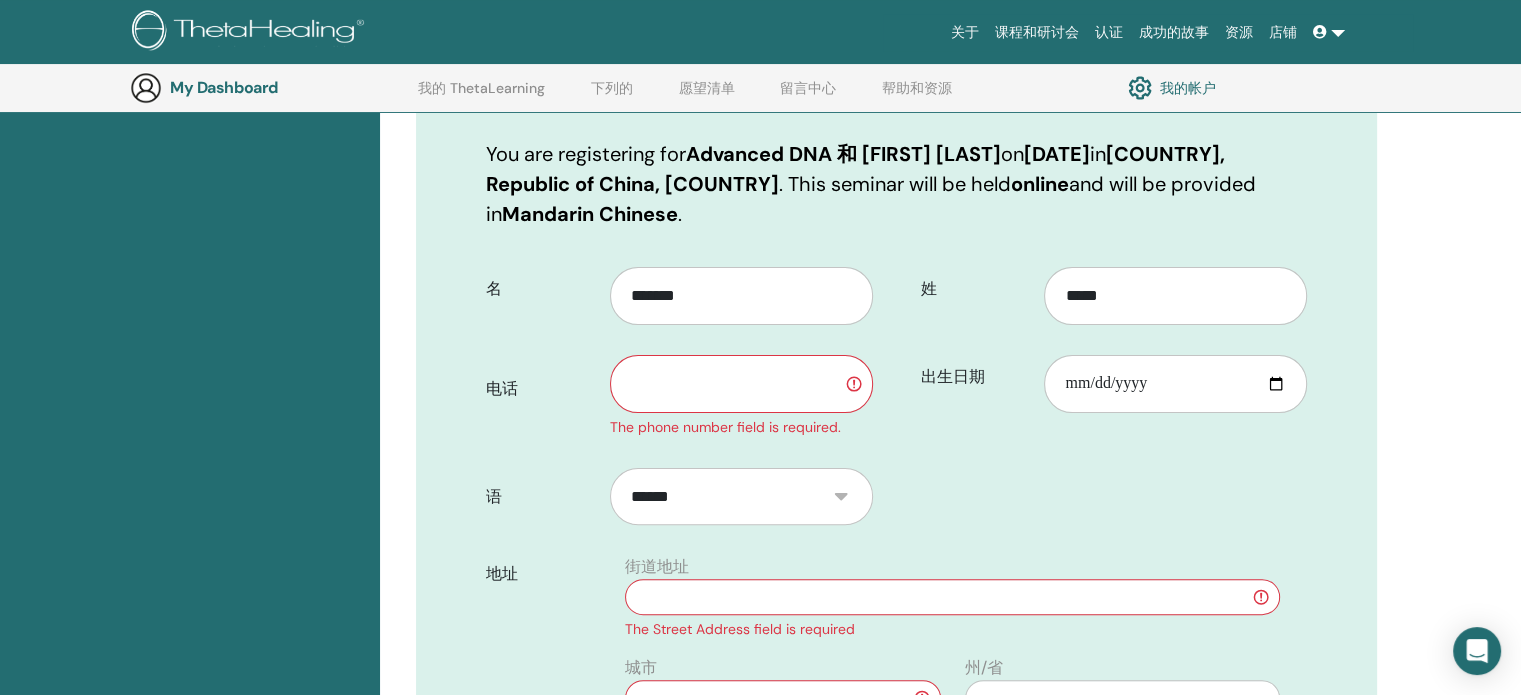 paste on "**********" 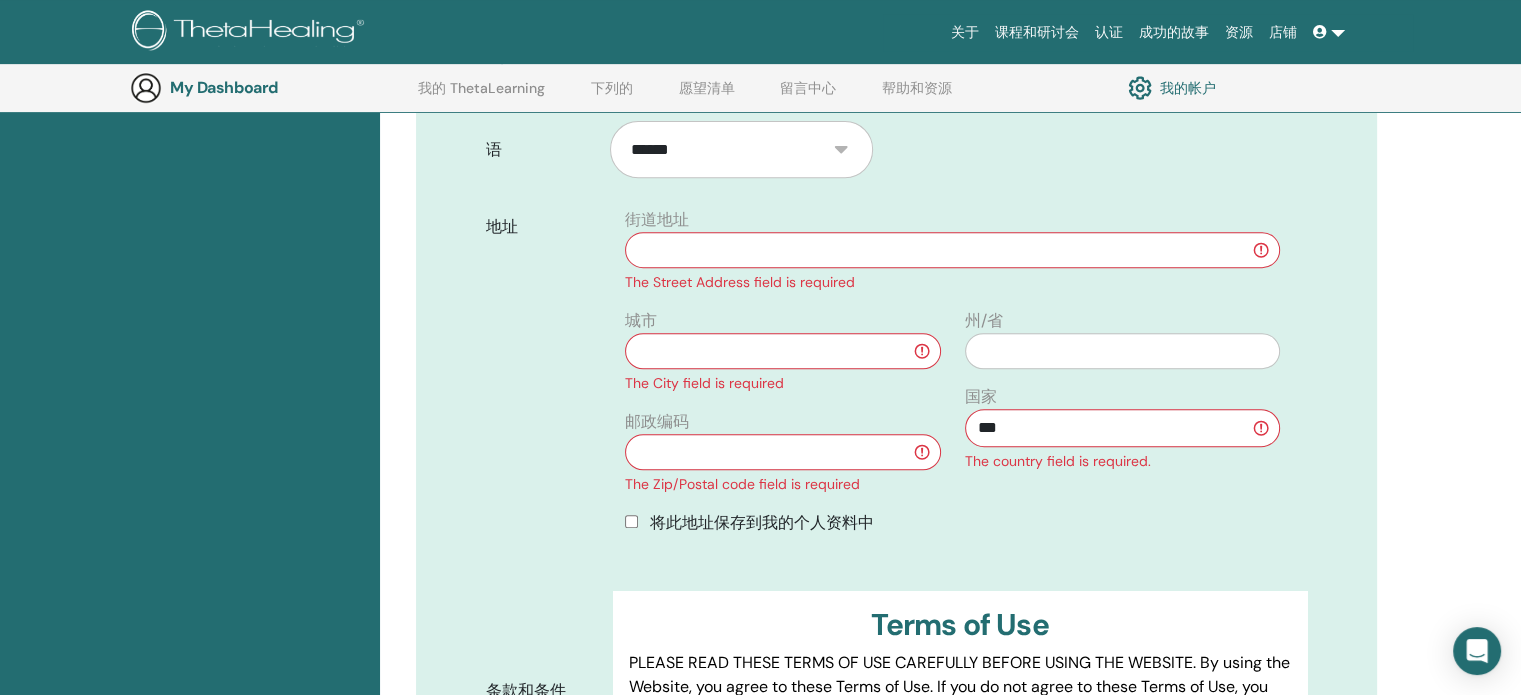 scroll, scrollTop: 748, scrollLeft: 0, axis: vertical 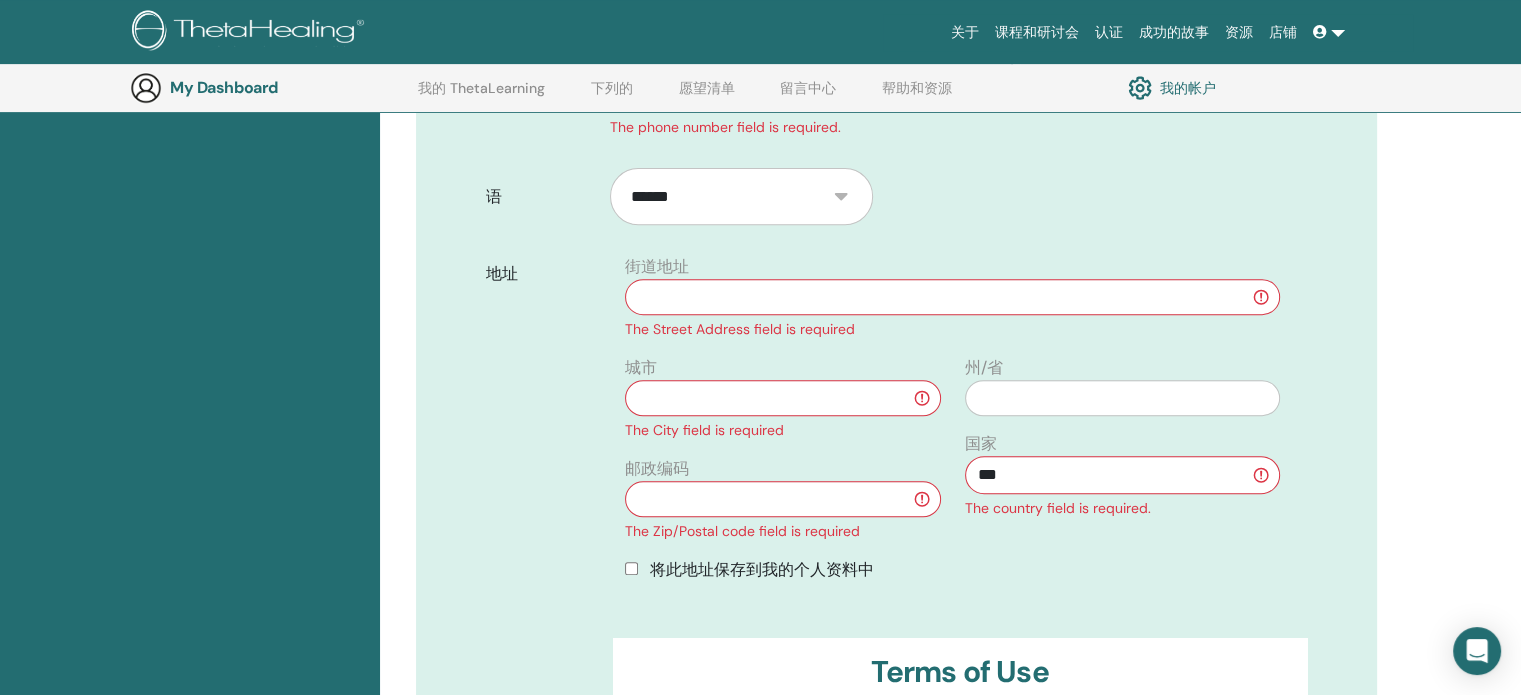 type on "**********" 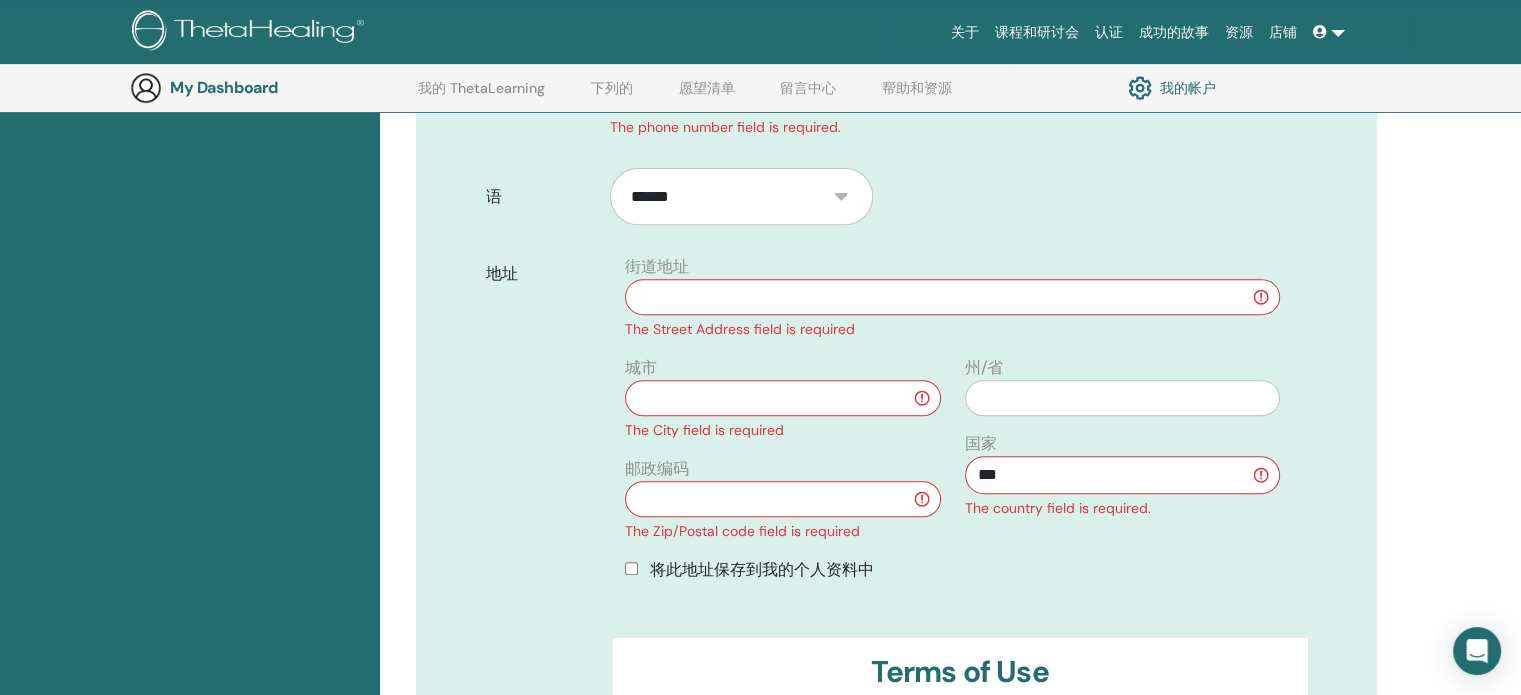 click at bounding box center [952, 297] 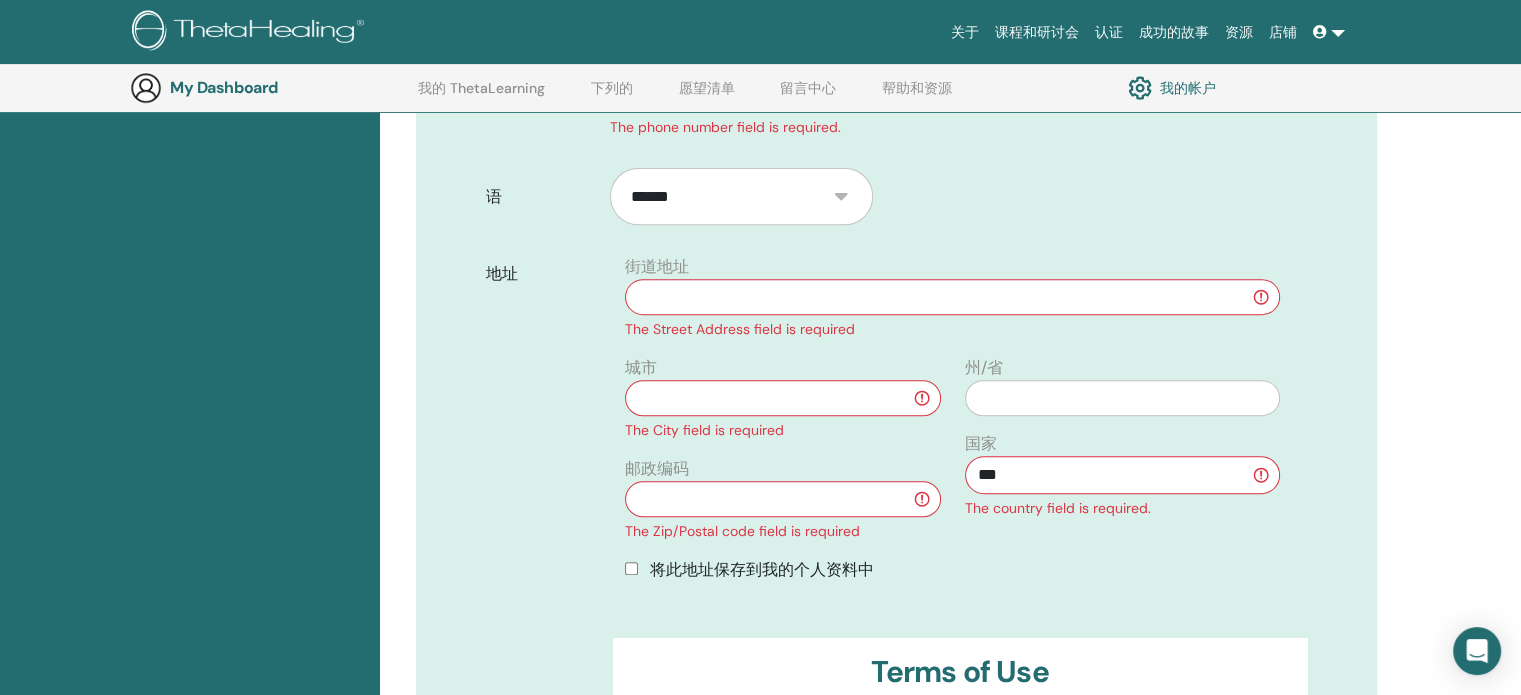 paste on "**********" 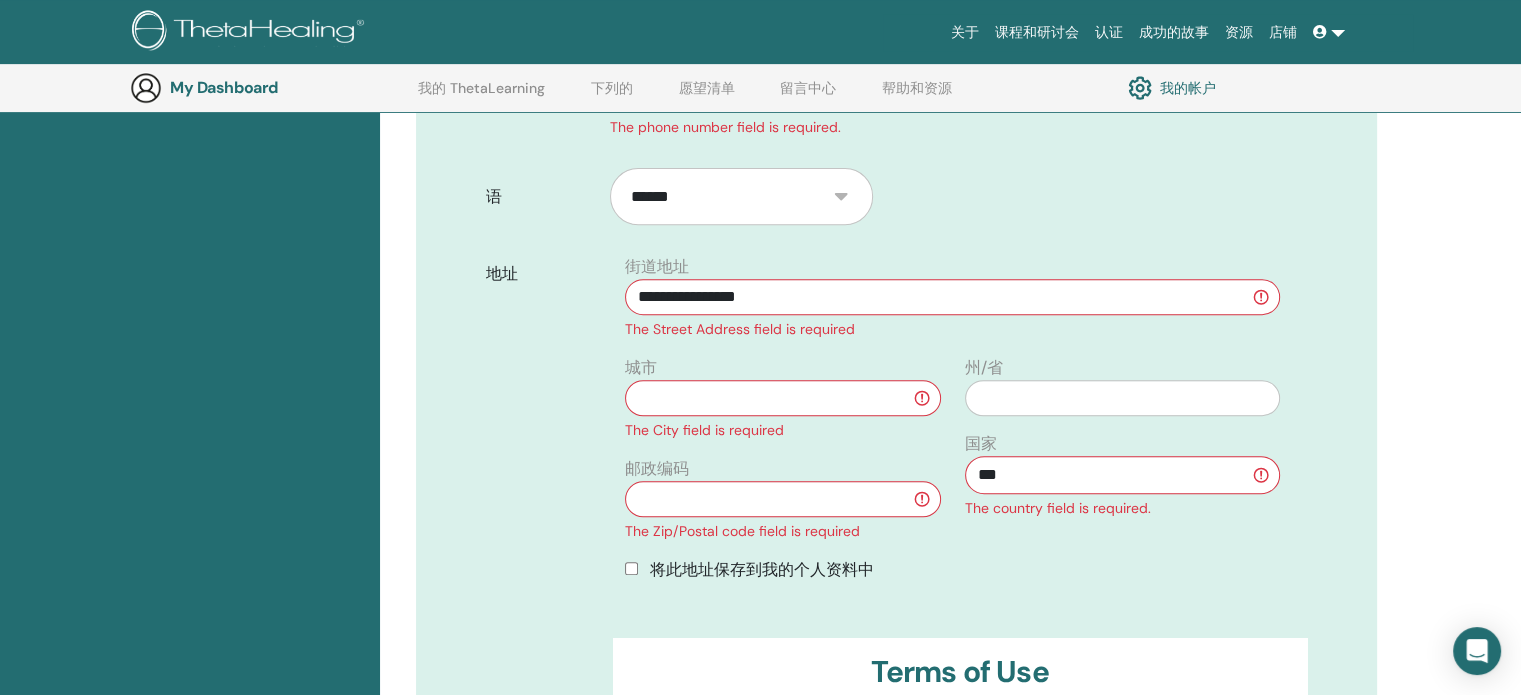 type on "**********" 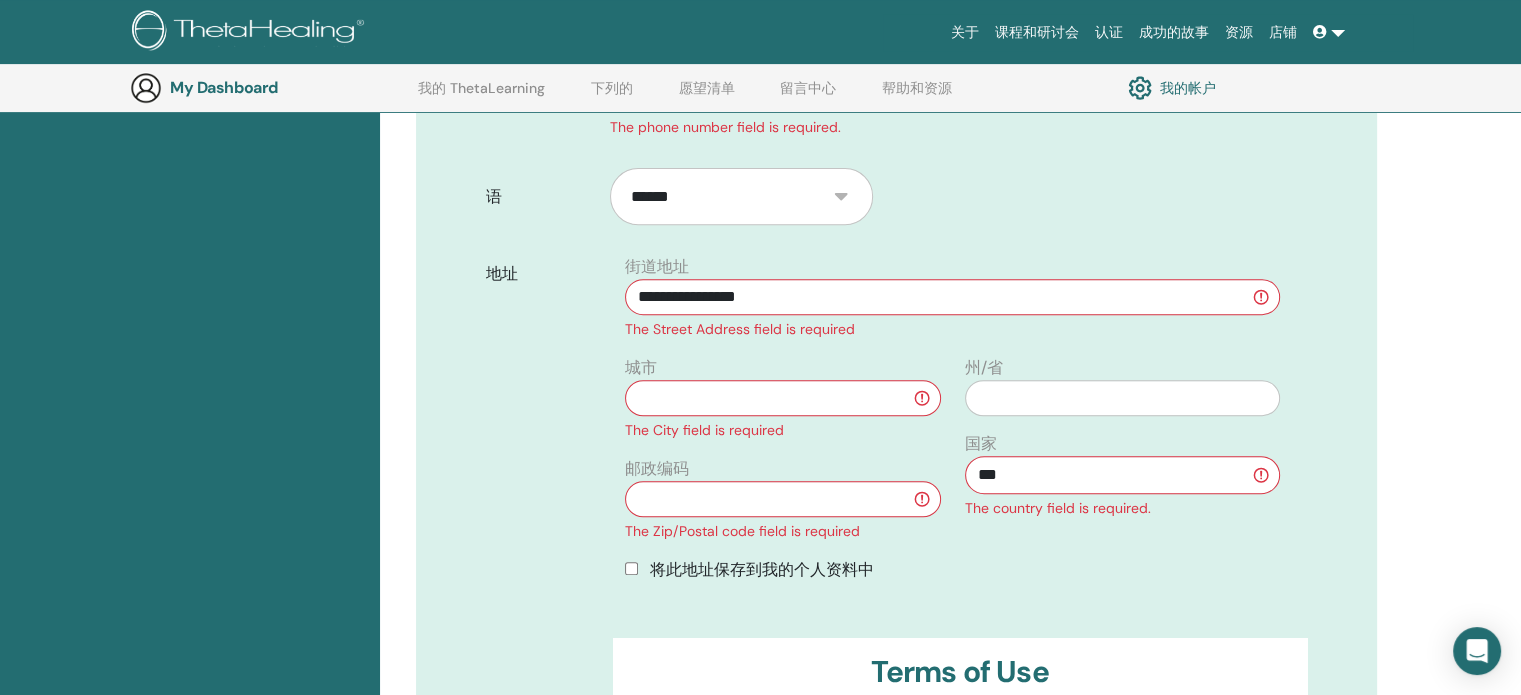 drag, startPoint x: 684, startPoint y: 289, endPoint x: 561, endPoint y: 299, distance: 123.40584 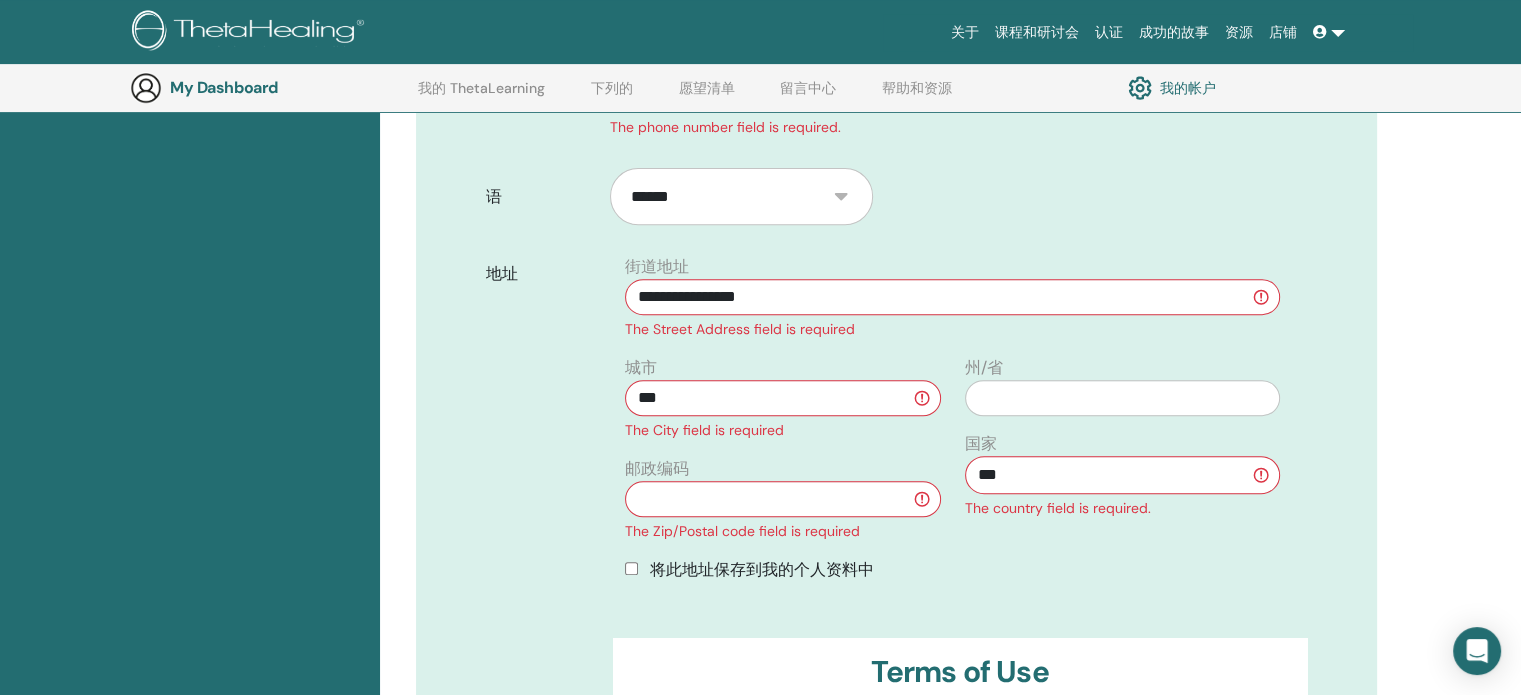 type on "***" 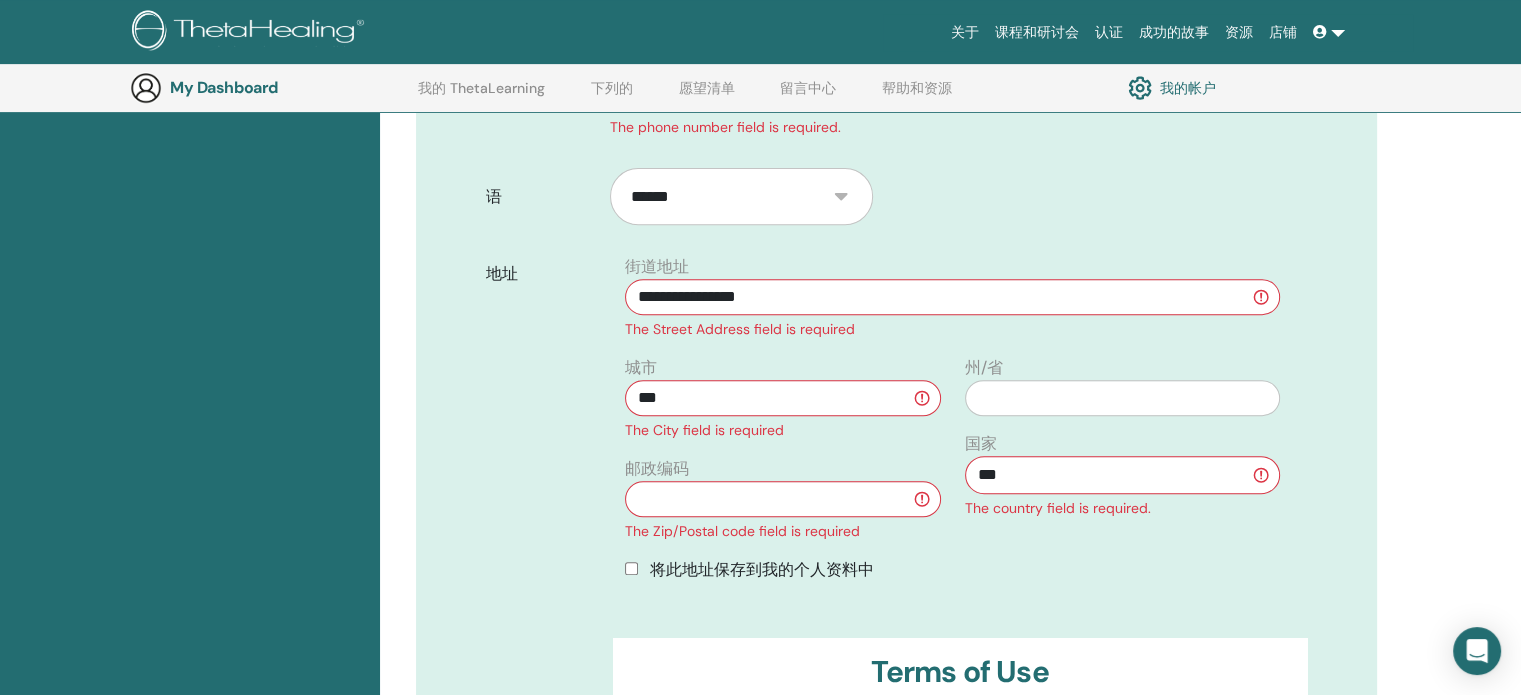click at bounding box center [782, 499] 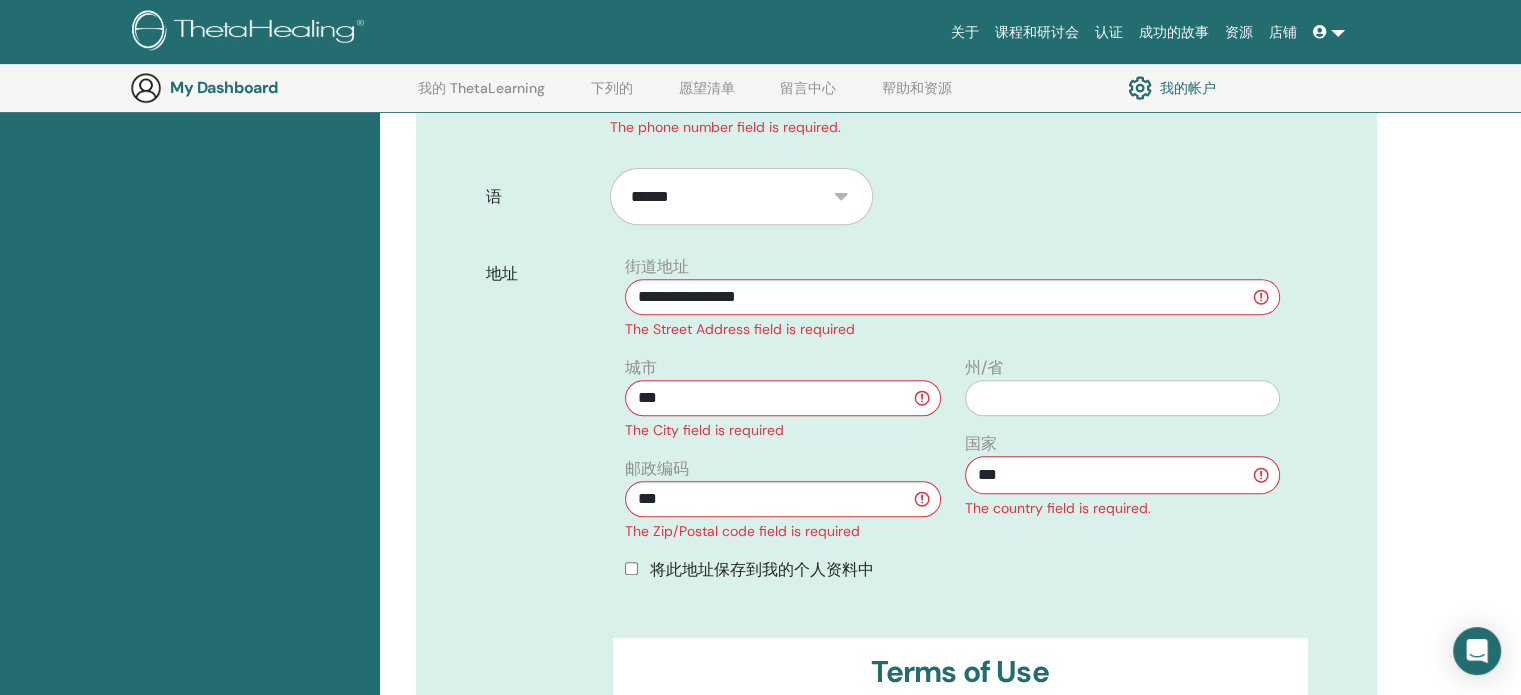 type on "***" 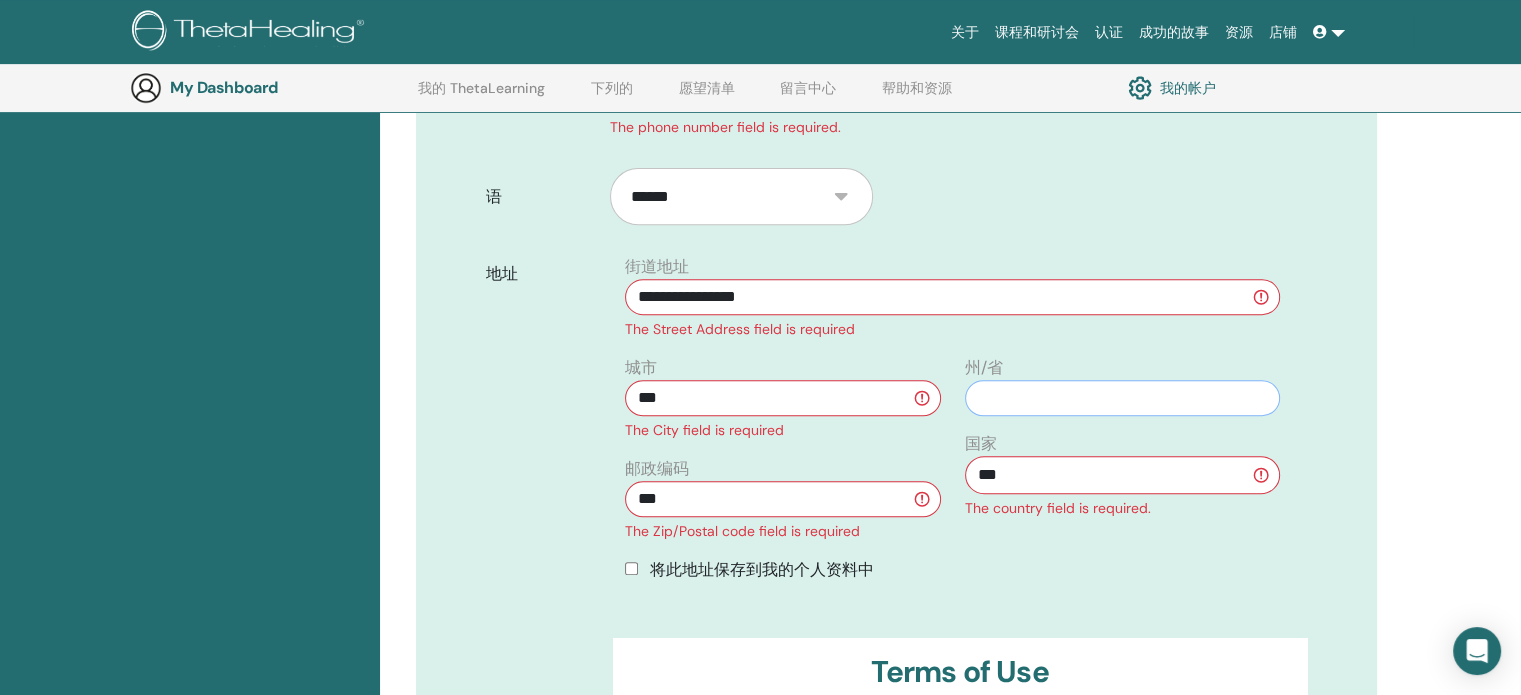 click at bounding box center [1122, 398] 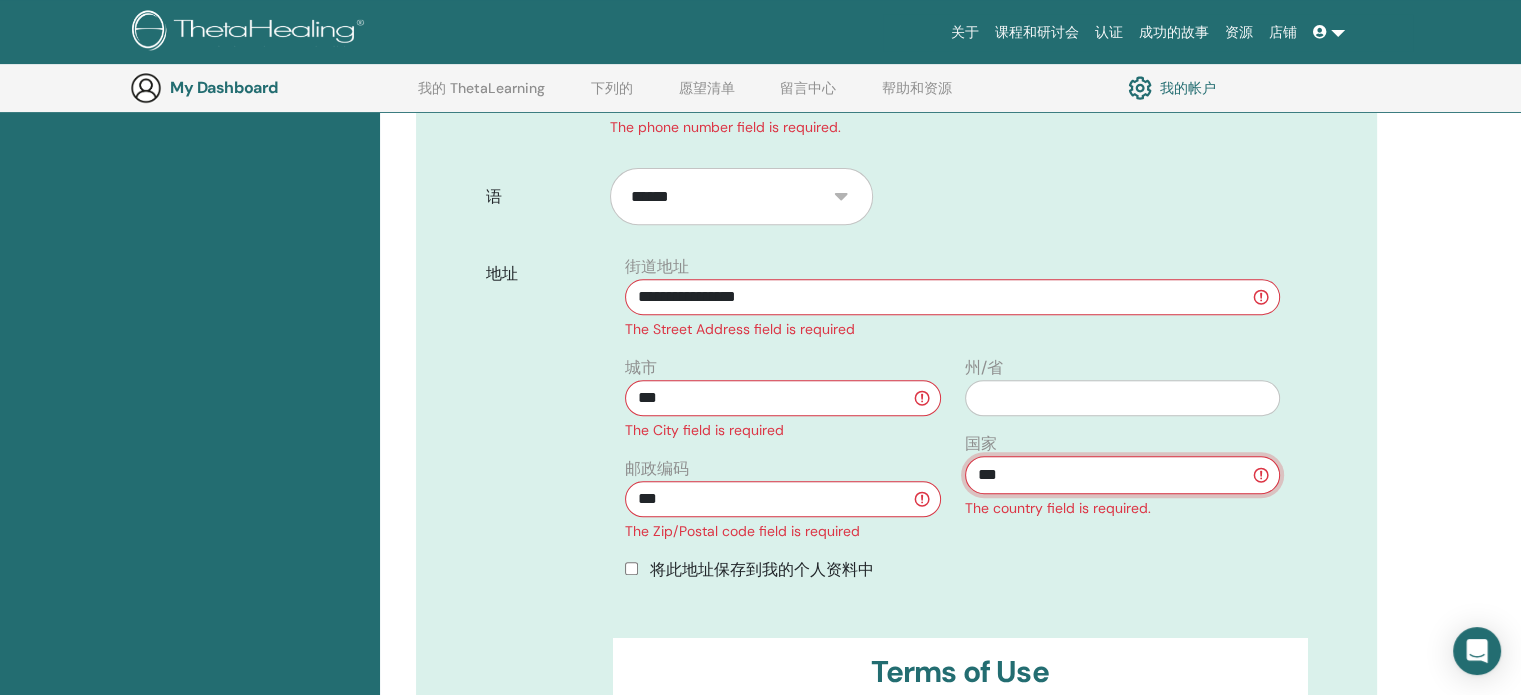 click on "**
***
***
****
***
**
*****
**
***
**
***
***
***
**
***
**
**
**
*** **** ** ** ** ** ** ***** ***" at bounding box center [1122, 475] 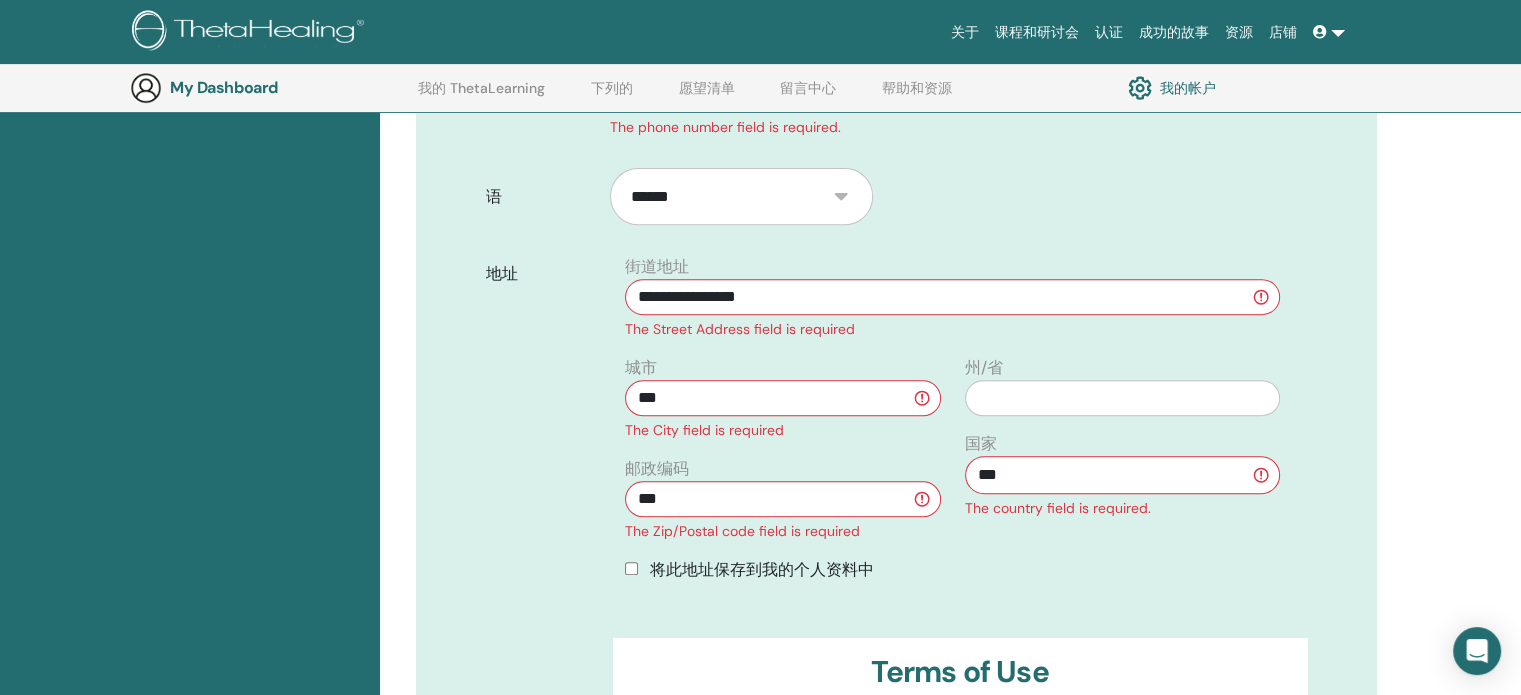 click on "The country field is required." at bounding box center [1122, 508] 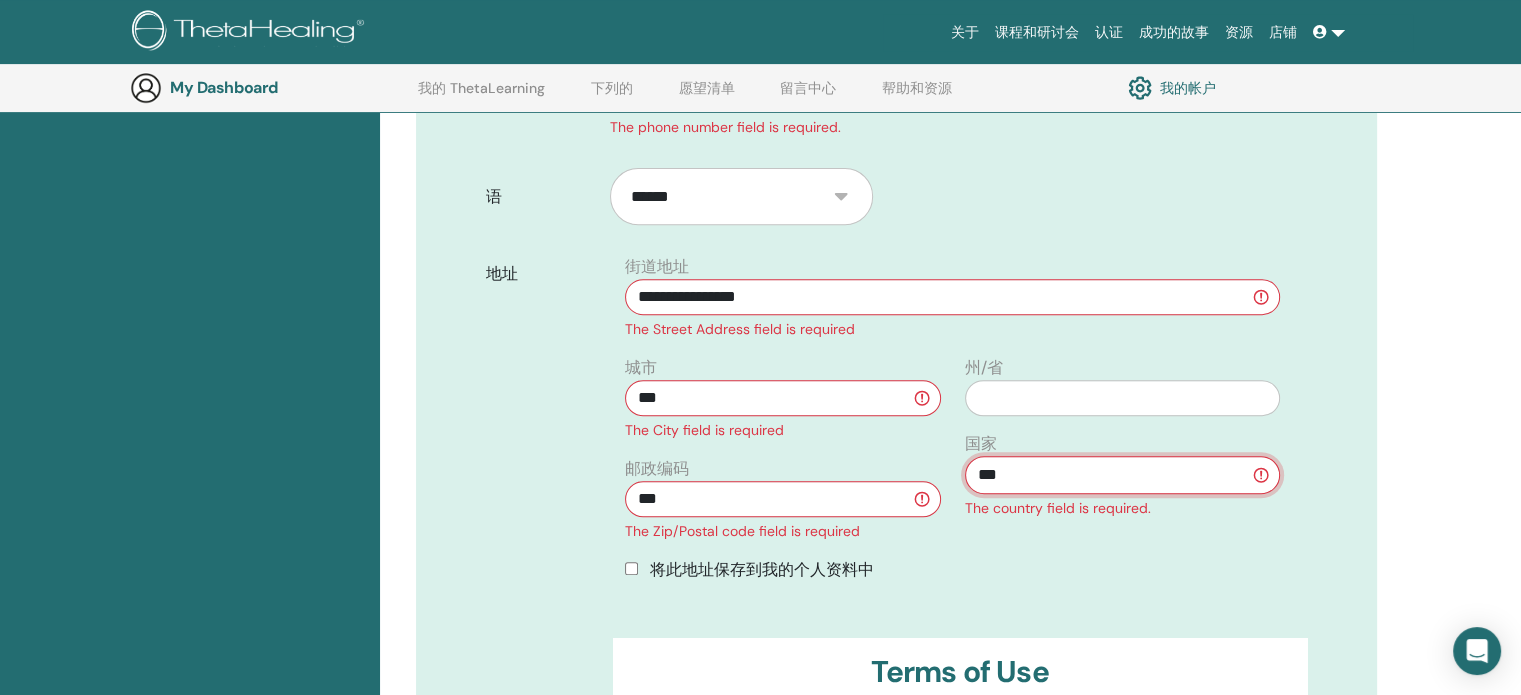 drag, startPoint x: 1094, startPoint y: 471, endPoint x: 1058, endPoint y: 475, distance: 36.221542 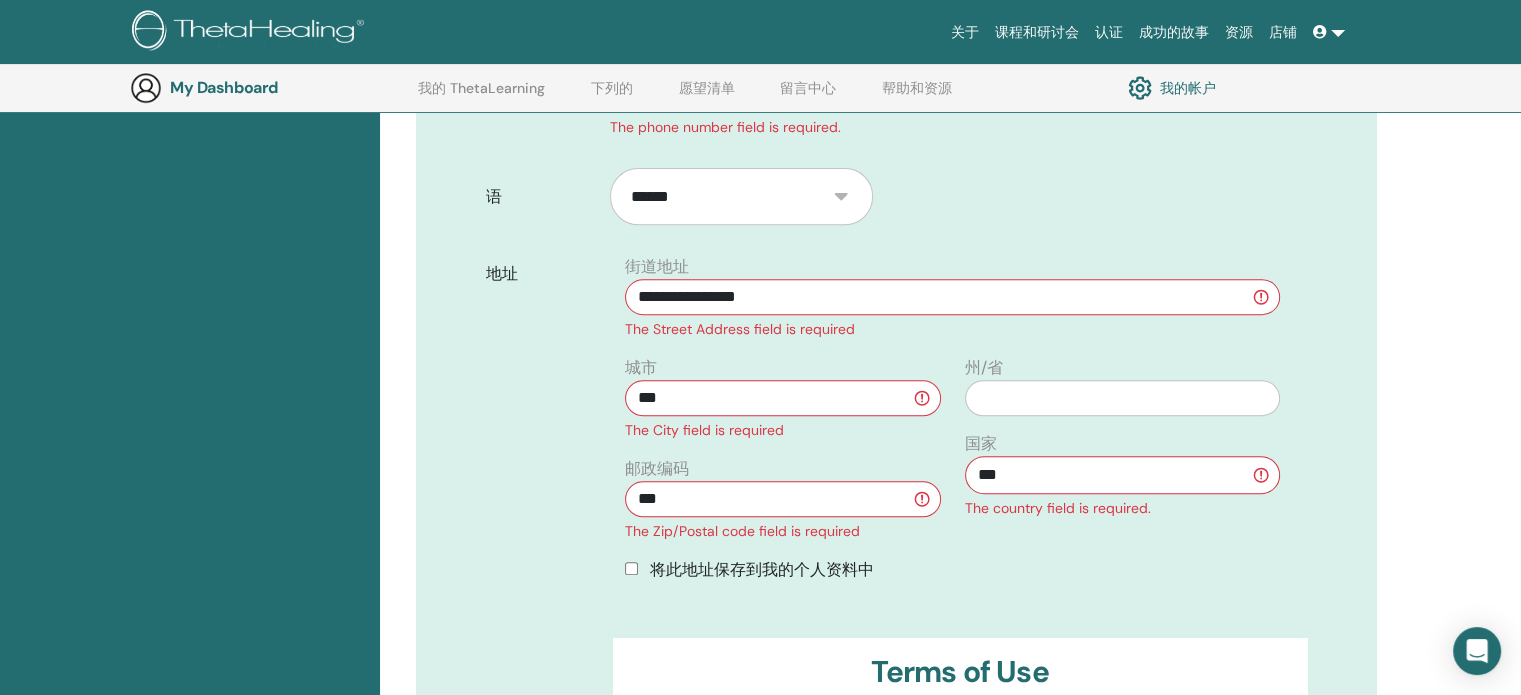 drag, startPoint x: 956, startPoint y: 530, endPoint x: 972, endPoint y: 462, distance: 69.856995 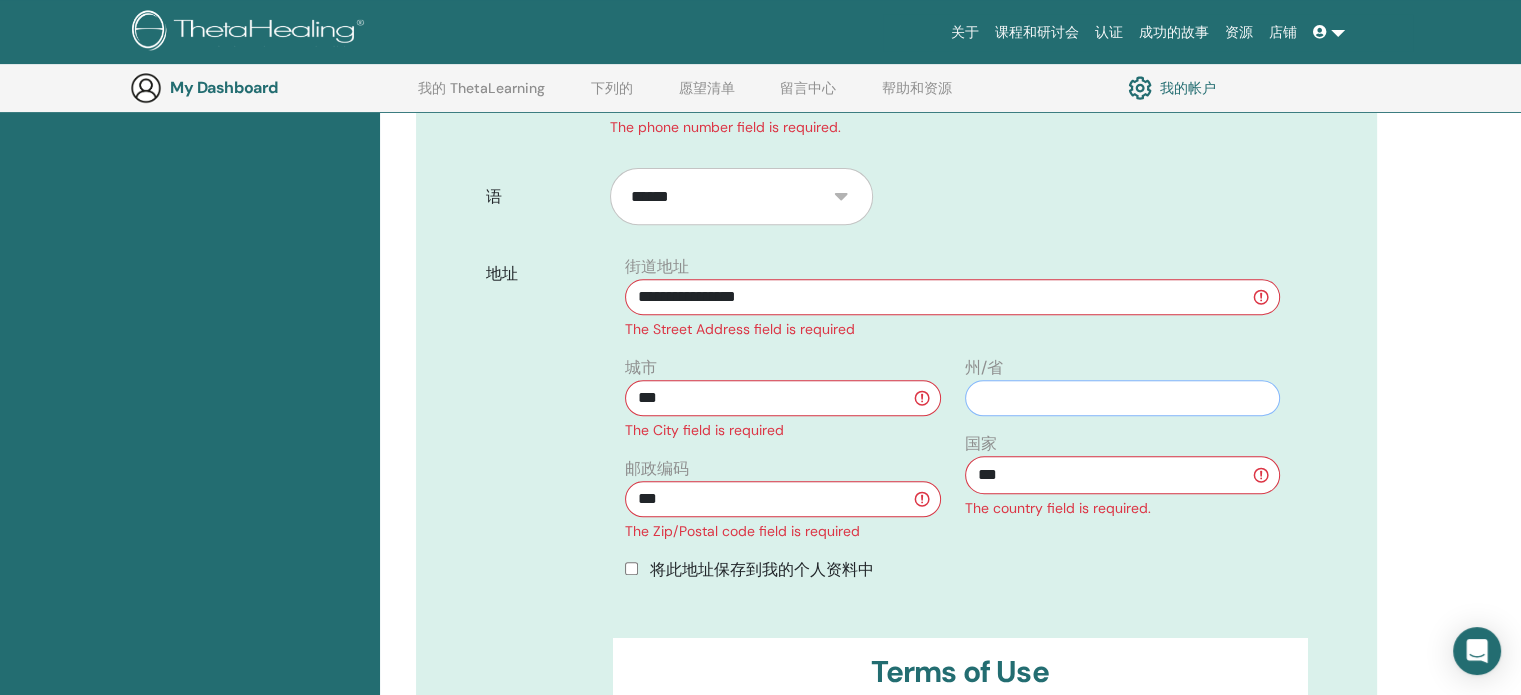 click at bounding box center (1122, 398) 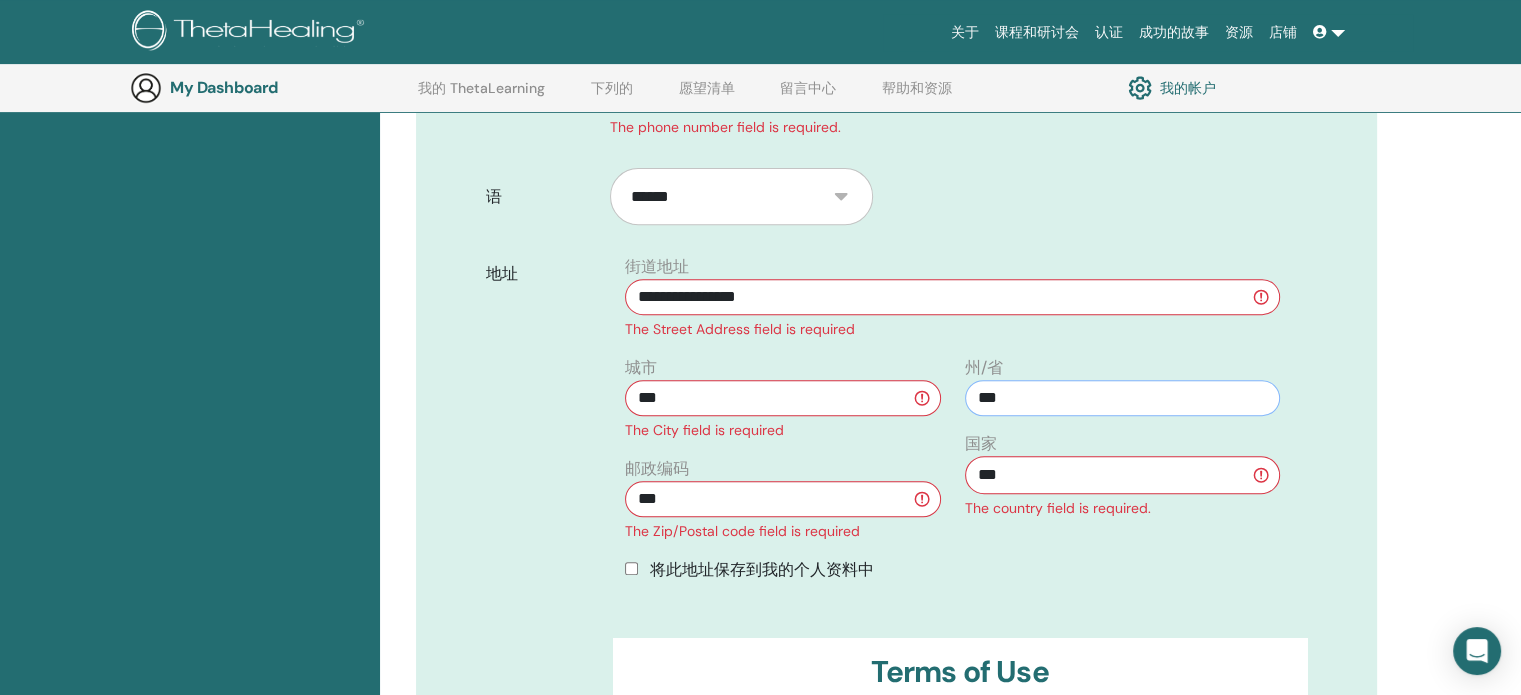 type on "*" 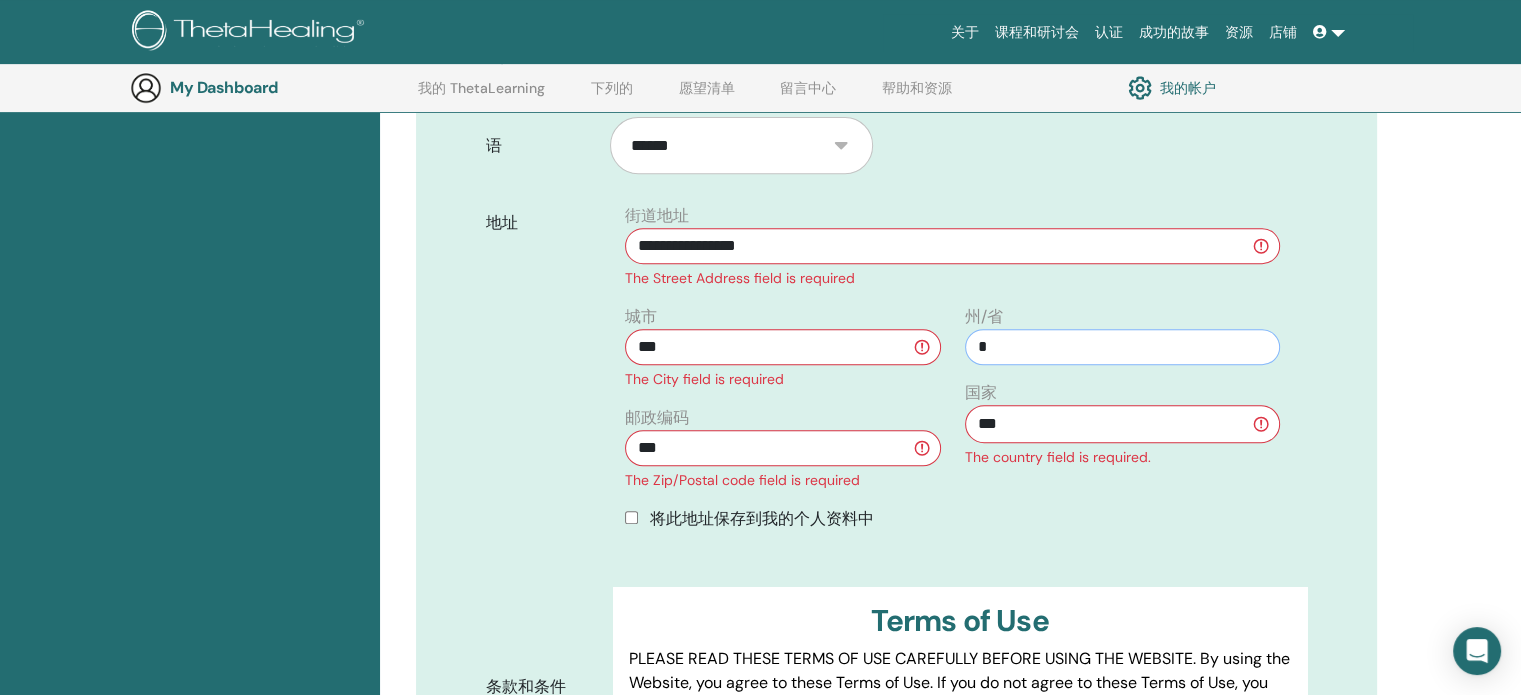 scroll, scrollTop: 848, scrollLeft: 0, axis: vertical 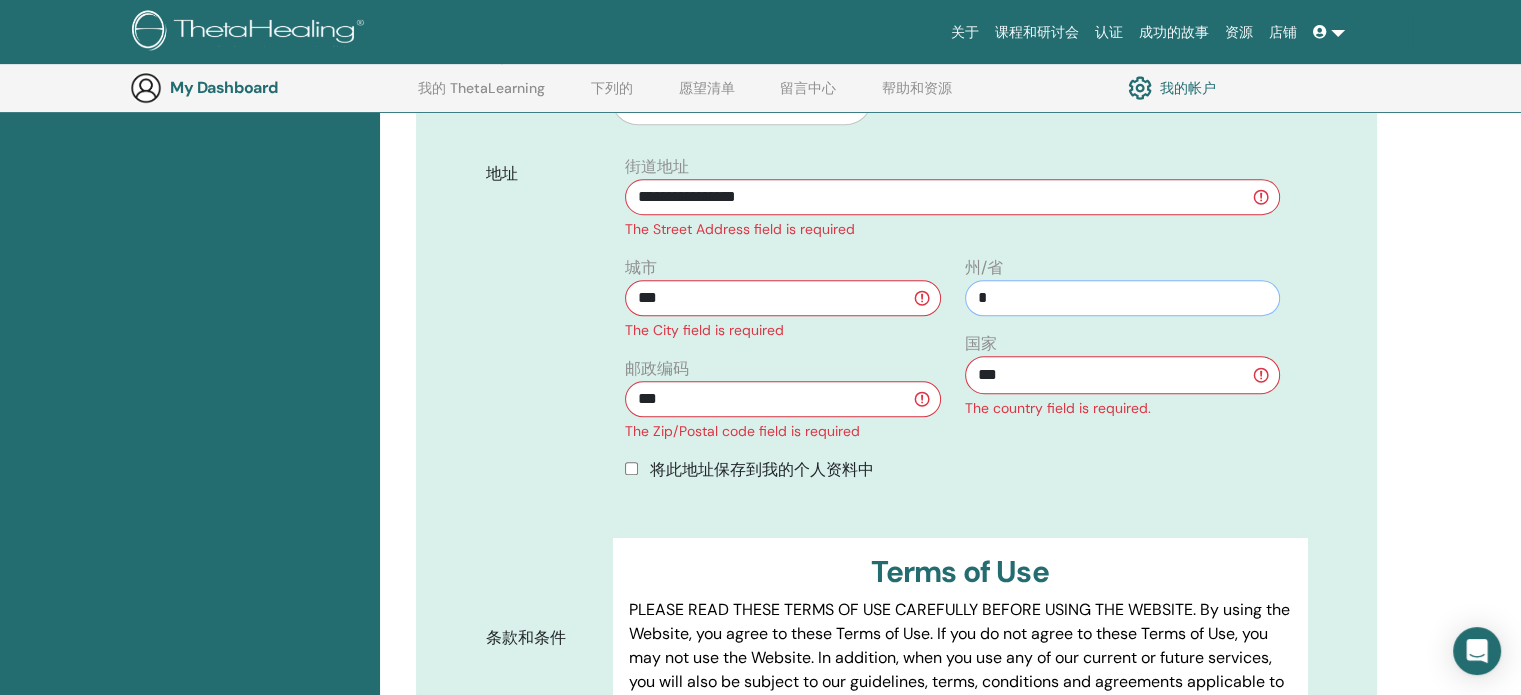 click at bounding box center [1122, 298] 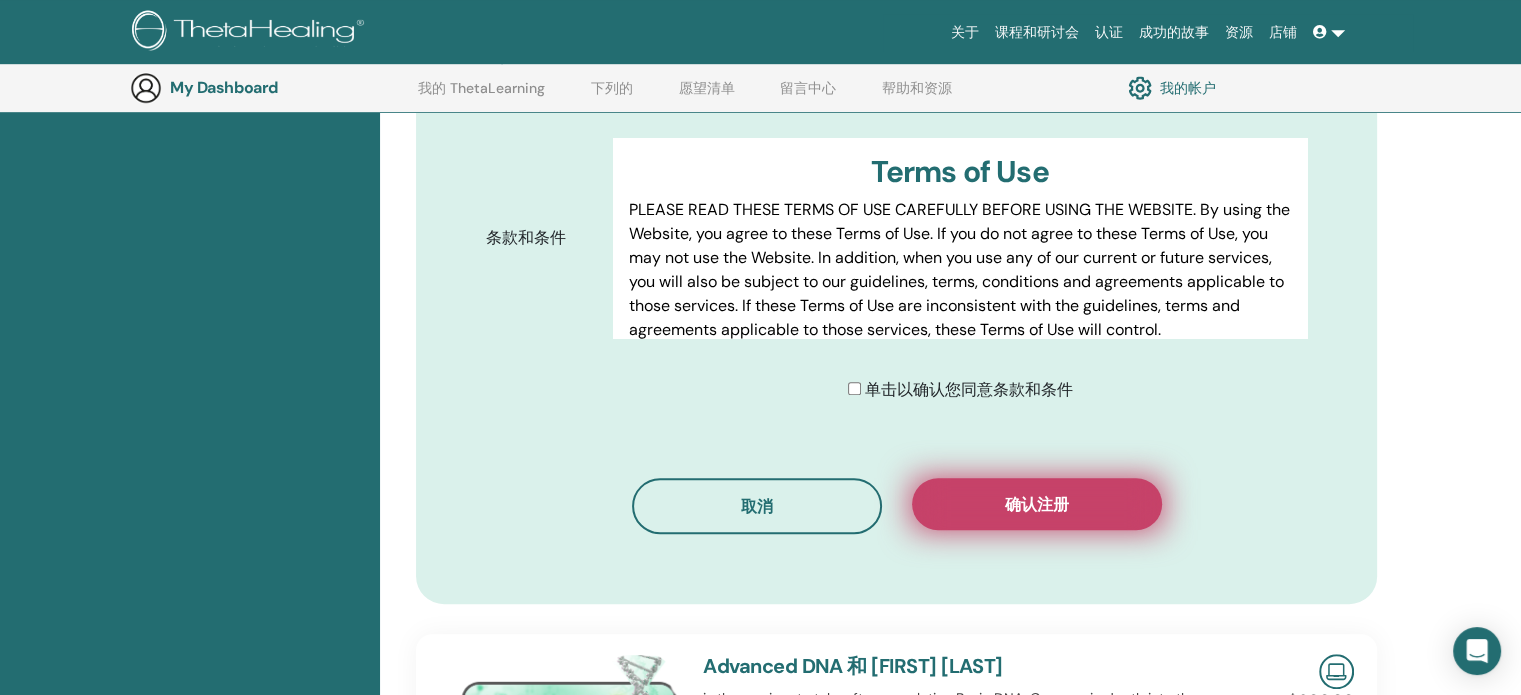 type on "**" 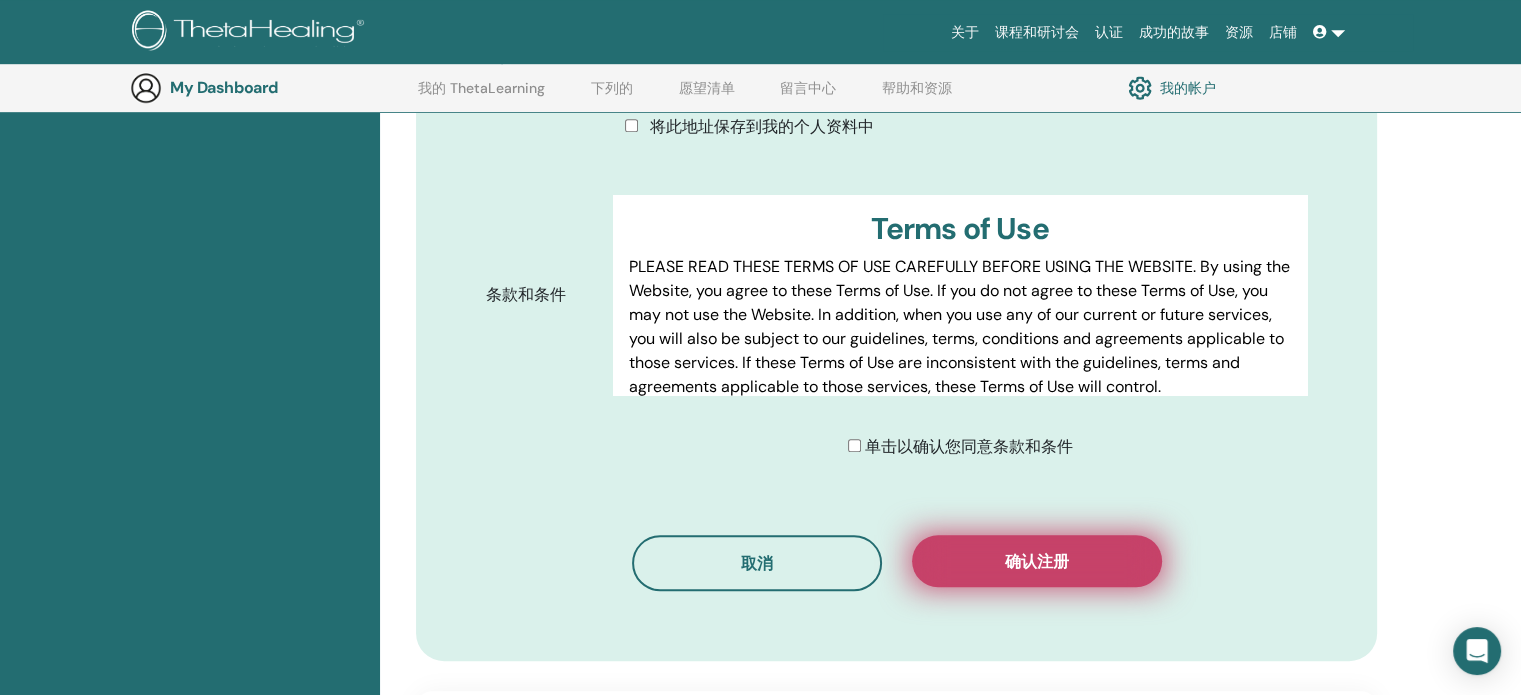 click on "确认您的注册
您似乎缺少参加本次研讨会的先决条件。
请阅读这篇支持文章以找出原因。
如果您已经或将要满足先决条件，请继续并在我们协助您的同时完成您的注册。
You are registering for  Advanced DNA 和 Chia Yin Cha  on  July 24, 2025  in  Taiwan, Republic of China, Taiwan .
This seminar will be held  online
and will be provided in  Mandarin Chinese .
名
*******
电话" at bounding box center (896, -121) 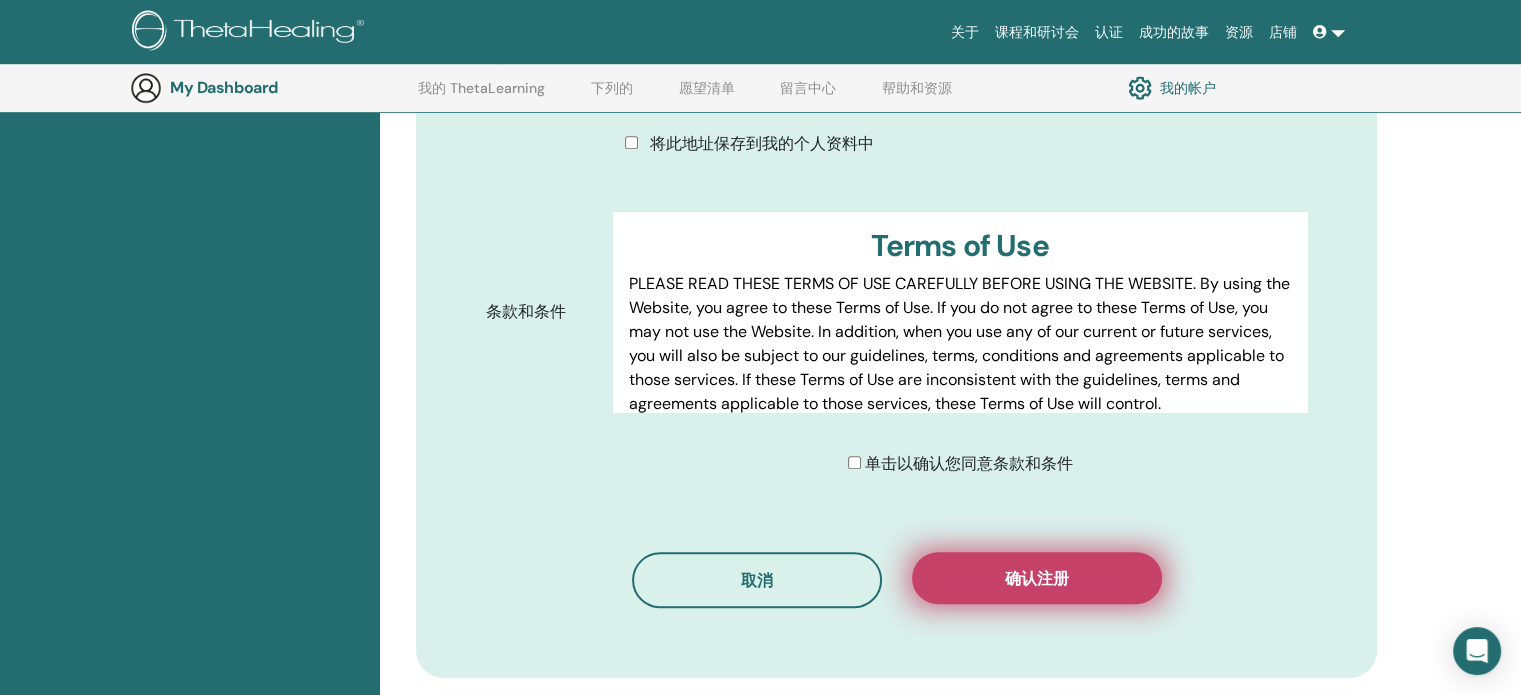 scroll, scrollTop: 1134, scrollLeft: 0, axis: vertical 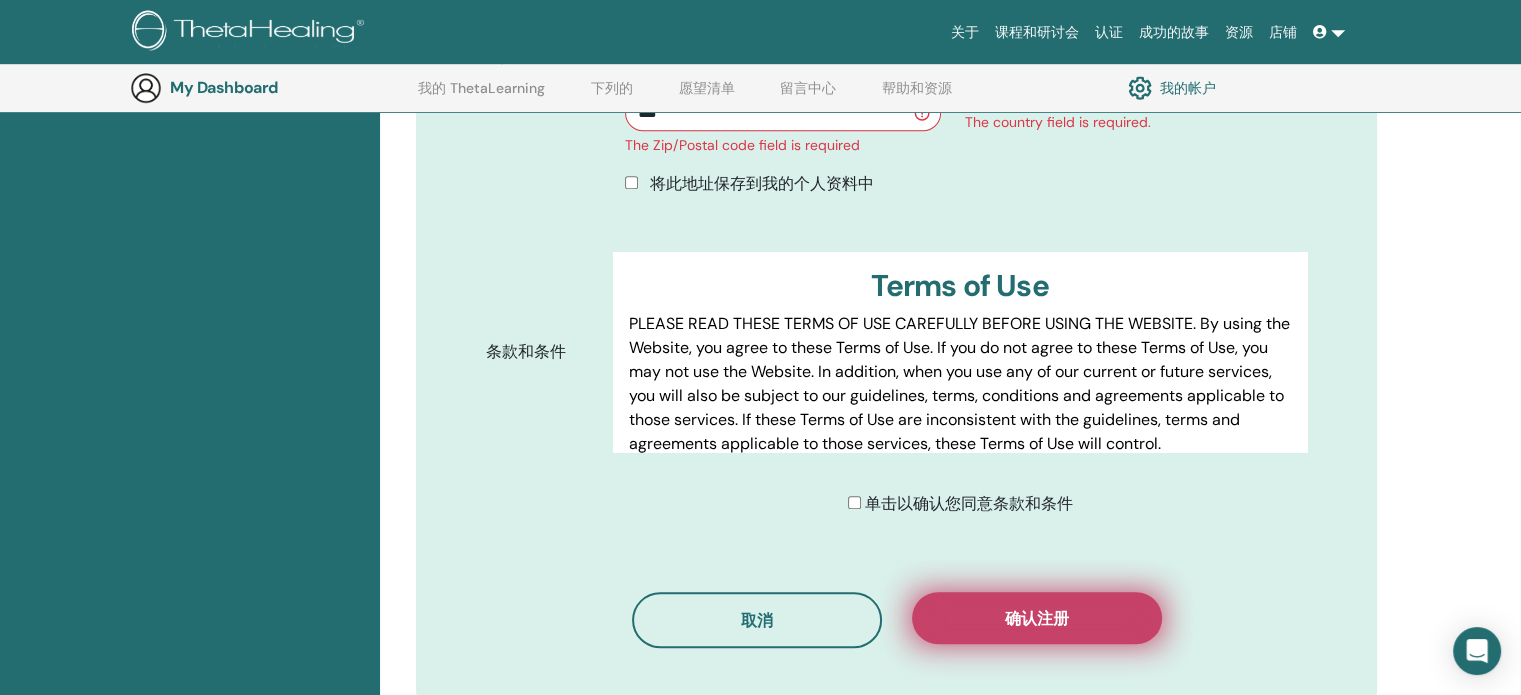 click on "确认注册" at bounding box center [1037, 618] 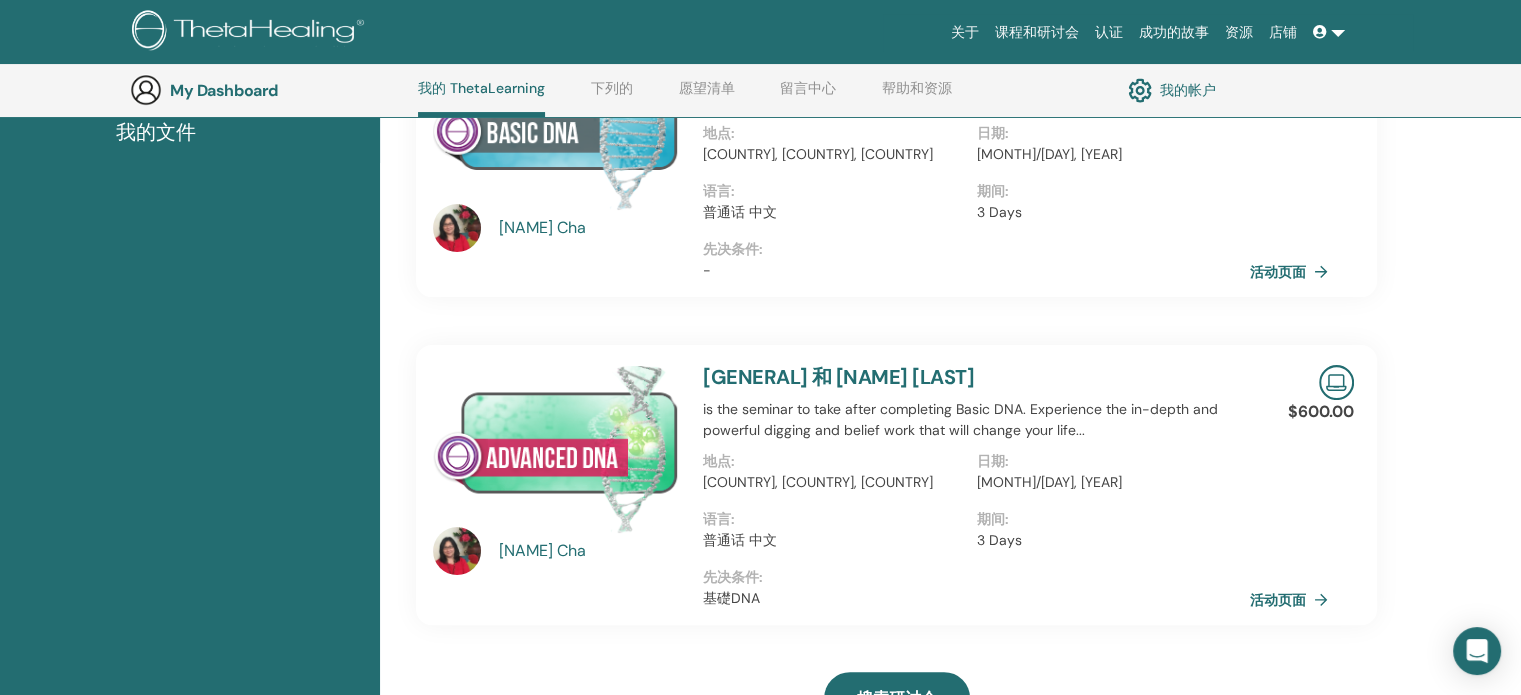 scroll, scrollTop: 552, scrollLeft: 0, axis: vertical 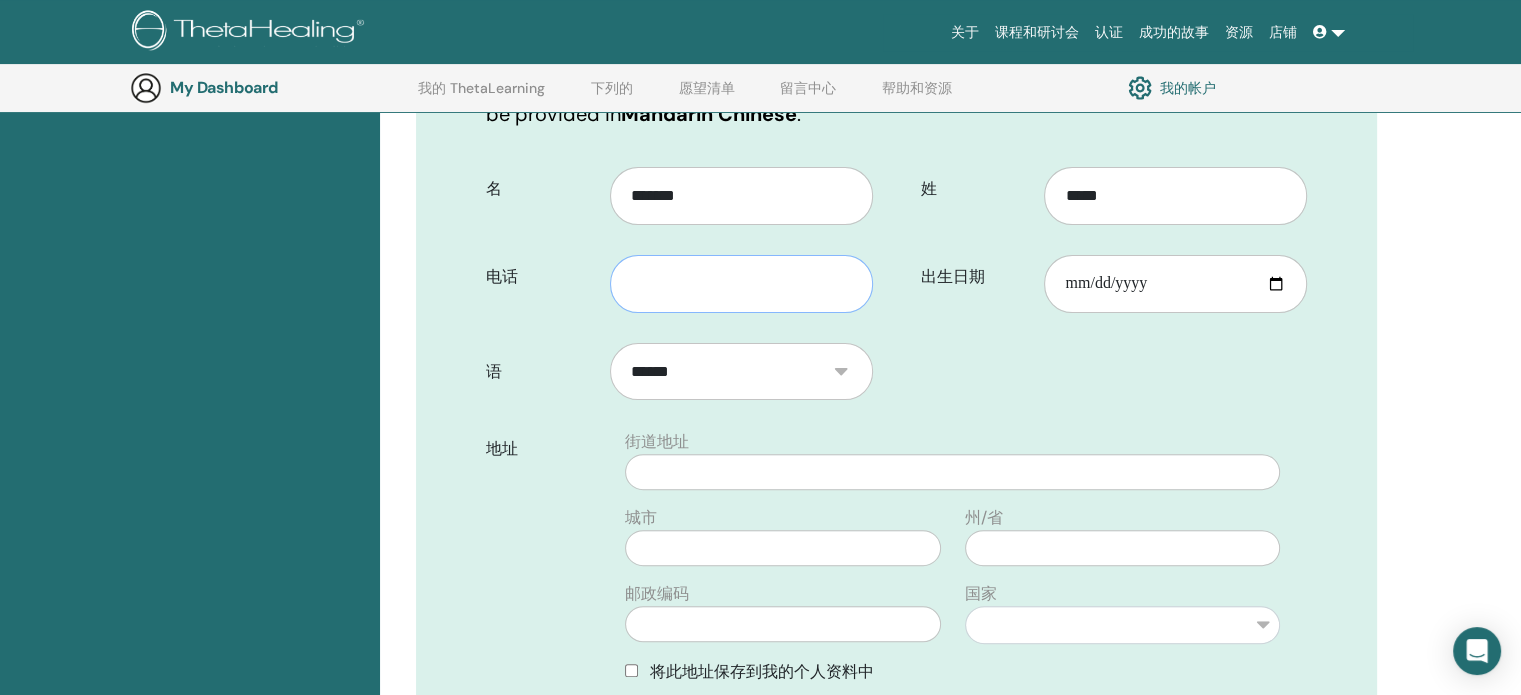 click at bounding box center (741, 284) 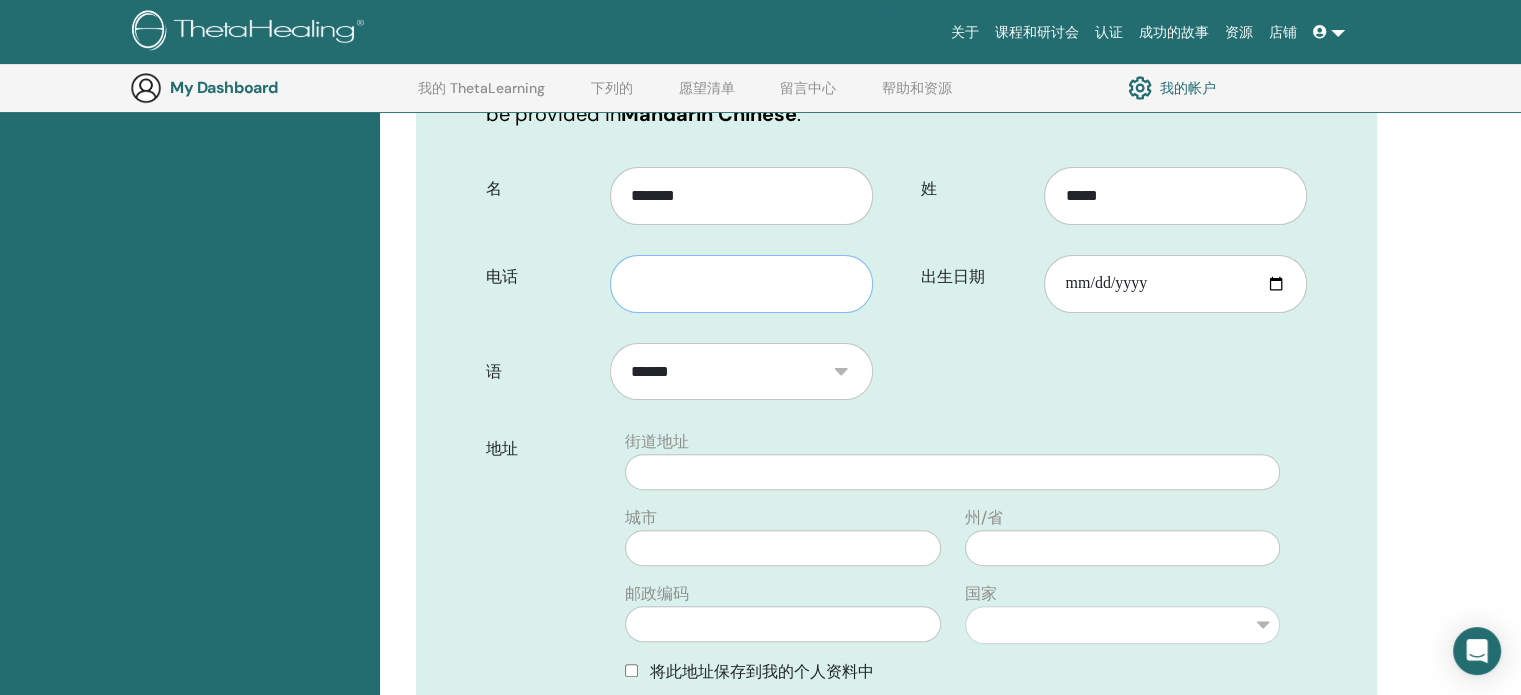 paste on "**********" 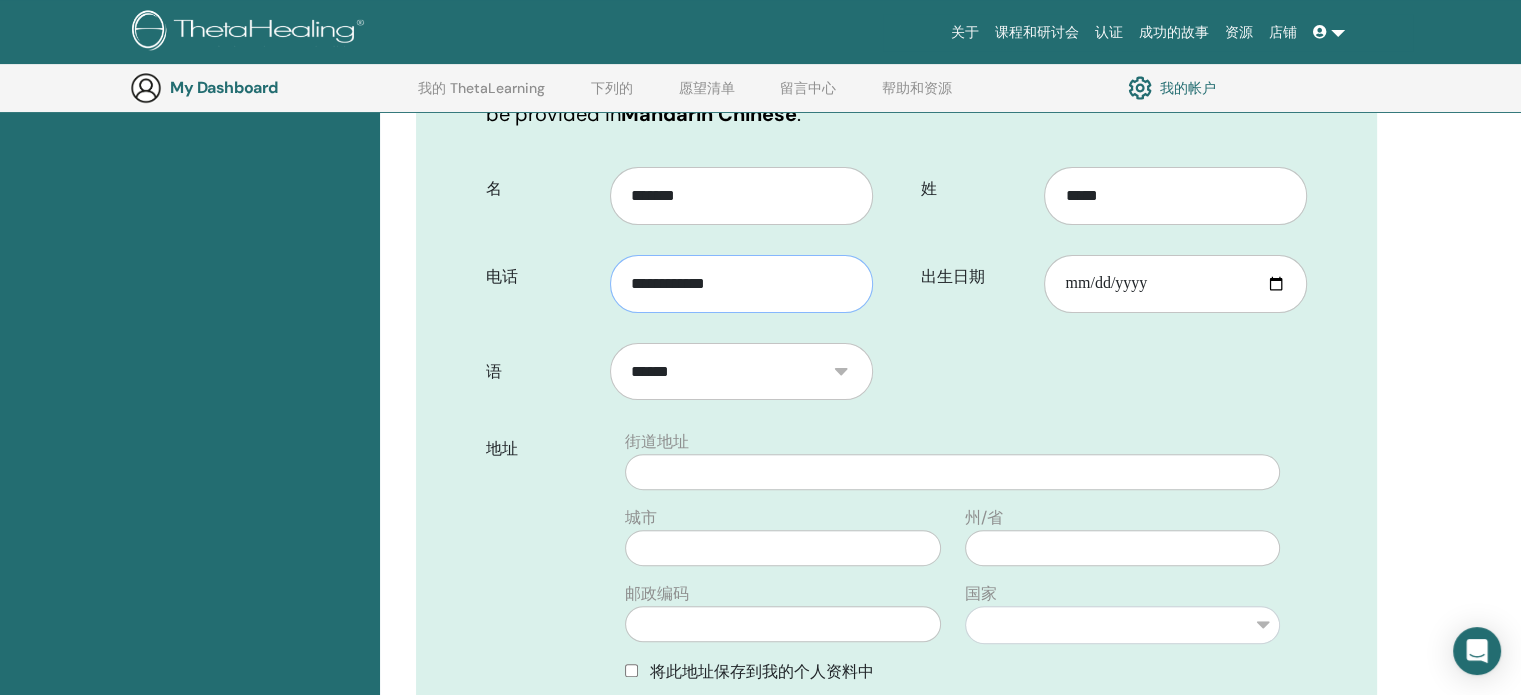 type on "**********" 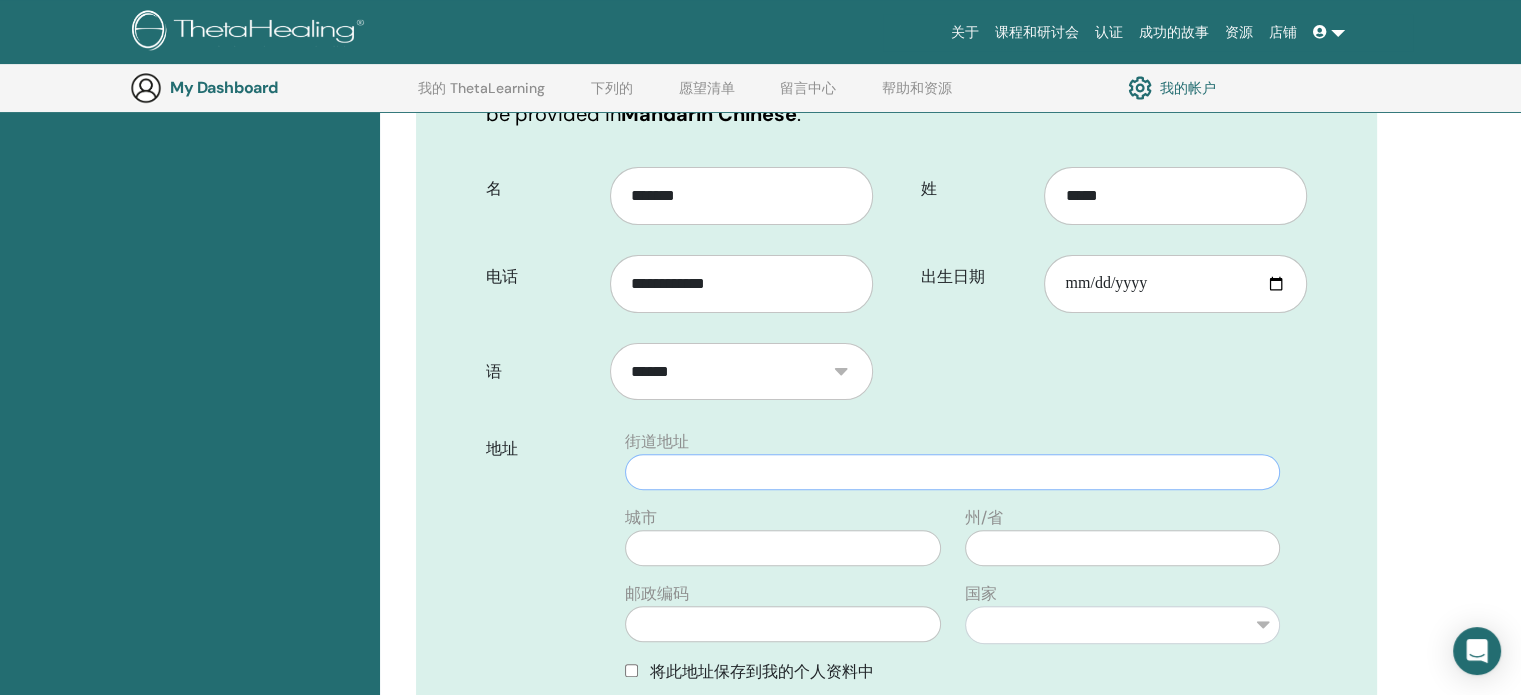 click at bounding box center (952, 472) 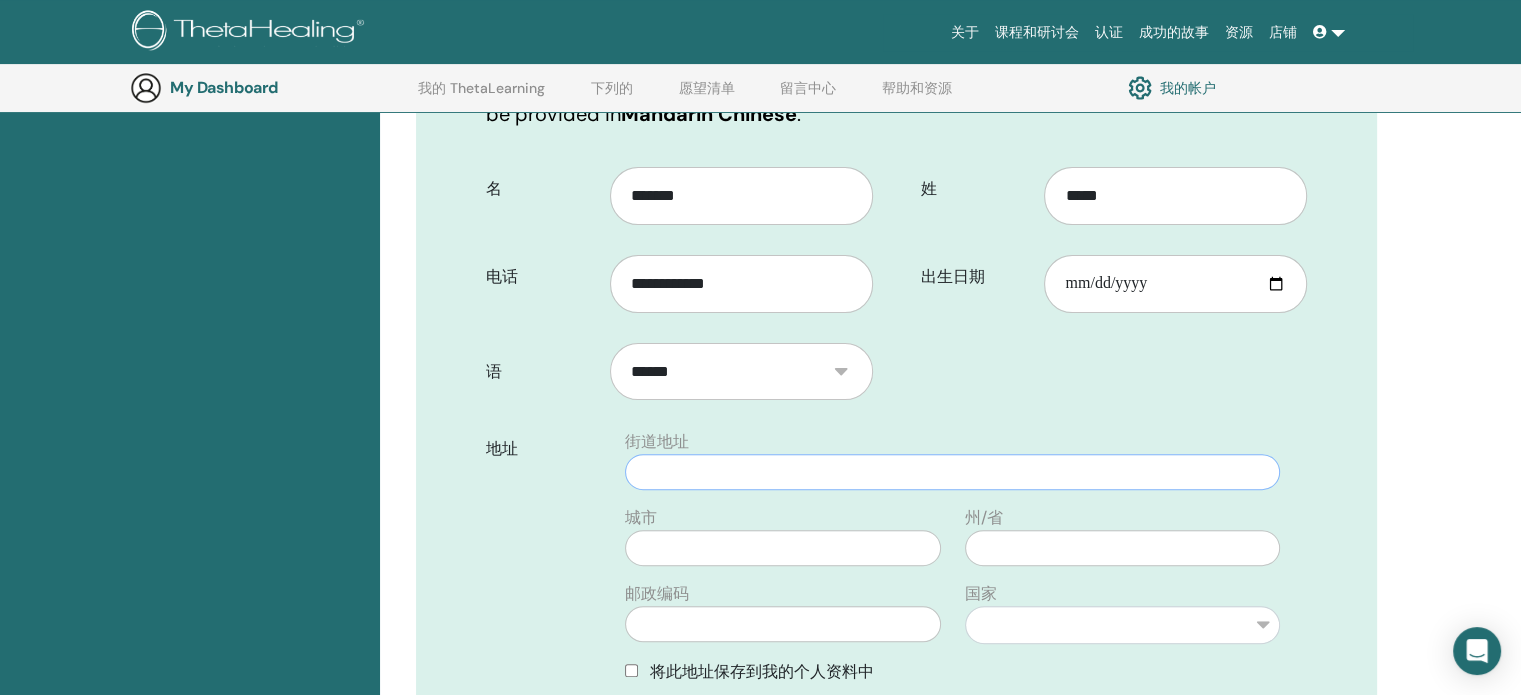 paste on "**********" 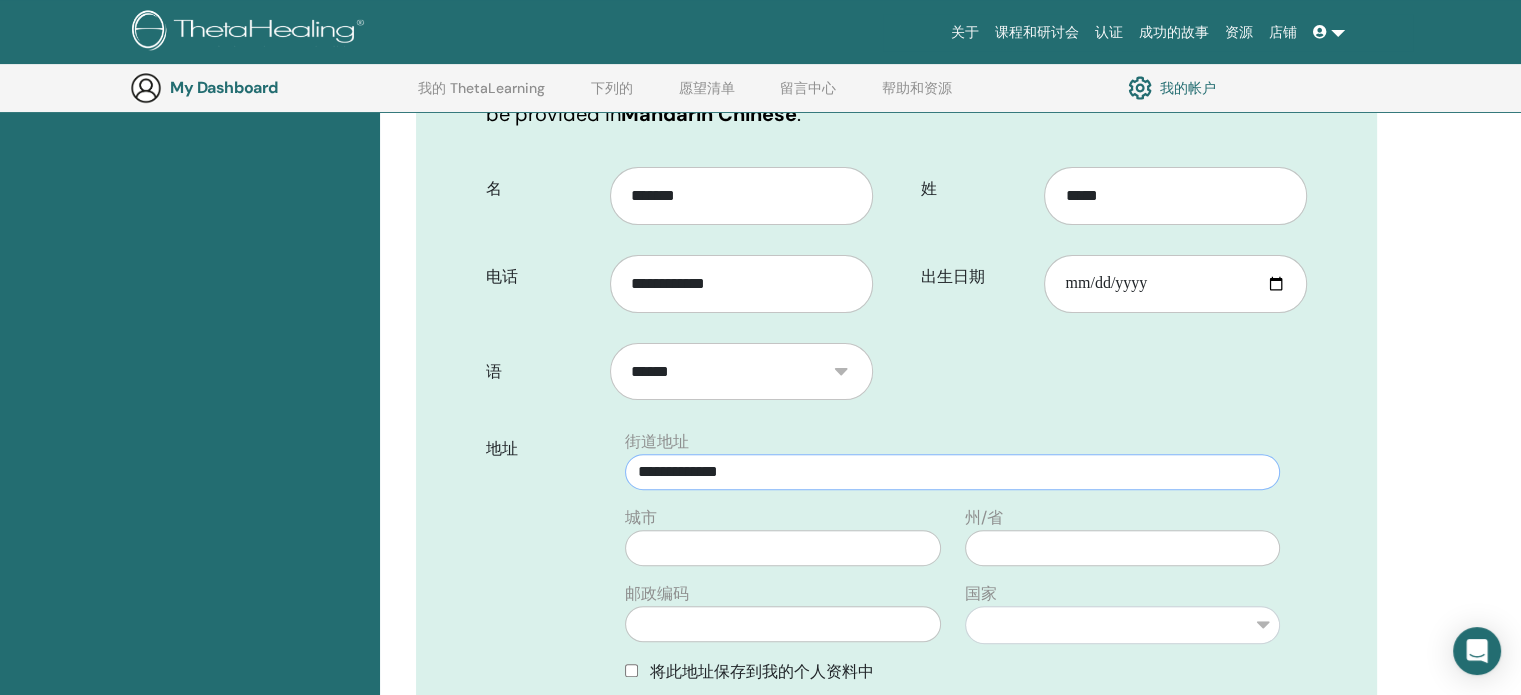 type on "**********" 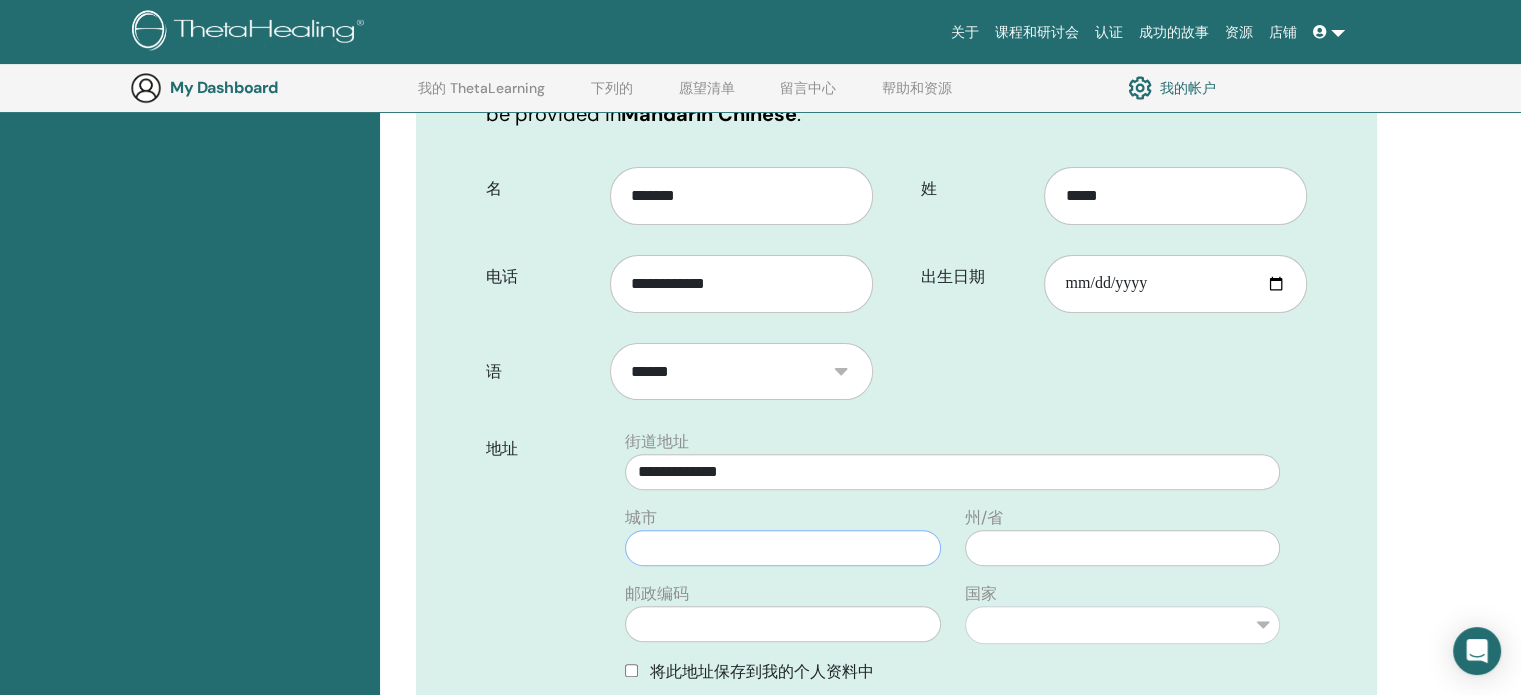 click at bounding box center [782, 548] 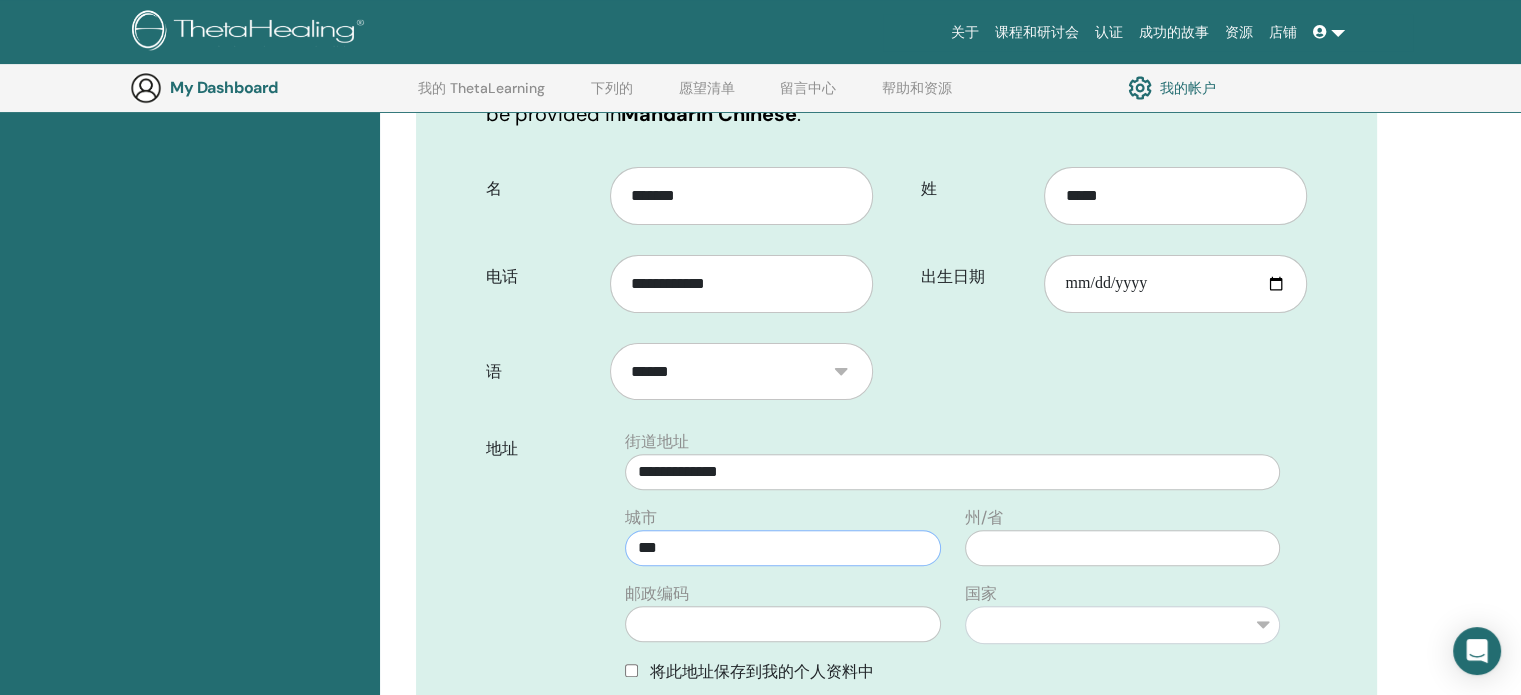 type on "***" 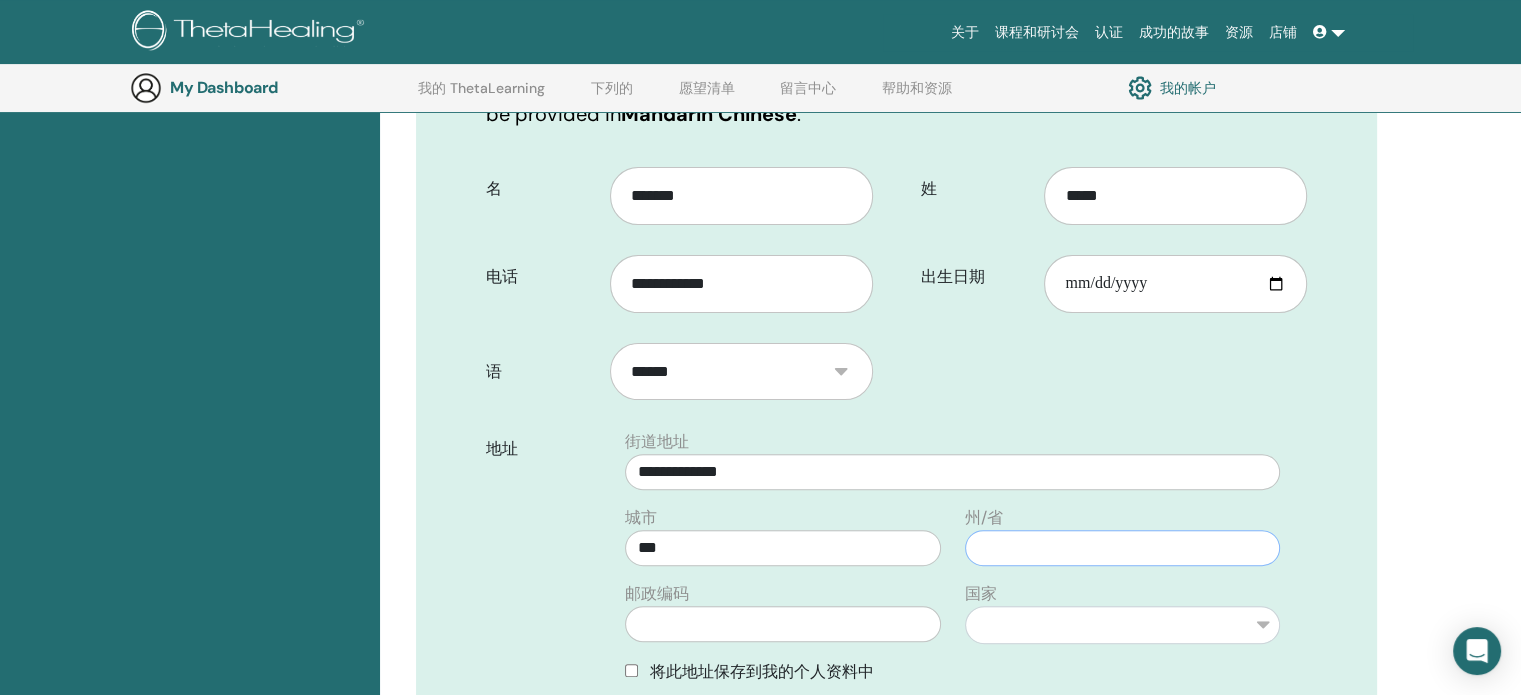click at bounding box center (1122, 548) 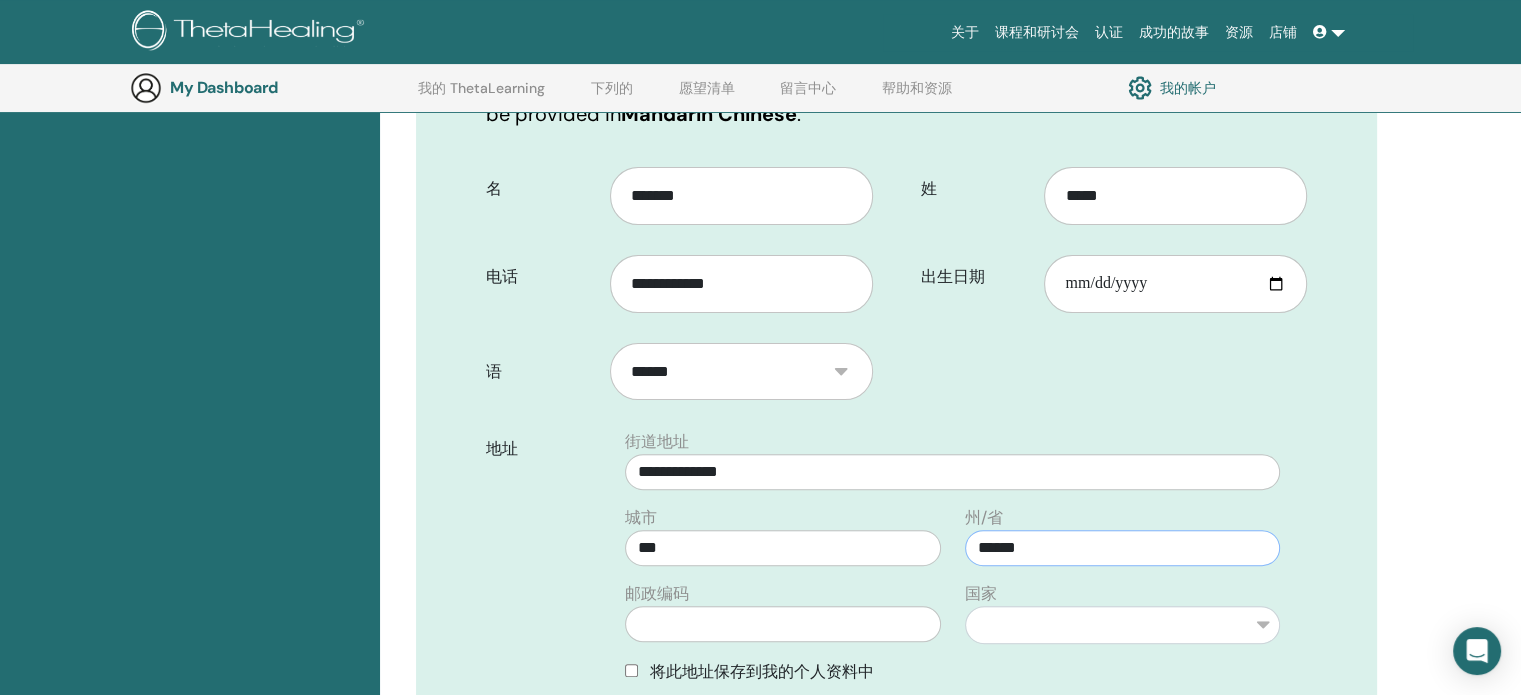 drag, startPoint x: 833, startPoint y: 577, endPoint x: 164, endPoint y: 685, distance: 677.66144 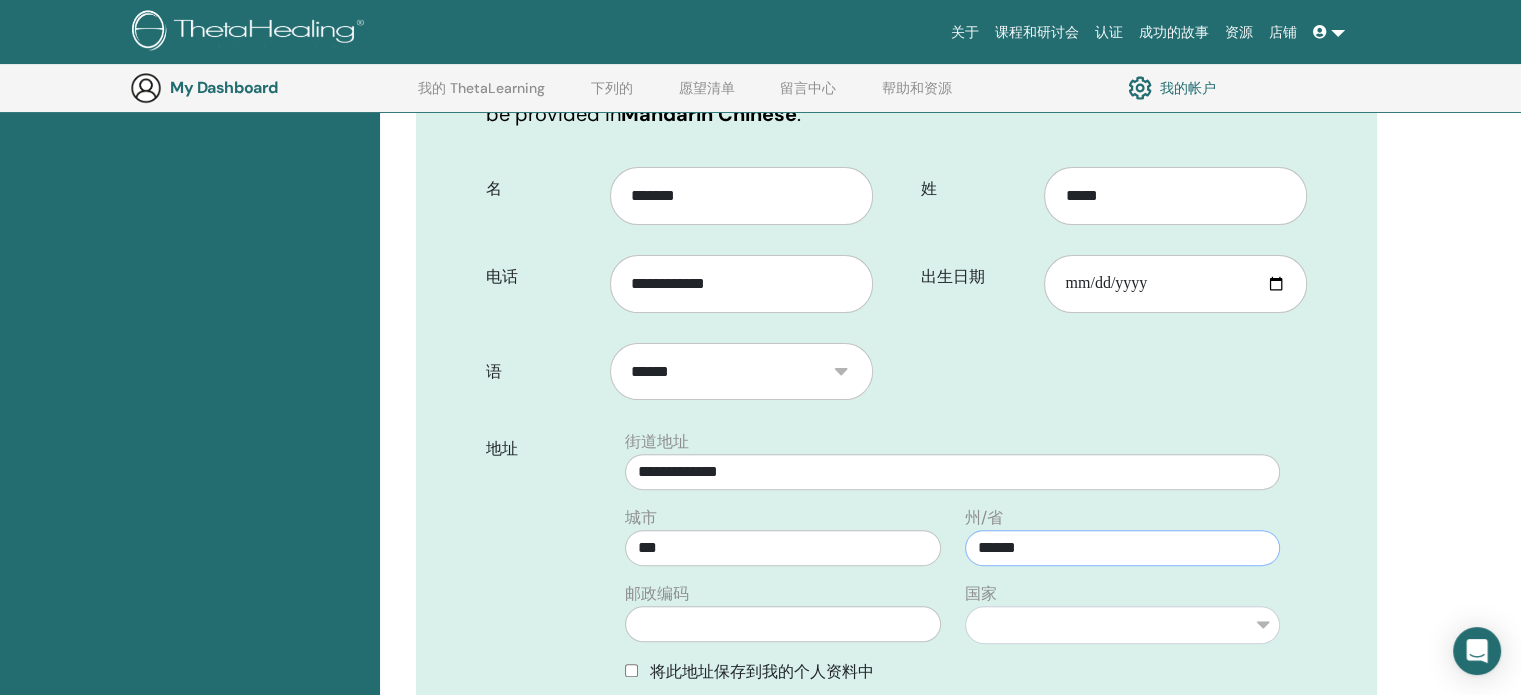 click on "Certifications
Upcoming Seminars
Completed Seminars
确认您的注册
您似乎缺少参加本次研讨会的先决条件。
请阅读这篇支持文章以找出原因。
on   in  名" at bounding box center (760, 761) 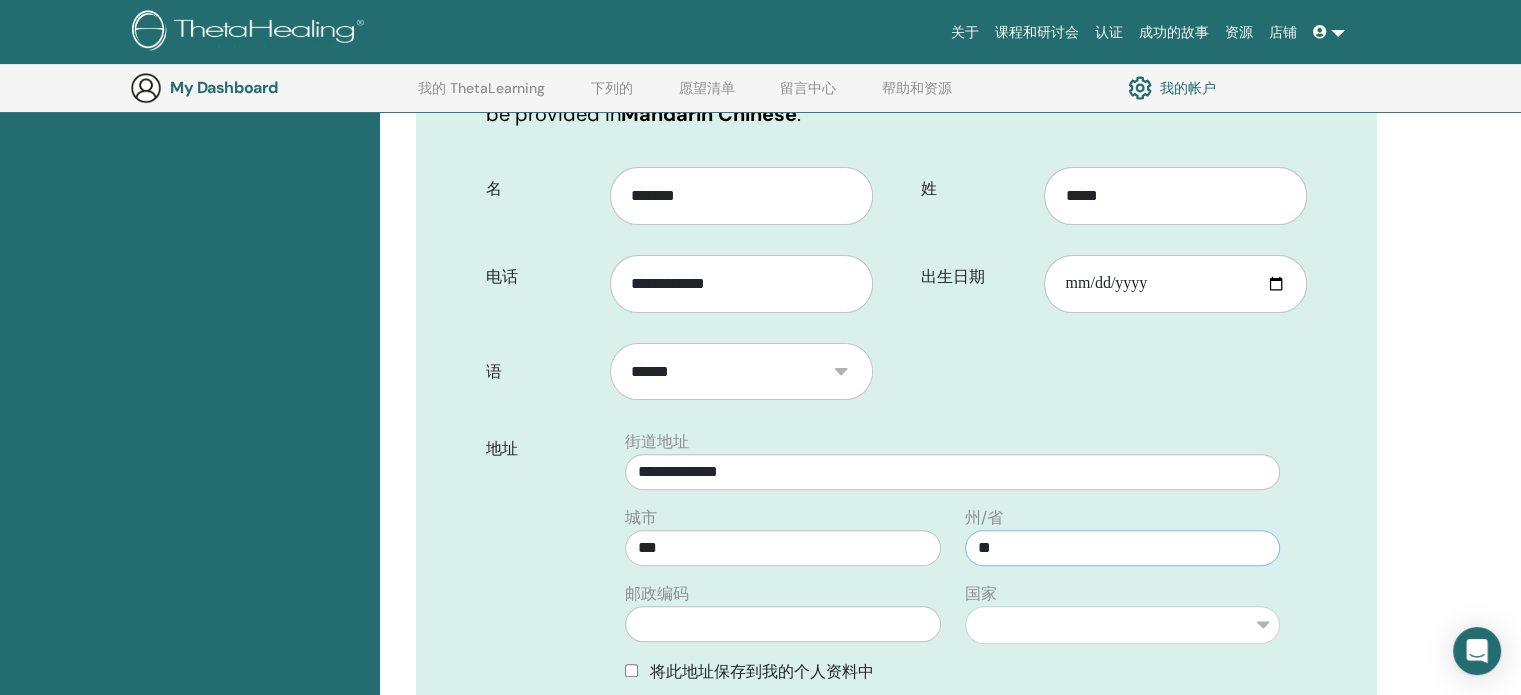 type on "**" 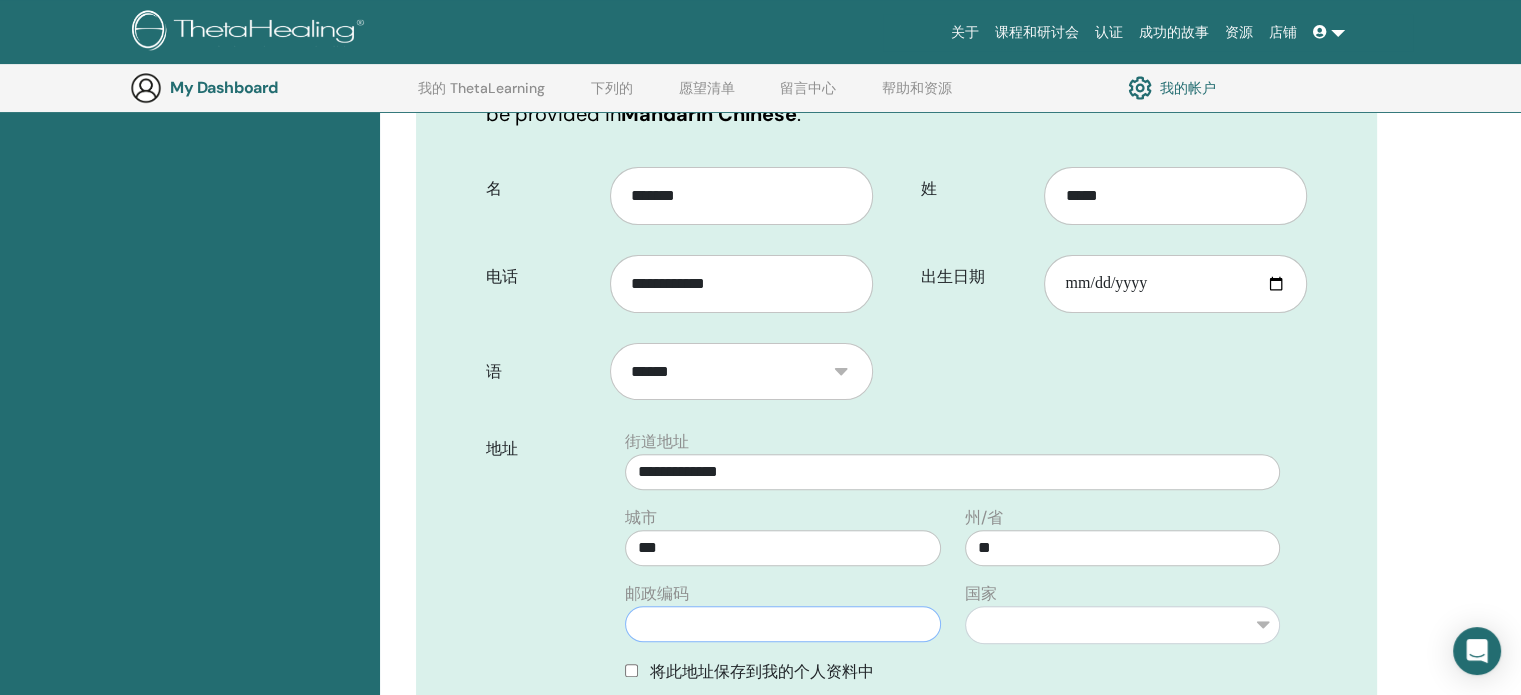 click at bounding box center (782, 624) 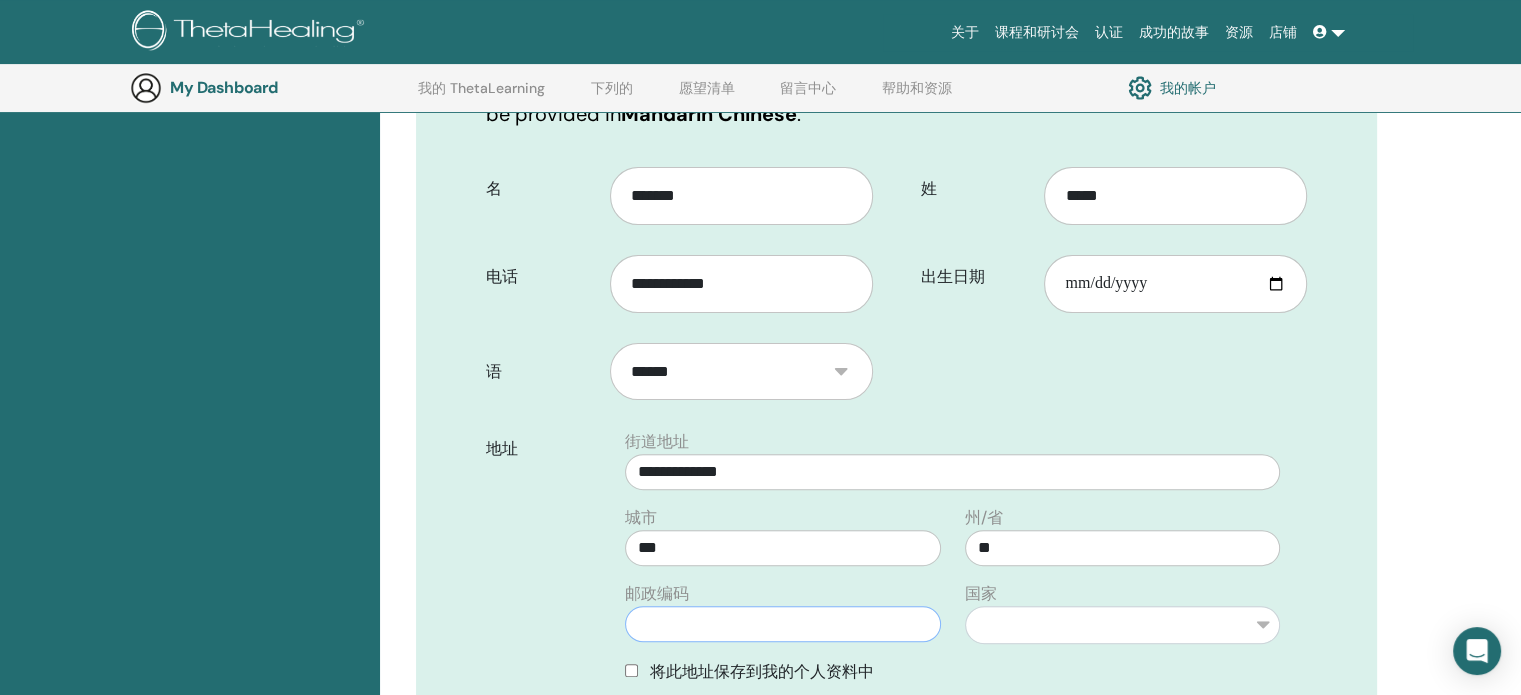 paste on "***" 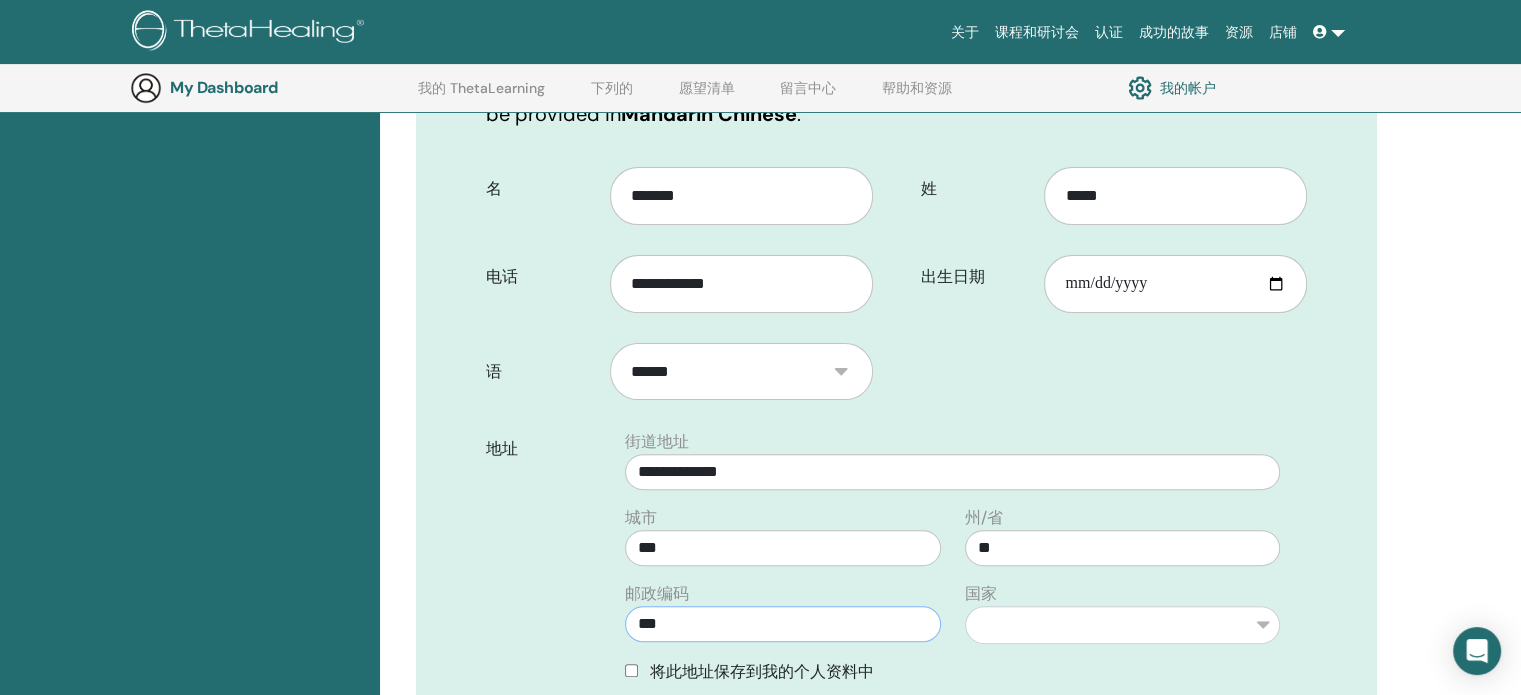 type on "***" 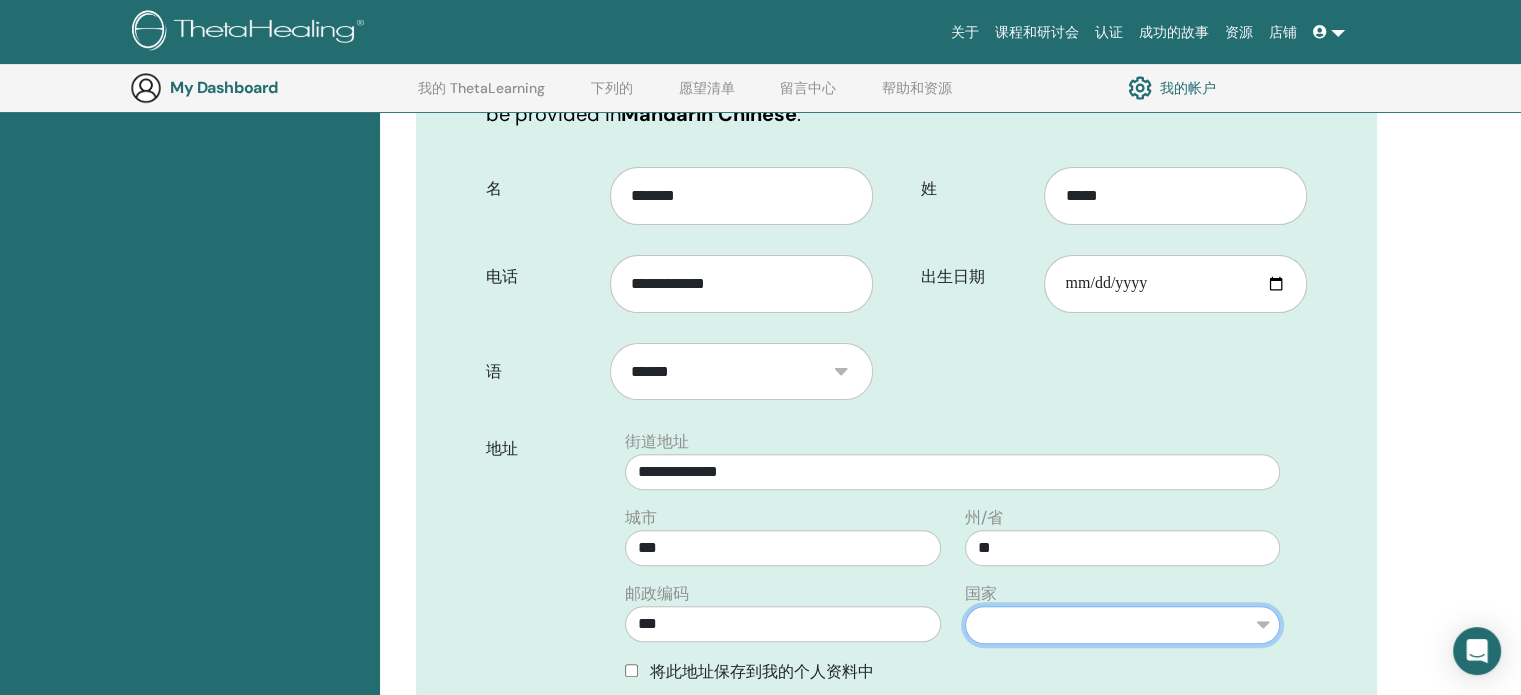 click on "**
***
***
****
***
**
*****
**
***
**
***
***
***
**
***
**
**
**
*** **** ** ** ** ** ** ***** ***" at bounding box center (1122, 625) 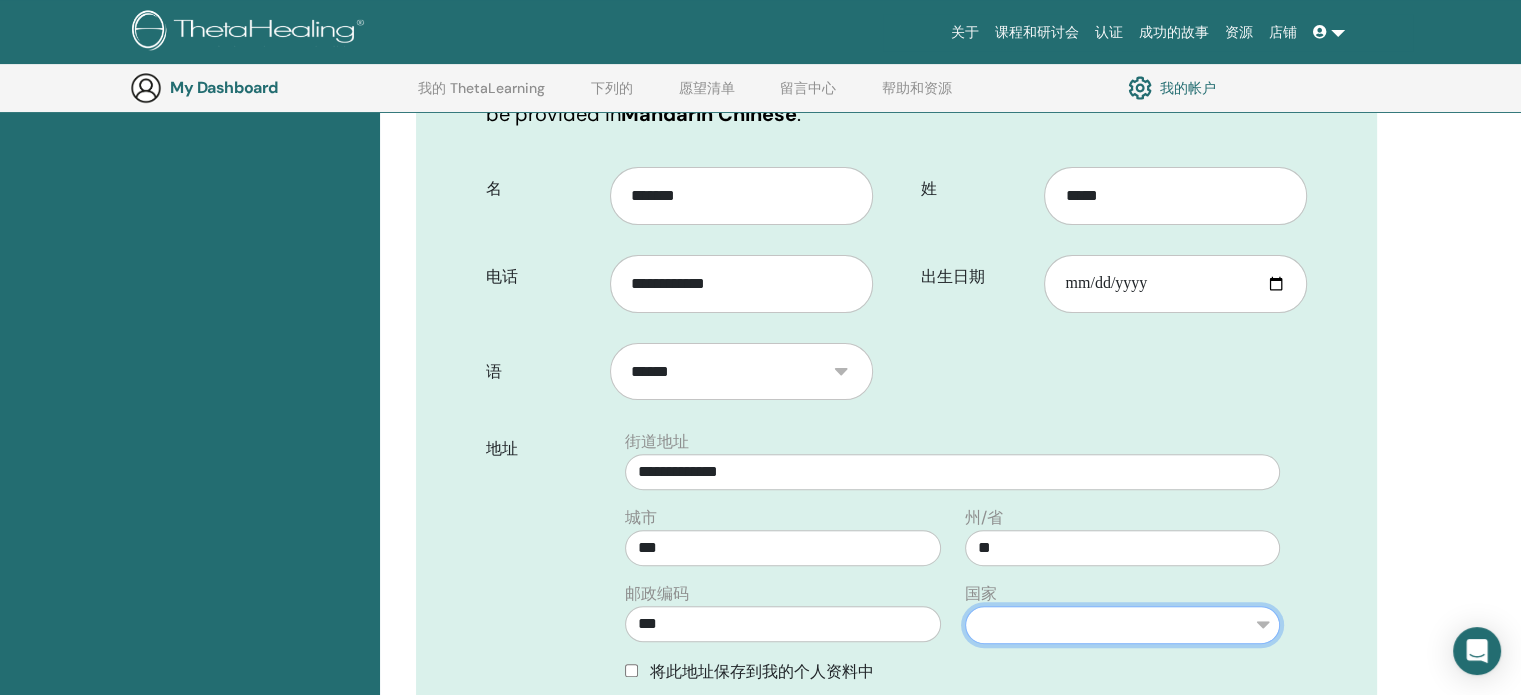 select on "***" 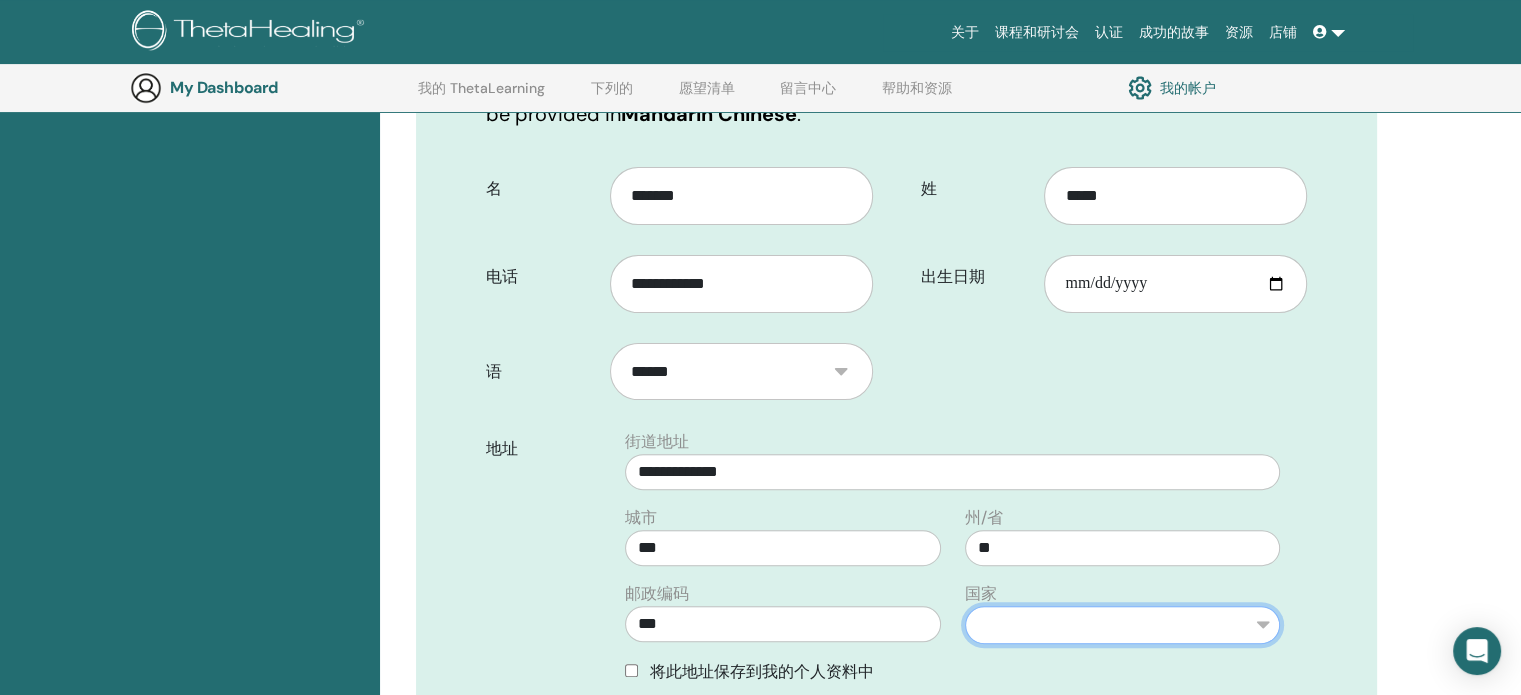 click on "**
***
***
****
***
**
*****
**
***
**
***
***
***
**
***
**
**
**
*** **** ** ** ** ** ** ***** ***" at bounding box center (1122, 625) 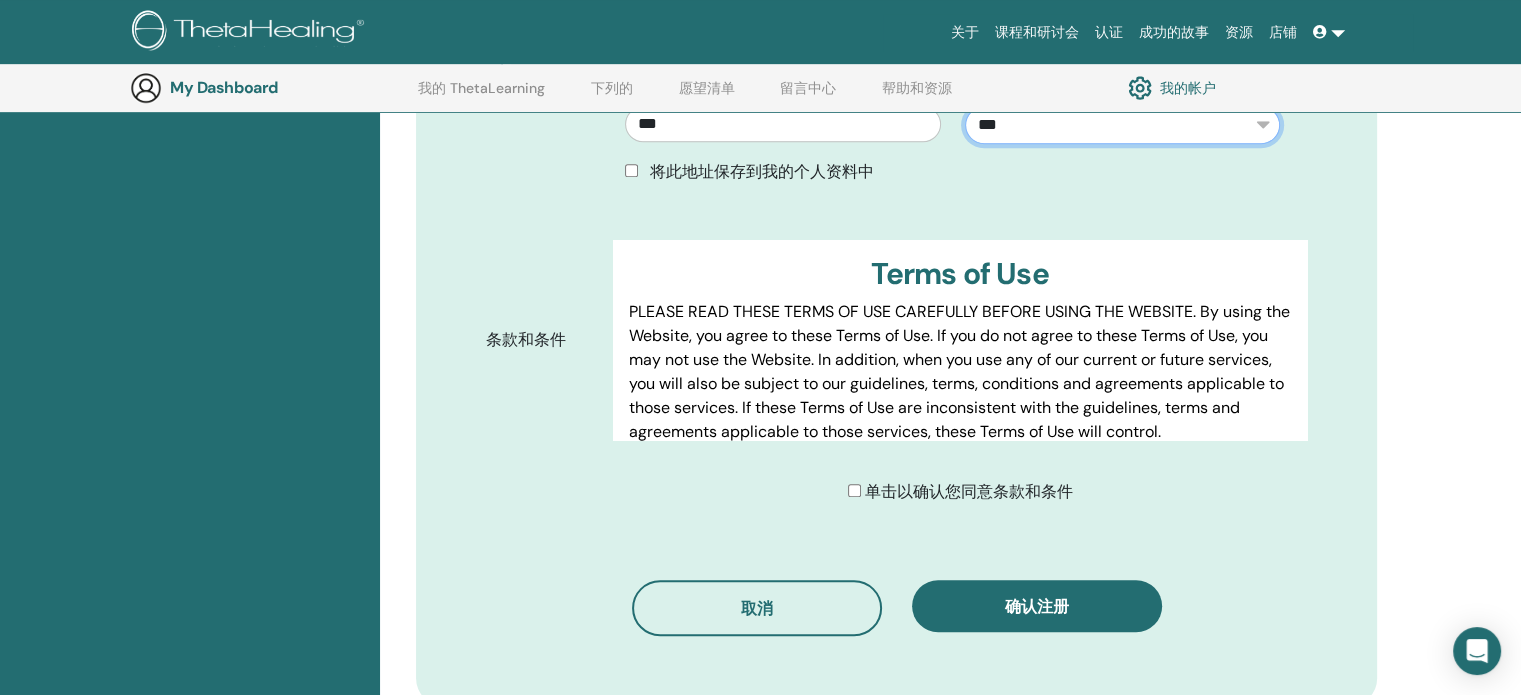 scroll, scrollTop: 948, scrollLeft: 0, axis: vertical 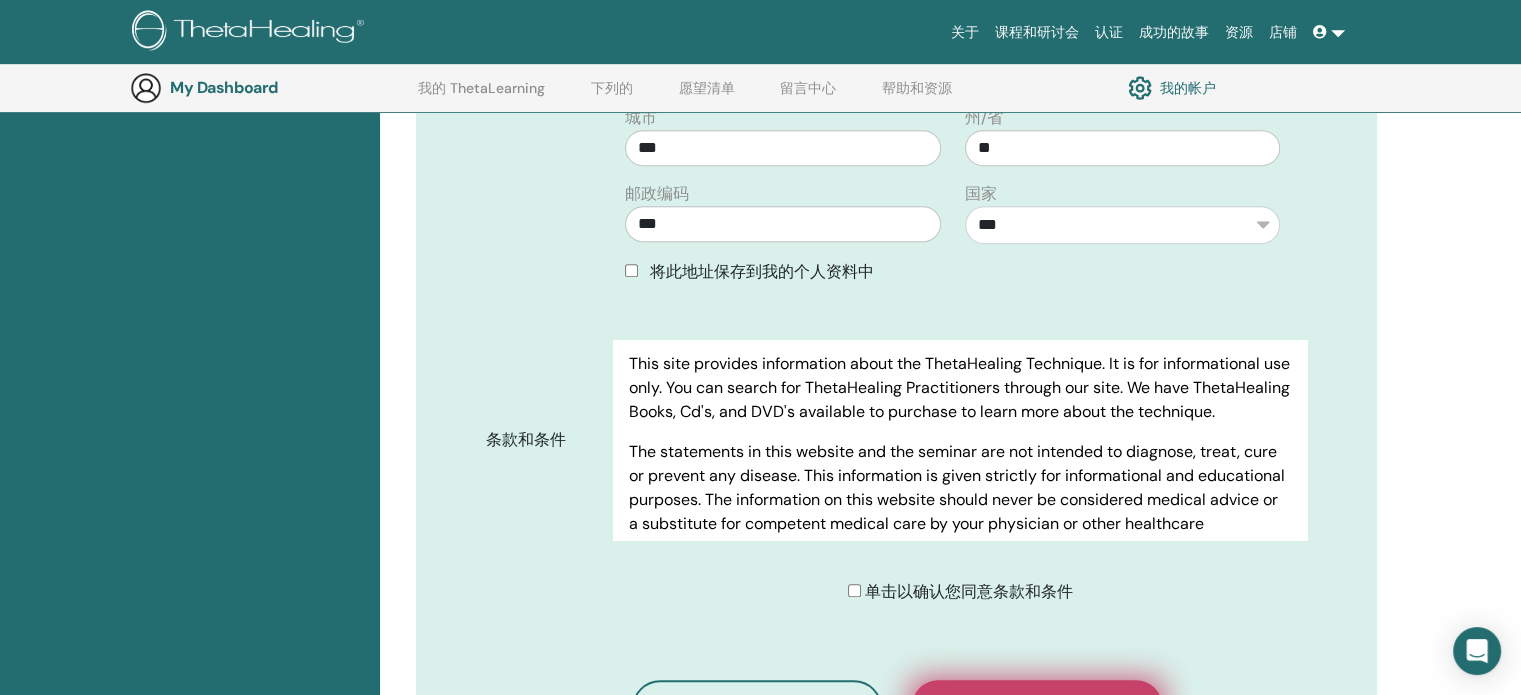 click on "确认注册" at bounding box center (1037, 706) 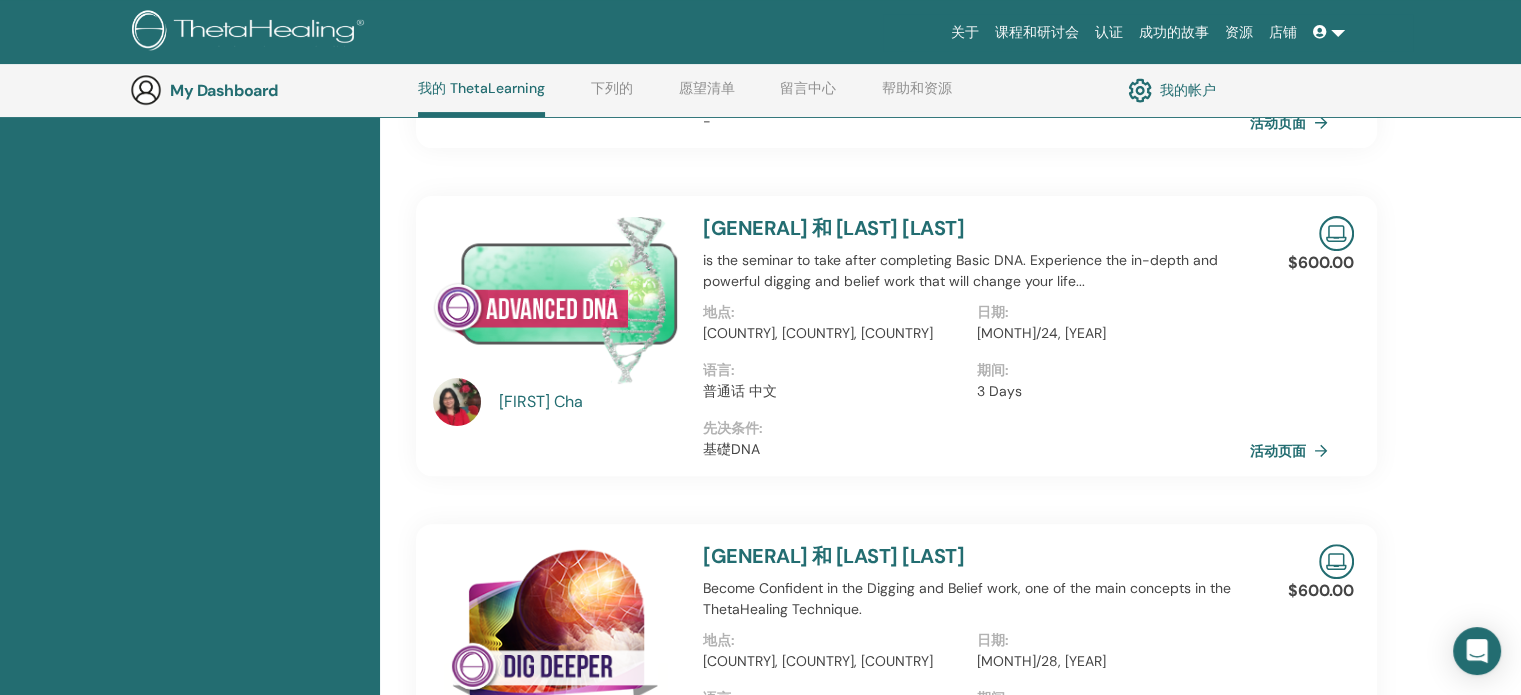 scroll, scrollTop: 352, scrollLeft: 0, axis: vertical 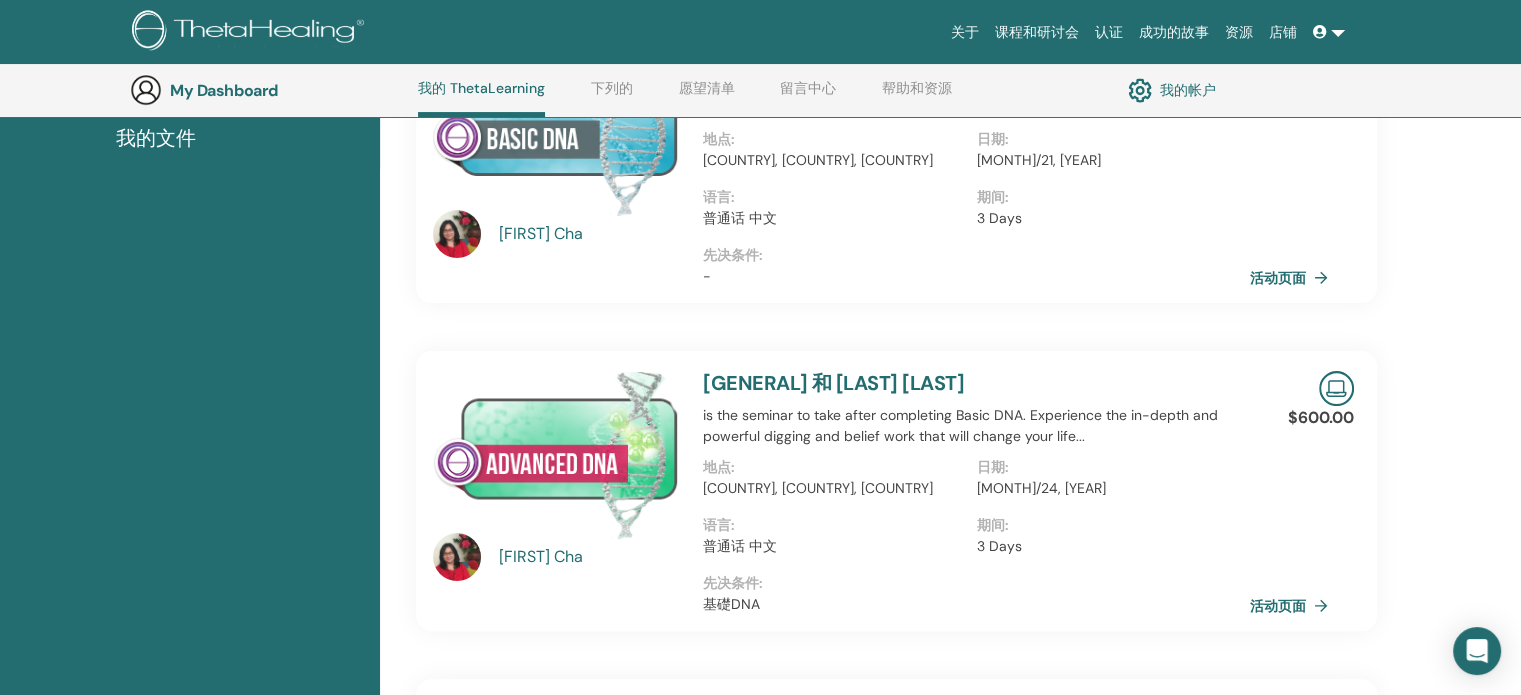 click at bounding box center [1329, 32] 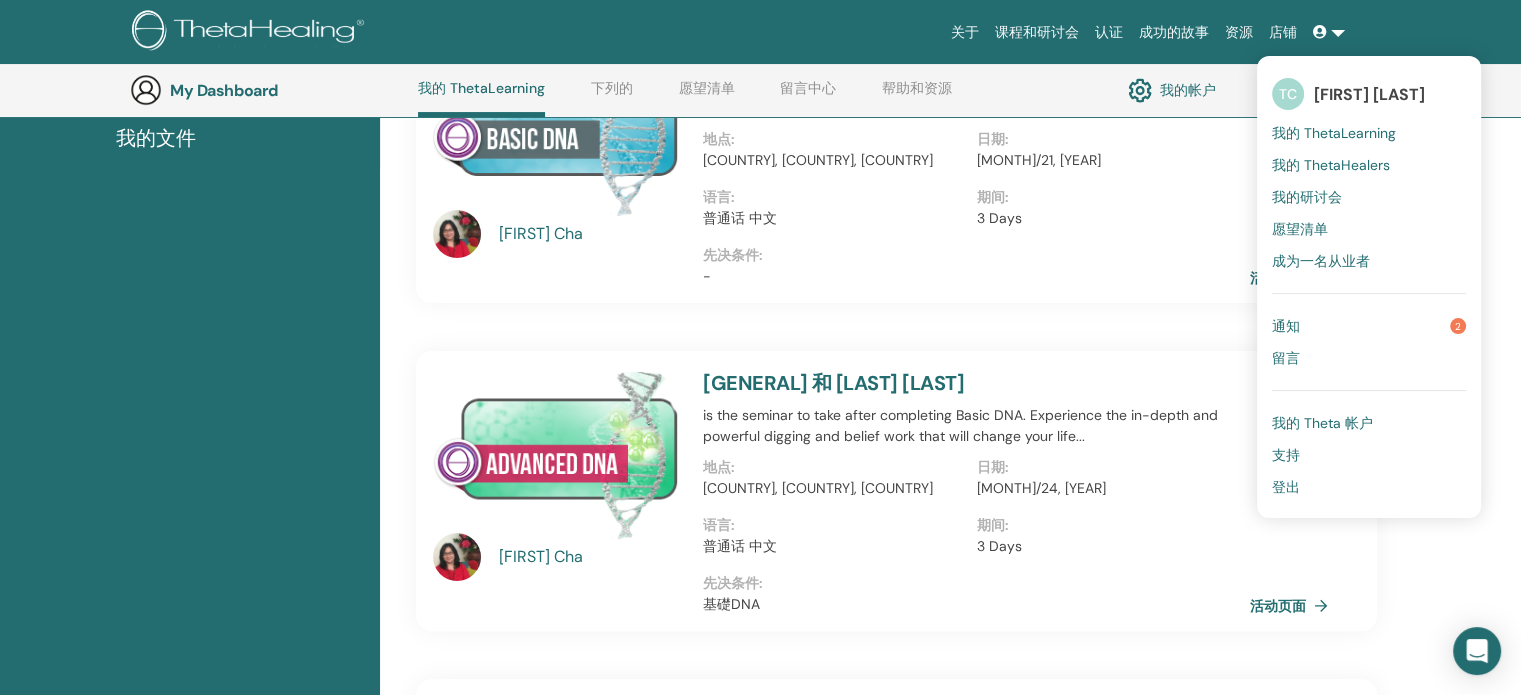 click on "登出" at bounding box center [1286, 487] 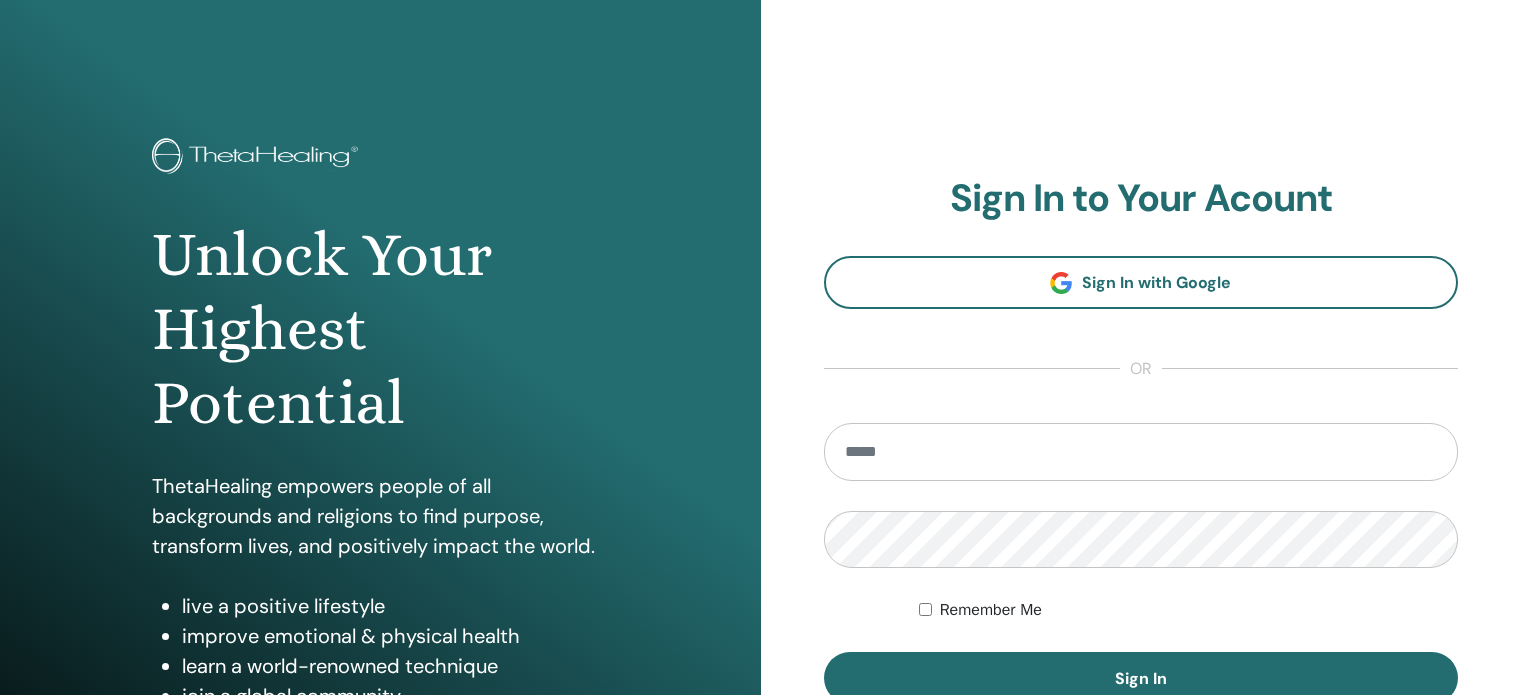 scroll, scrollTop: 0, scrollLeft: 0, axis: both 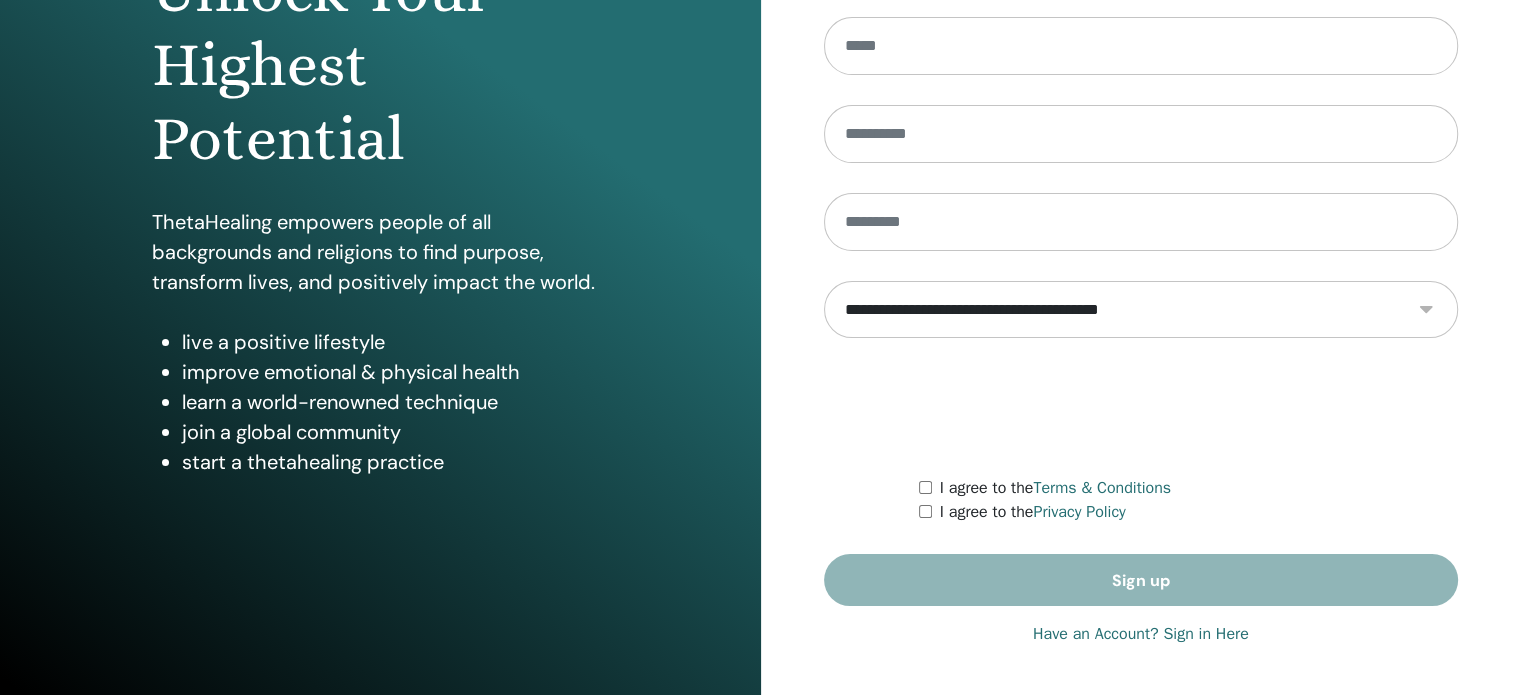 click on "Have an Account? Sign in Here" at bounding box center [1141, 634] 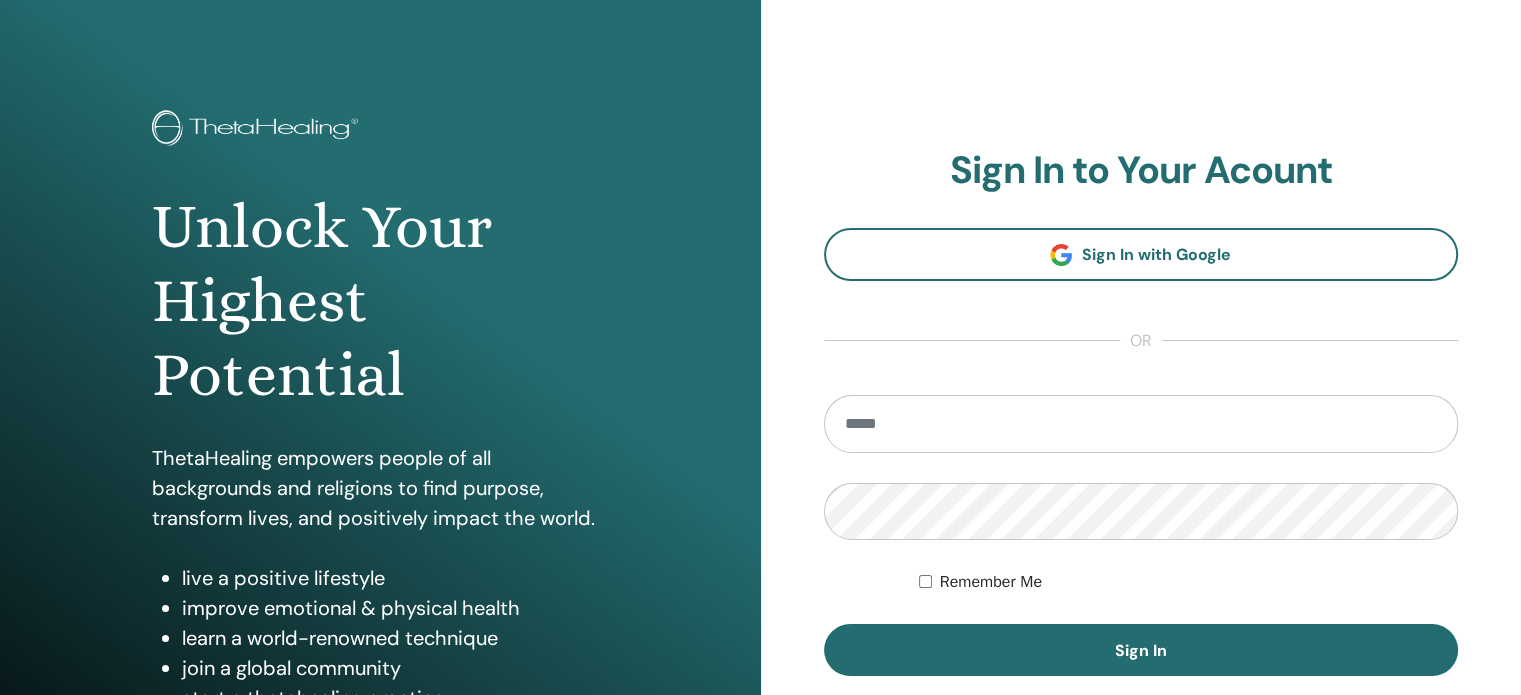 scroll, scrollTop: 0, scrollLeft: 0, axis: both 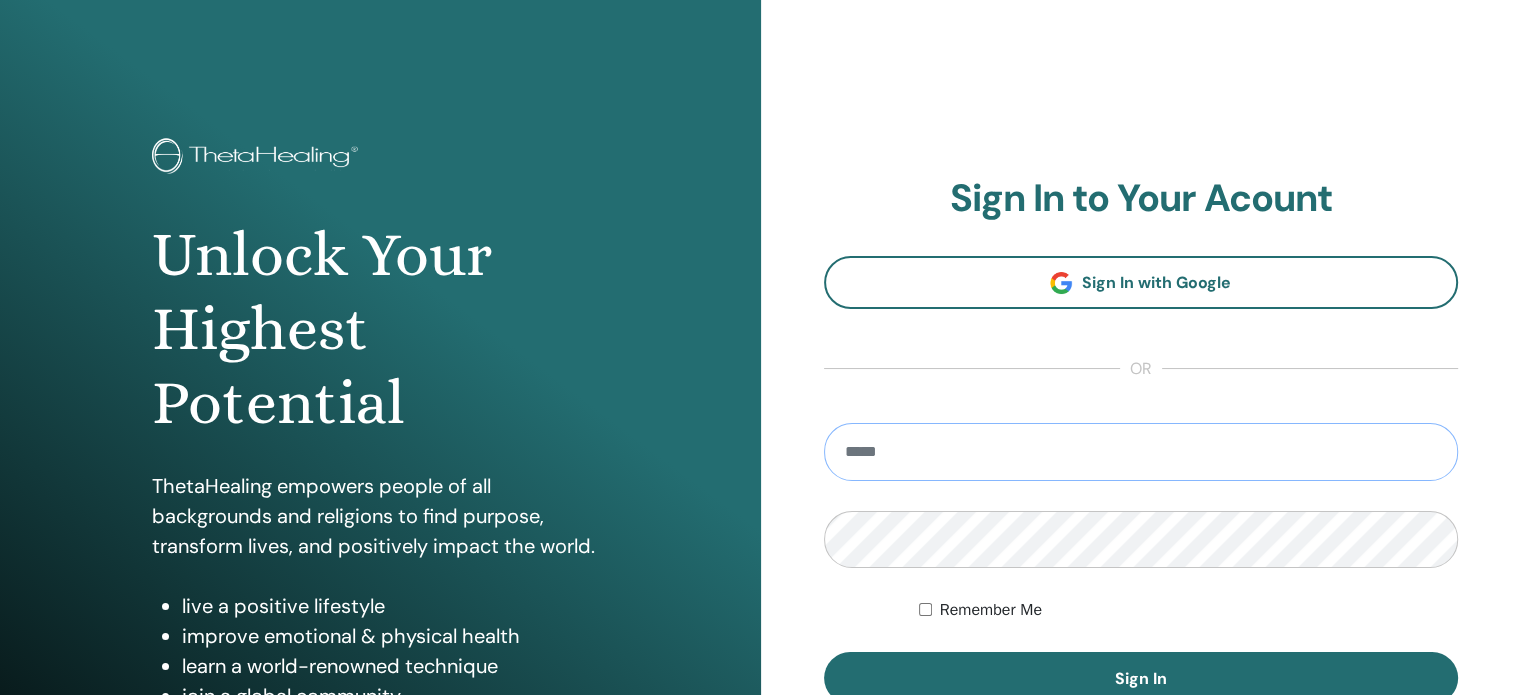 click at bounding box center (1141, 452) 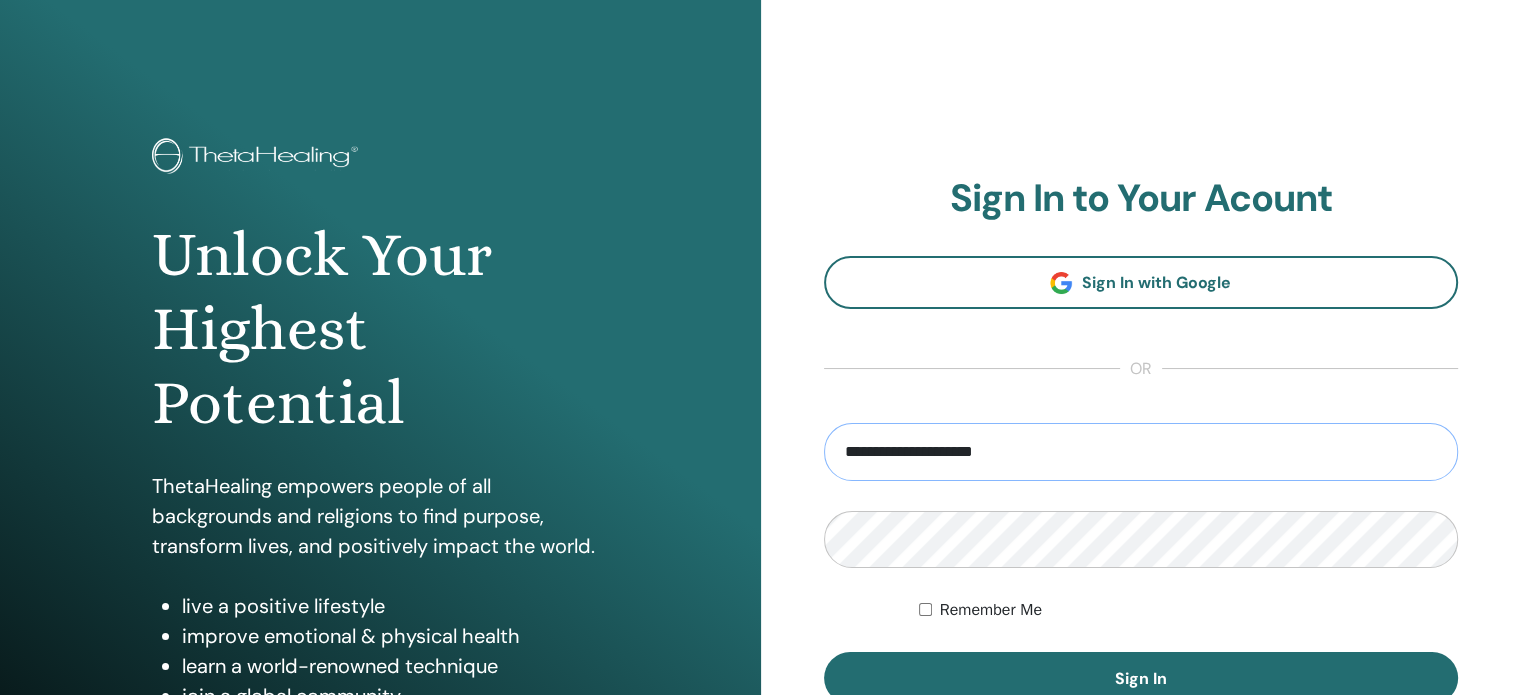 type on "**********" 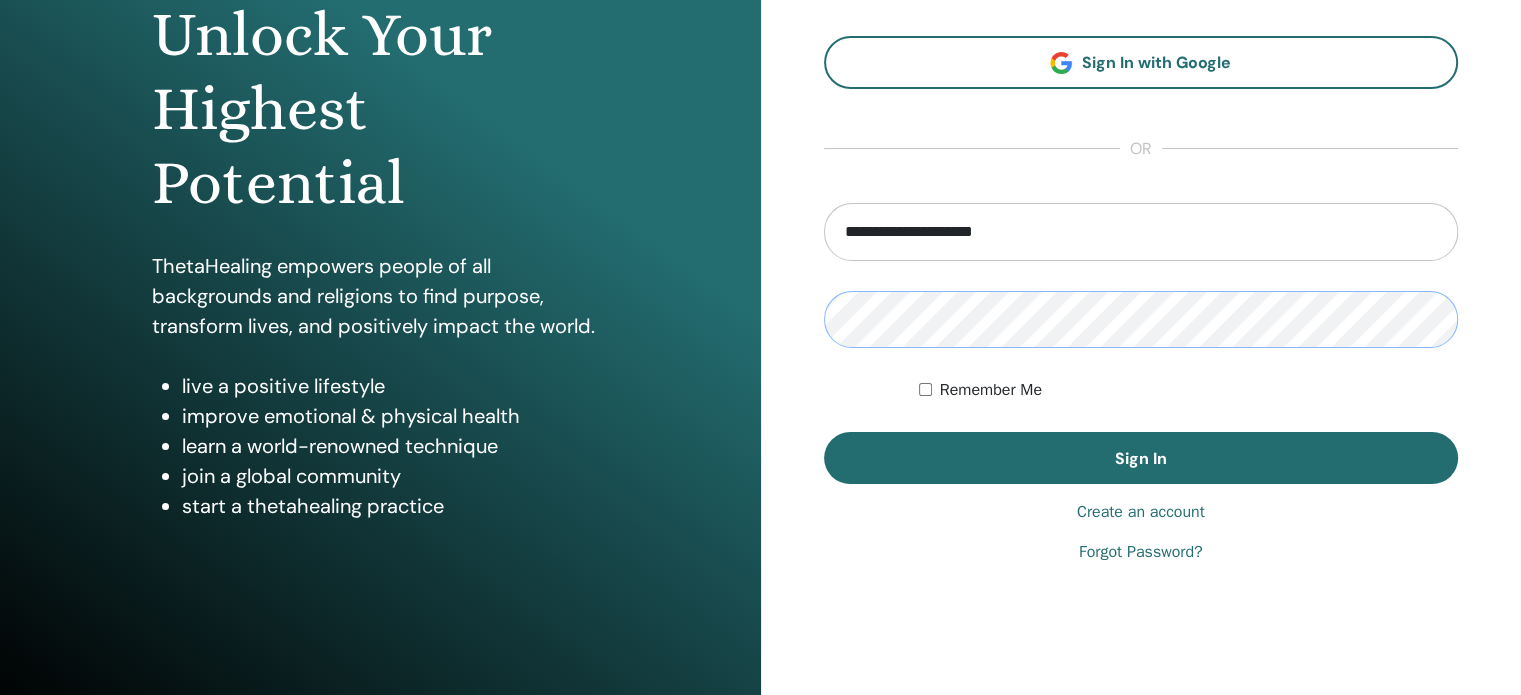 scroll, scrollTop: 264, scrollLeft: 0, axis: vertical 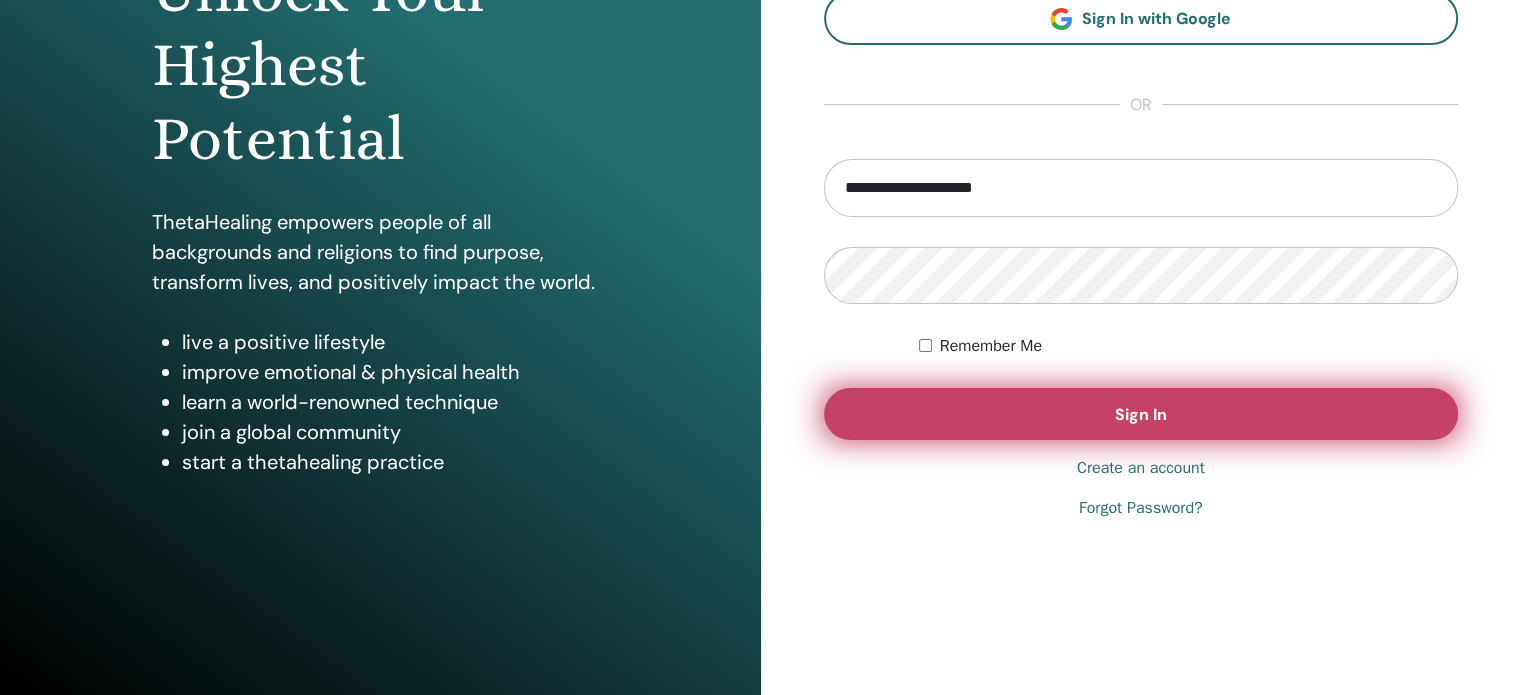 click on "Sign In" at bounding box center (1141, 414) 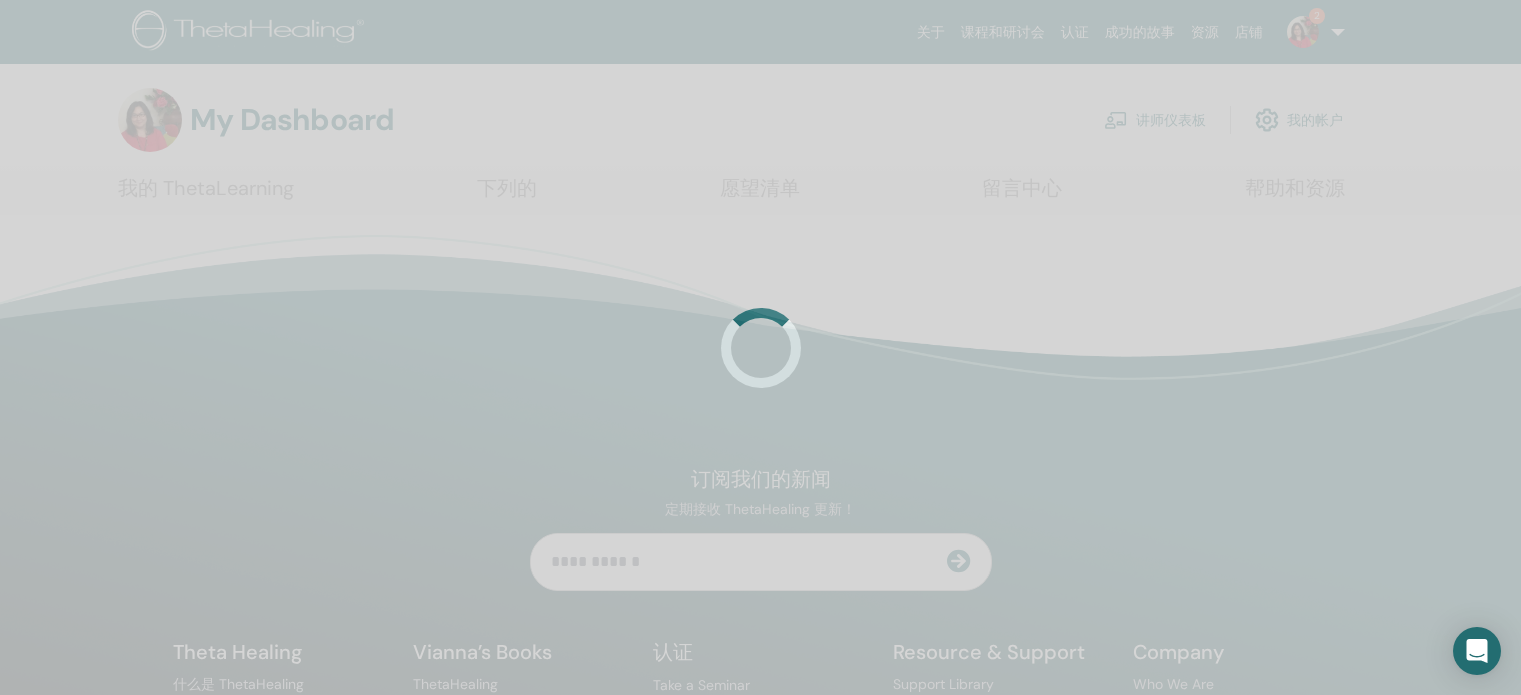 scroll, scrollTop: 0, scrollLeft: 0, axis: both 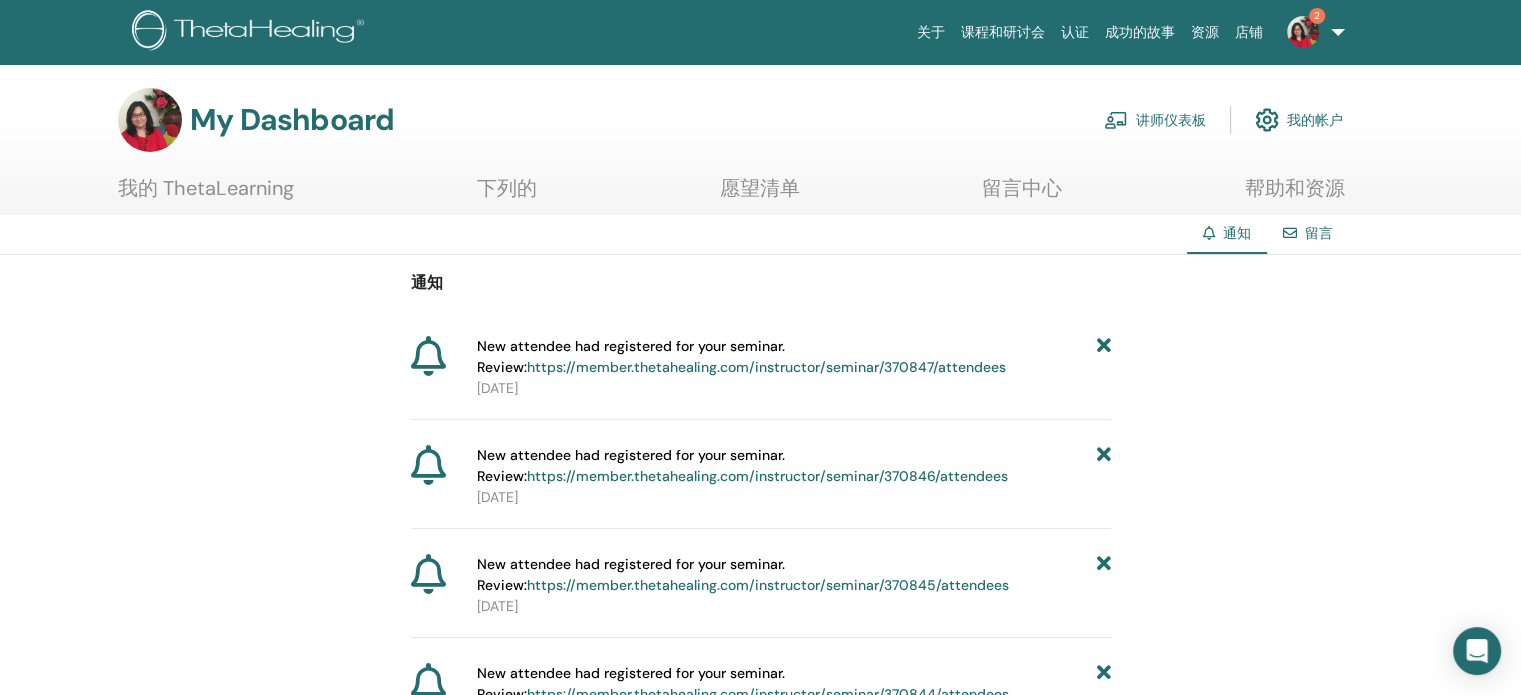 click on "讲师仪表板" at bounding box center (1155, 120) 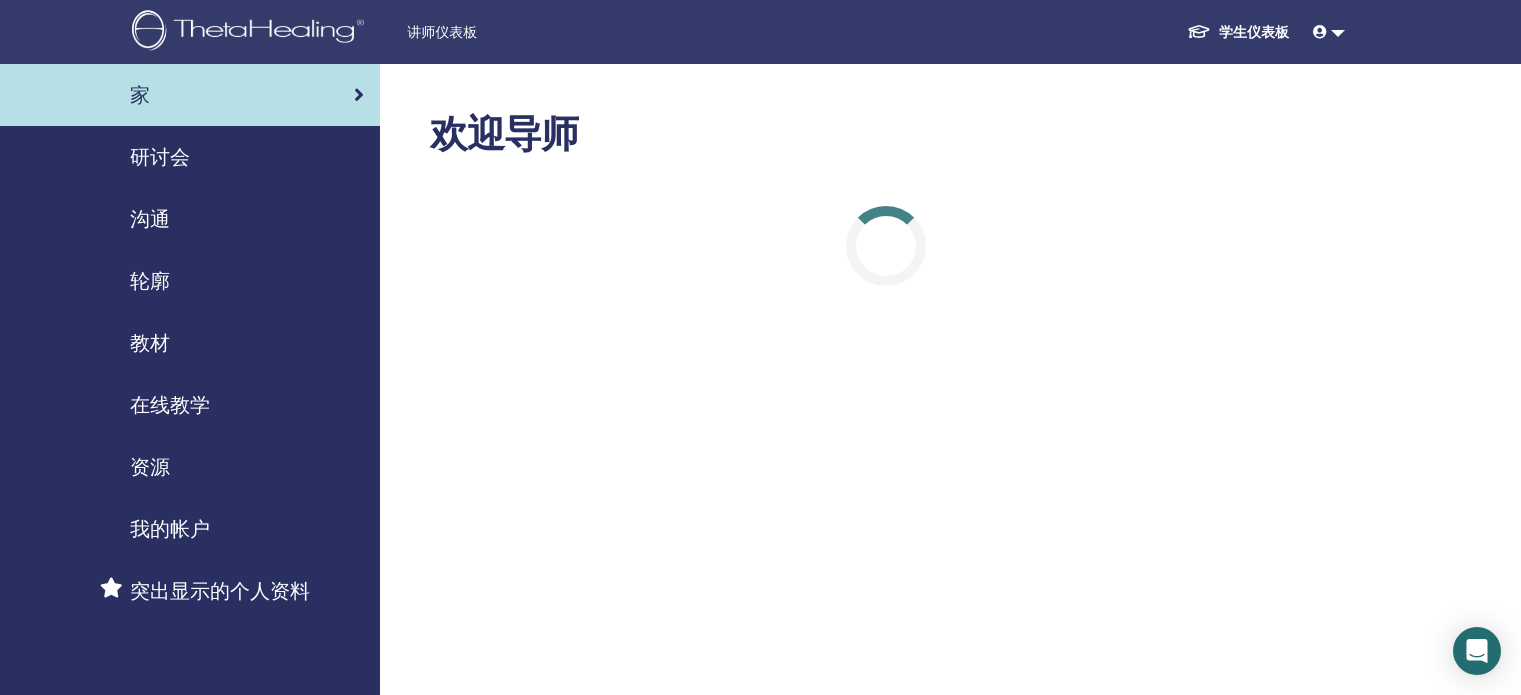 scroll, scrollTop: 0, scrollLeft: 0, axis: both 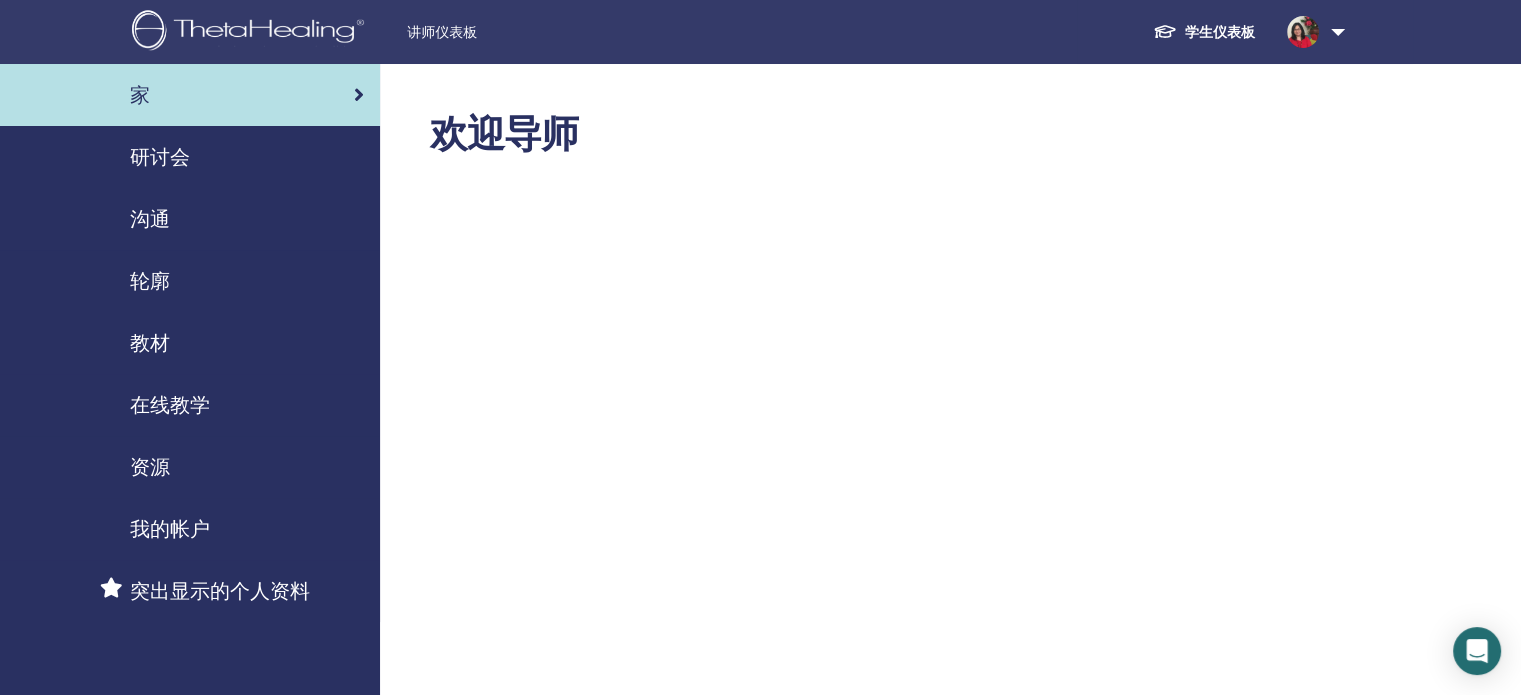 click on "研讨会" at bounding box center (160, 157) 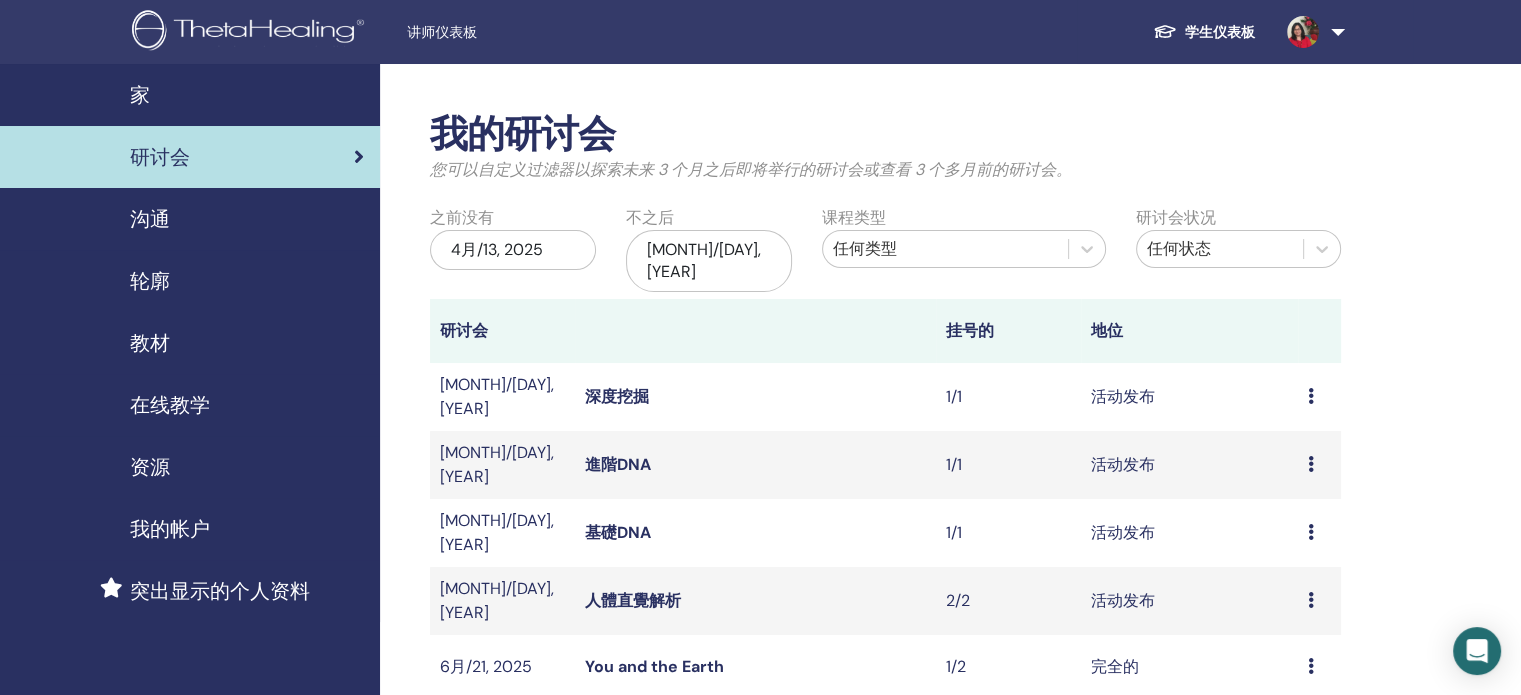 scroll, scrollTop: 100, scrollLeft: 0, axis: vertical 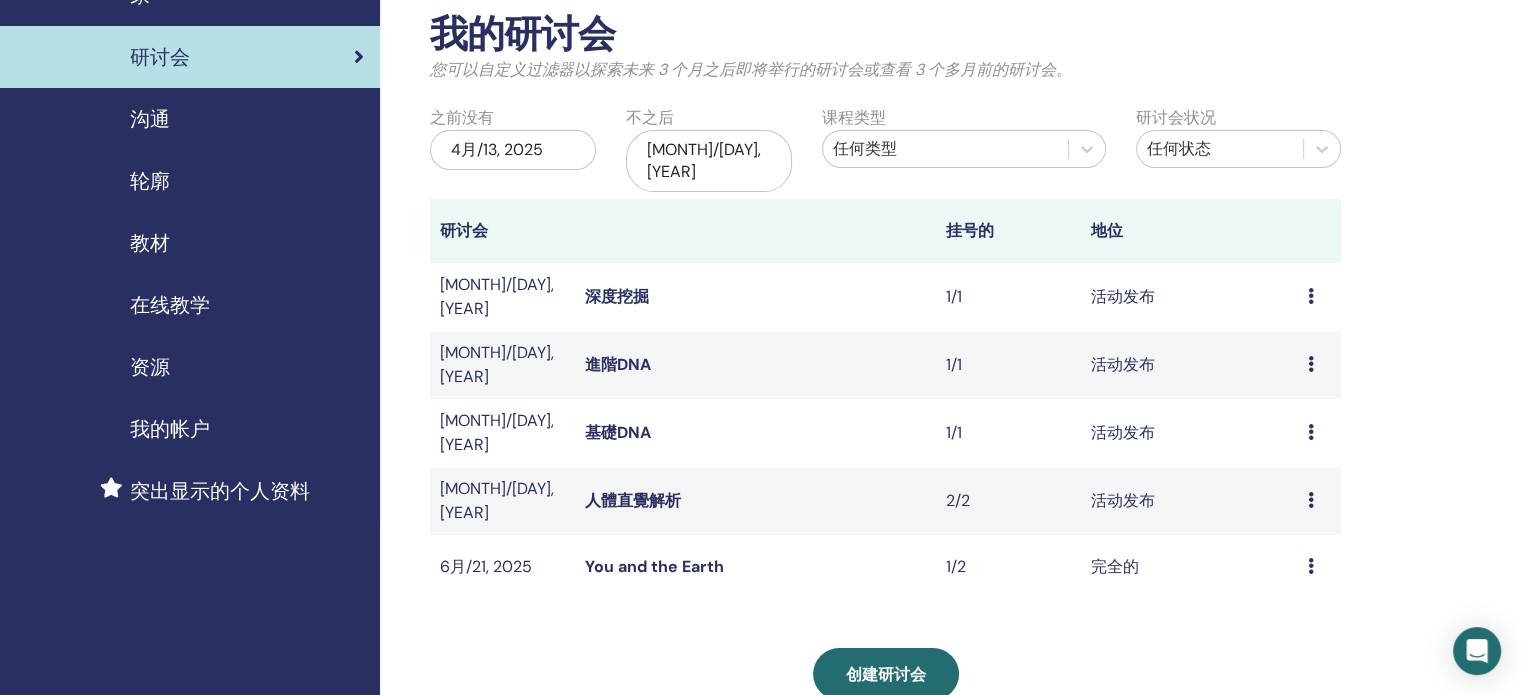 click on "基礎DNA" at bounding box center [618, 432] 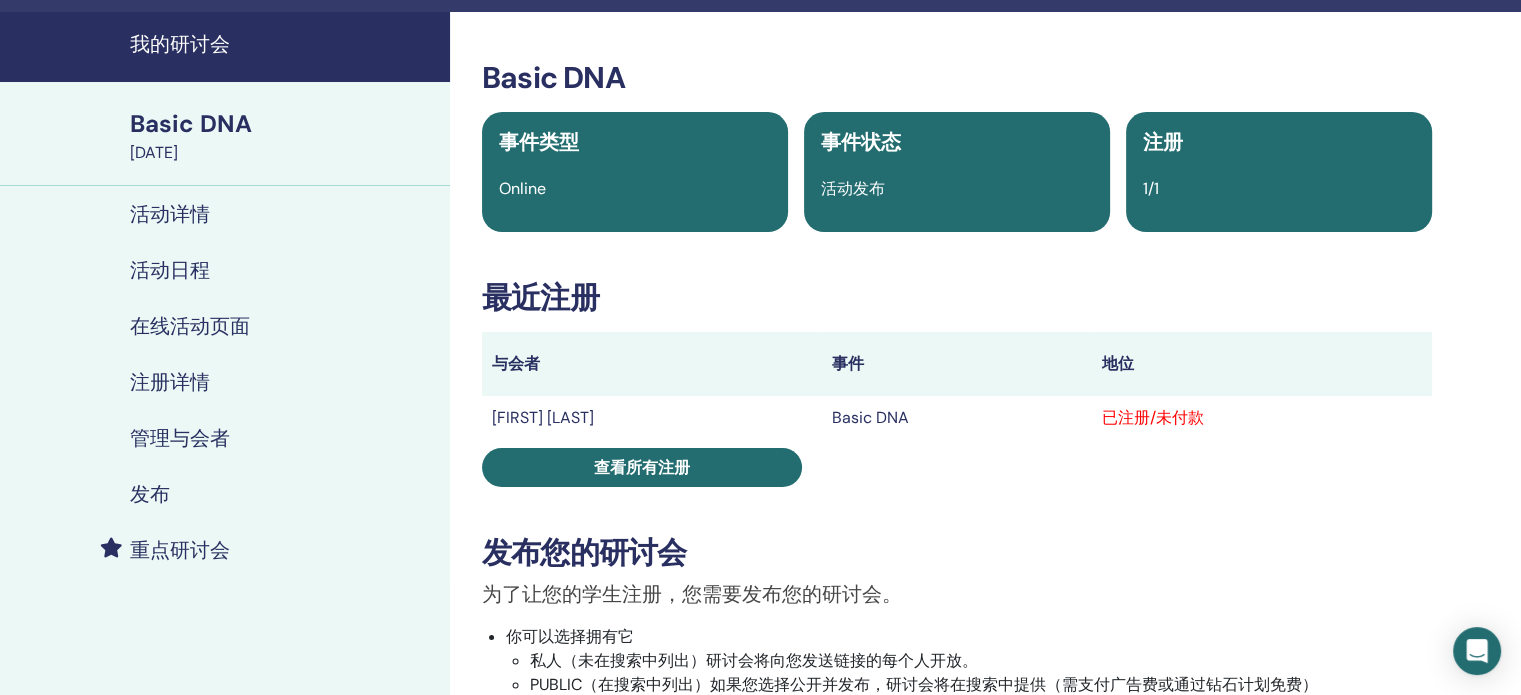 scroll, scrollTop: 100, scrollLeft: 0, axis: vertical 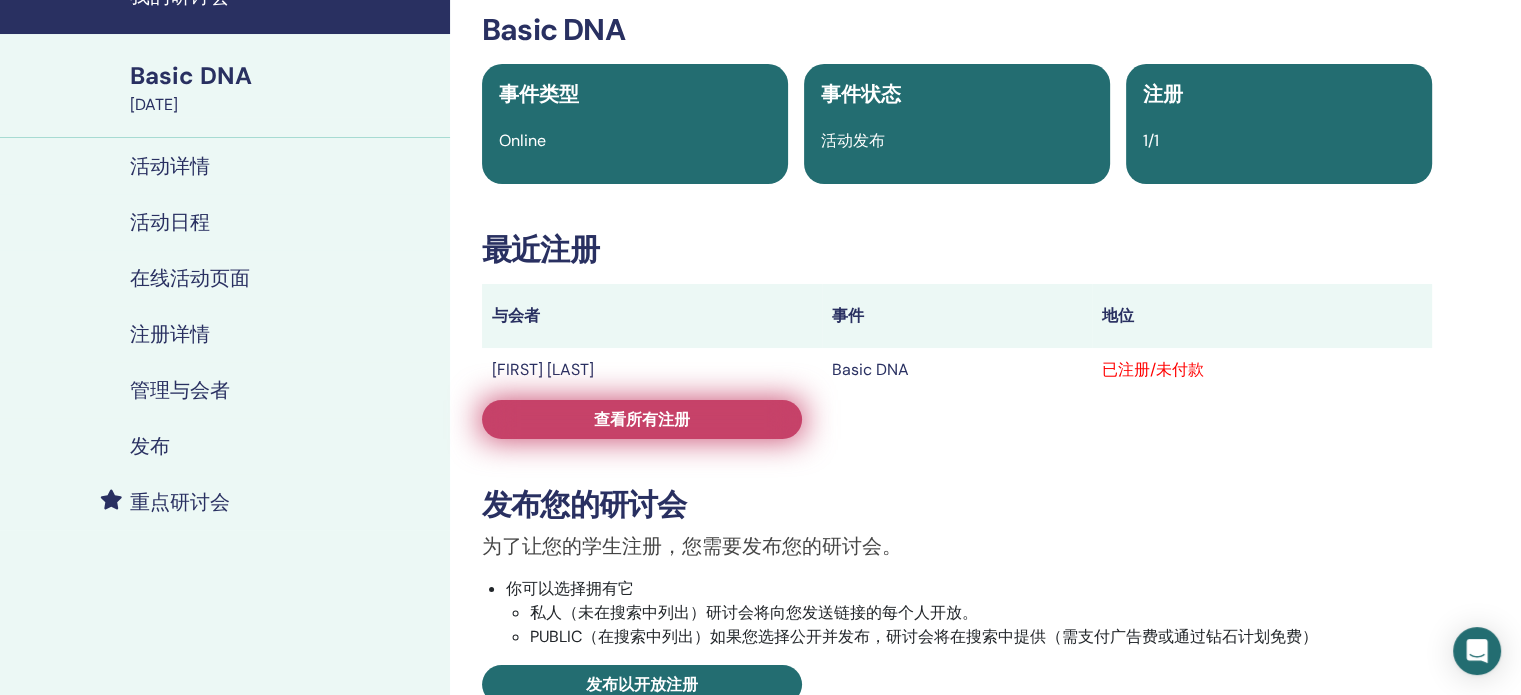 click on "查看所有注册" at bounding box center [642, 419] 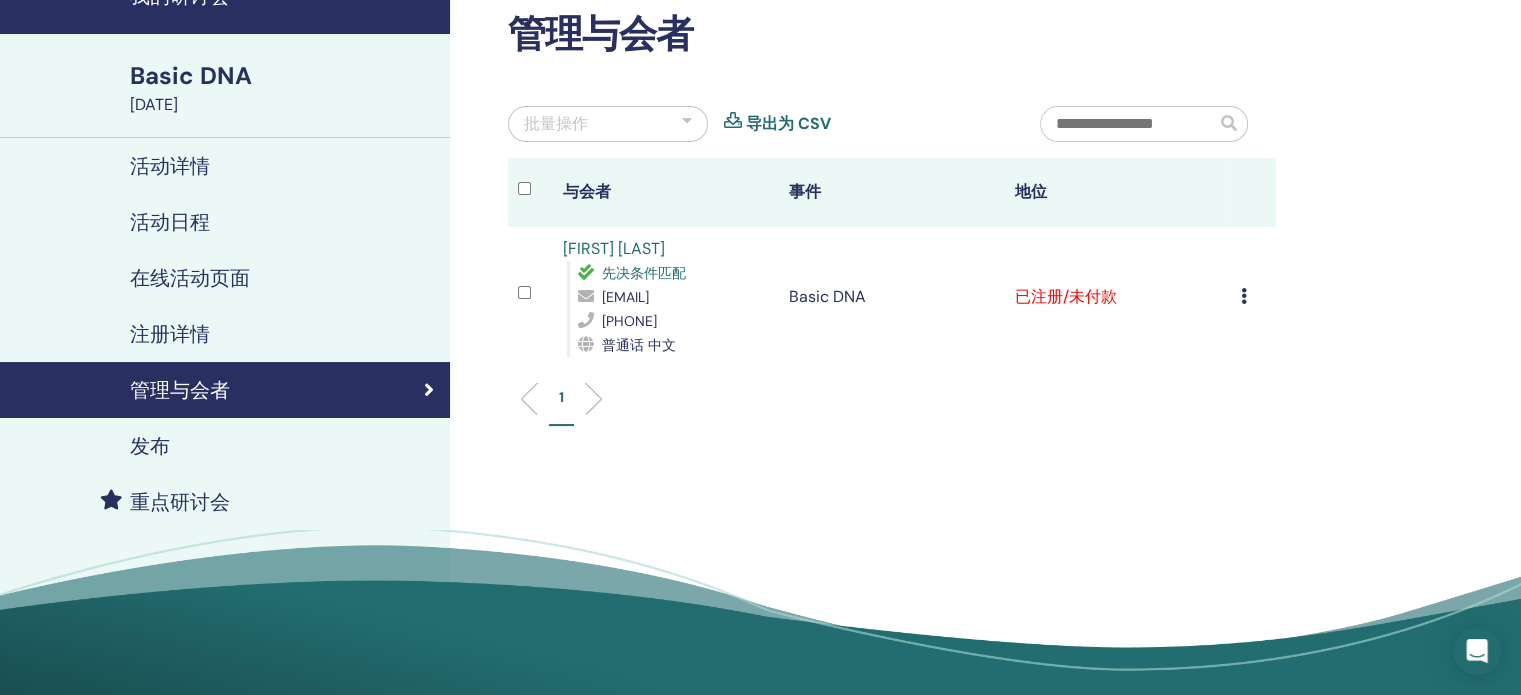 click at bounding box center [1244, 296] 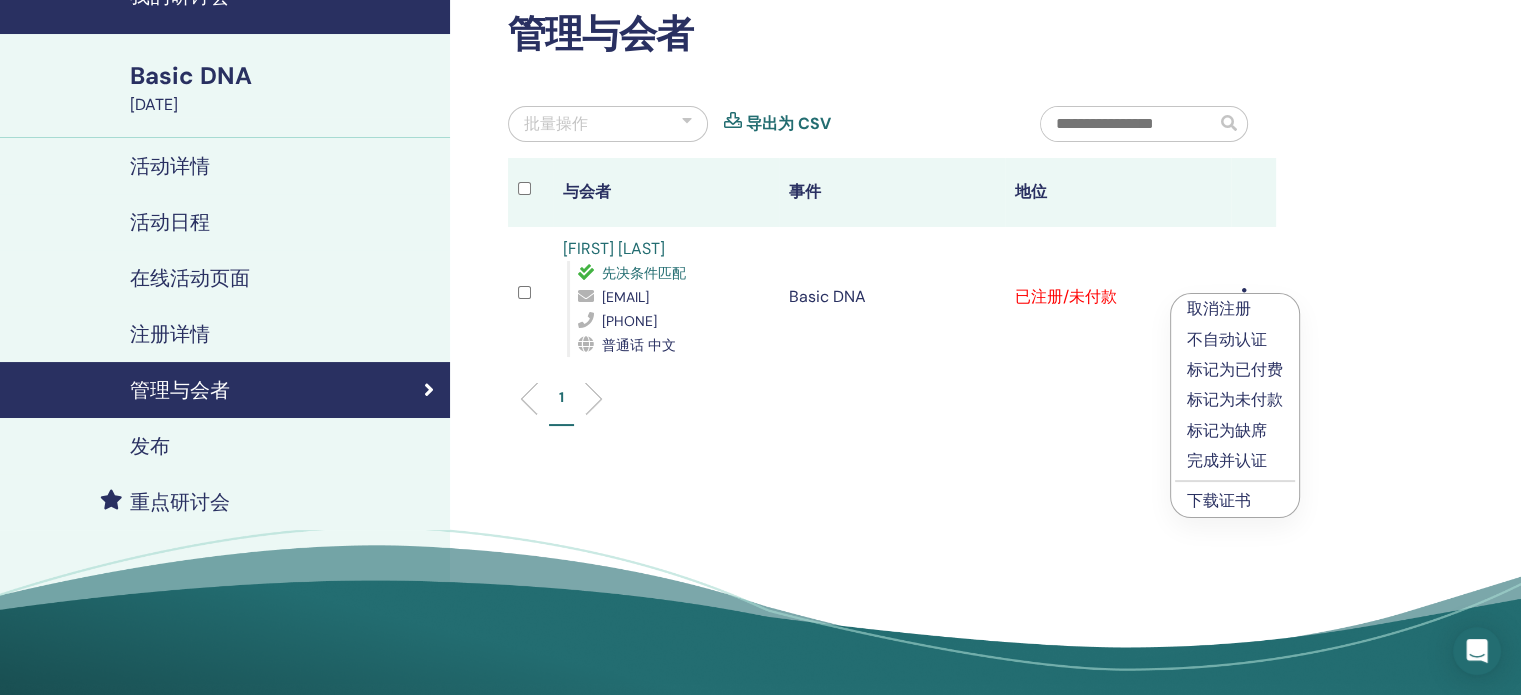 click on "标记为已付费" at bounding box center (1235, 370) 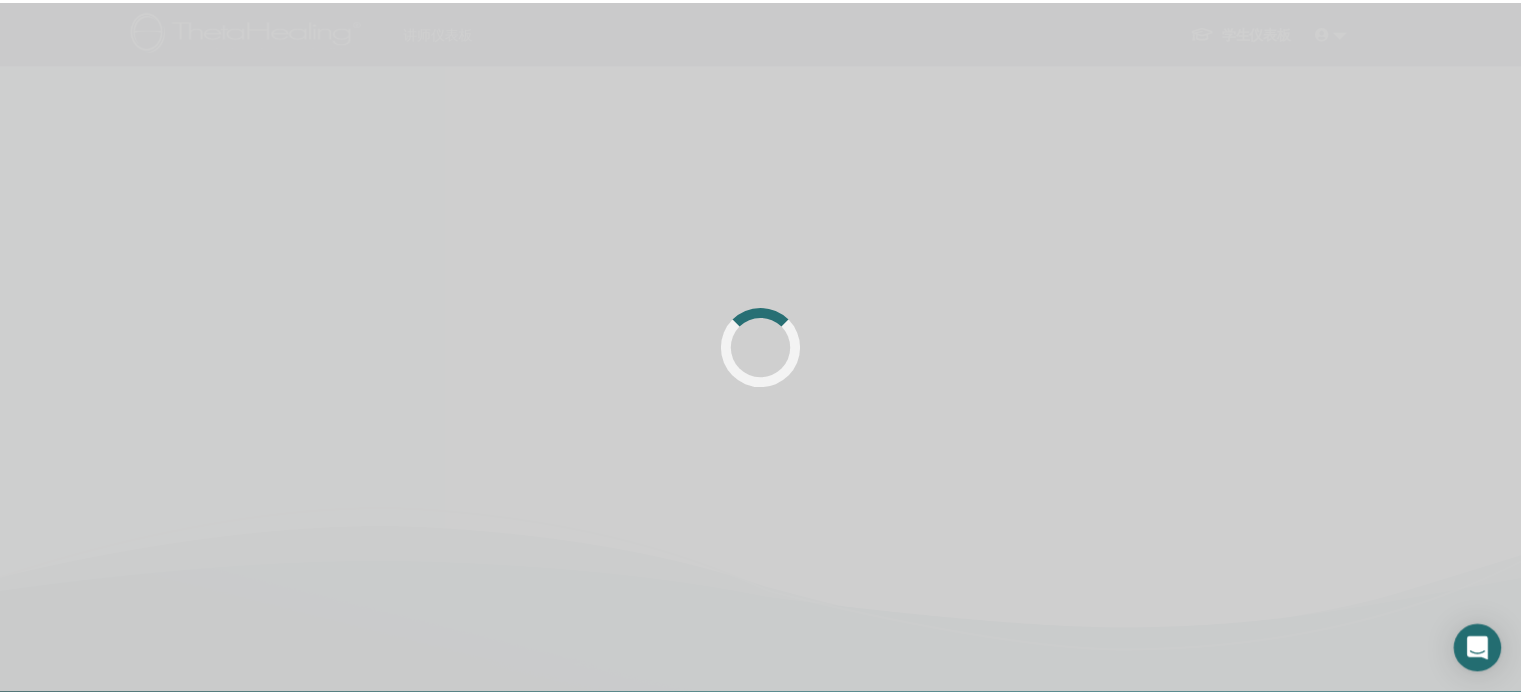 scroll, scrollTop: 0, scrollLeft: 0, axis: both 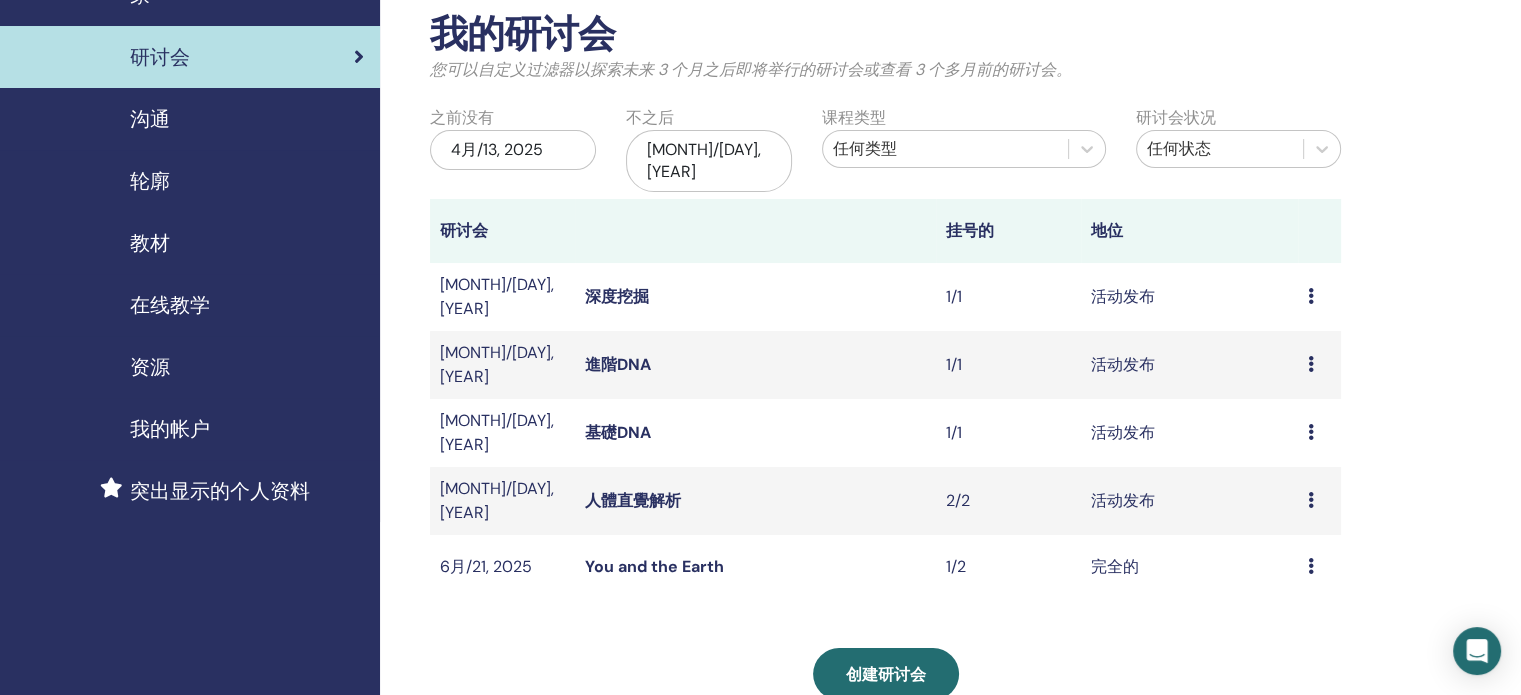 click on "预习 编辑 与会者 取消" at bounding box center (1319, 365) 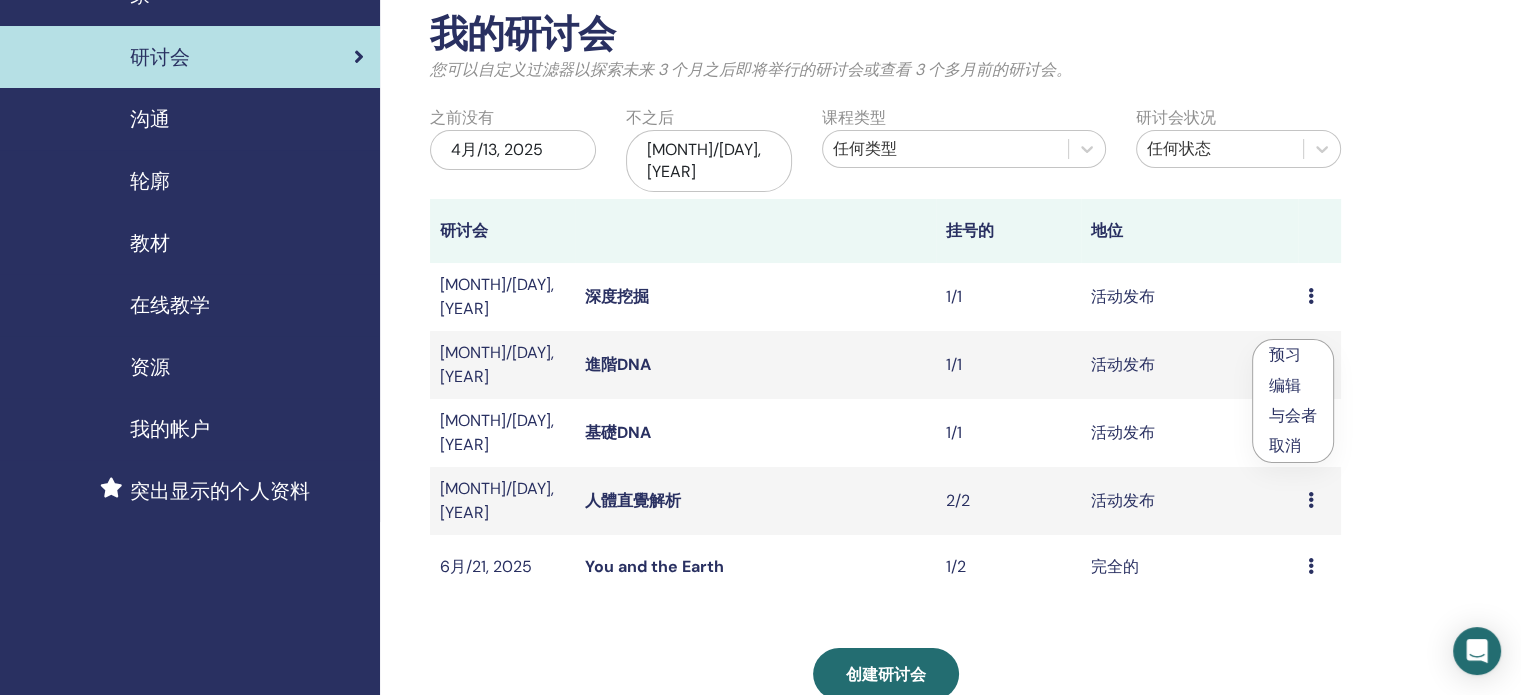 click on "進階DNA" at bounding box center [618, 364] 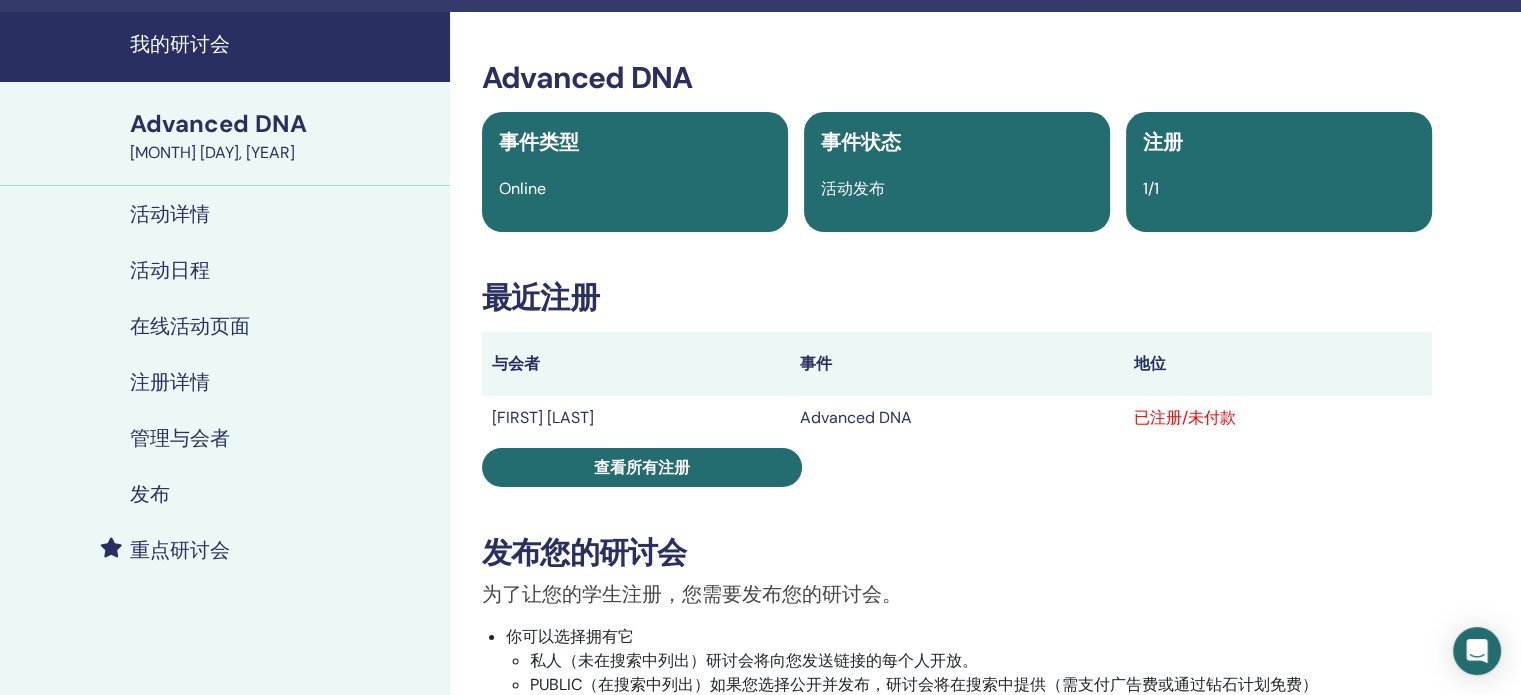 scroll, scrollTop: 100, scrollLeft: 0, axis: vertical 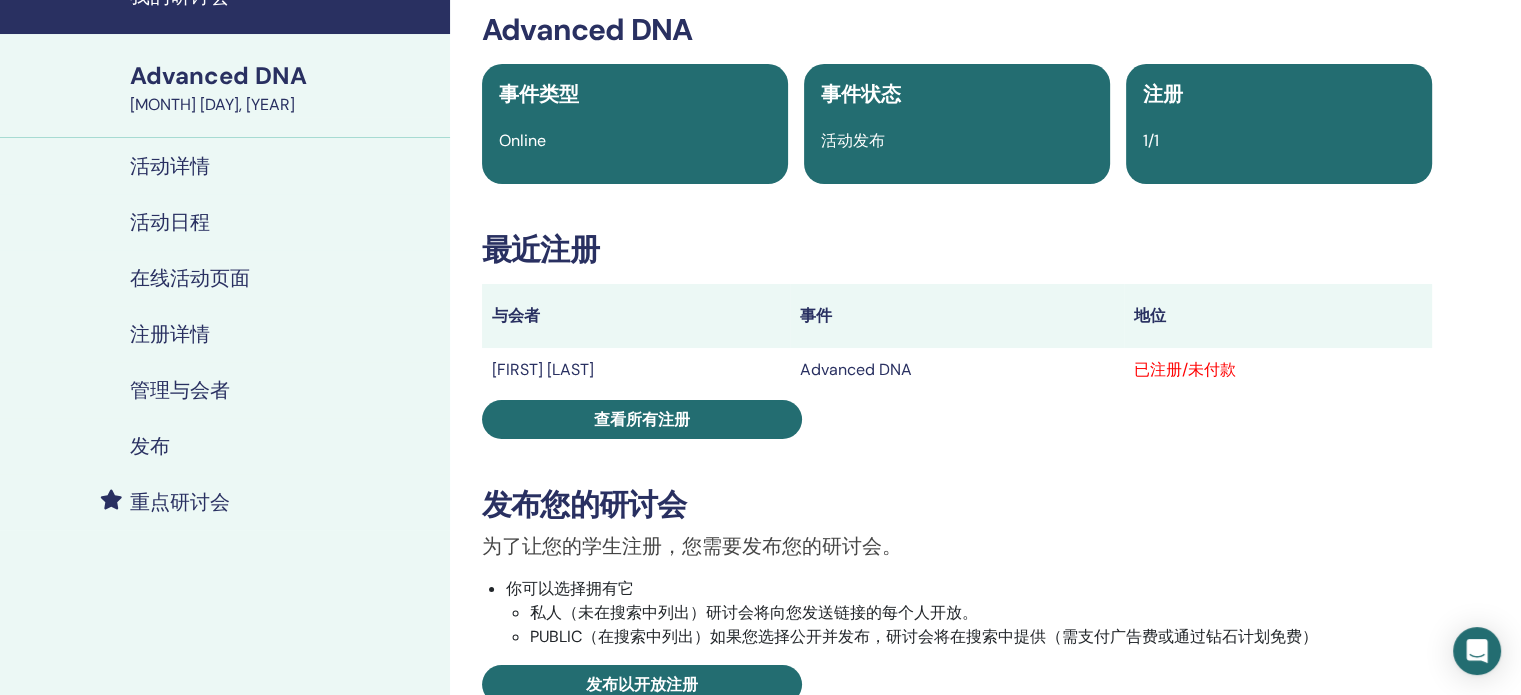 click on "已注册/未付款" at bounding box center (1278, 370) 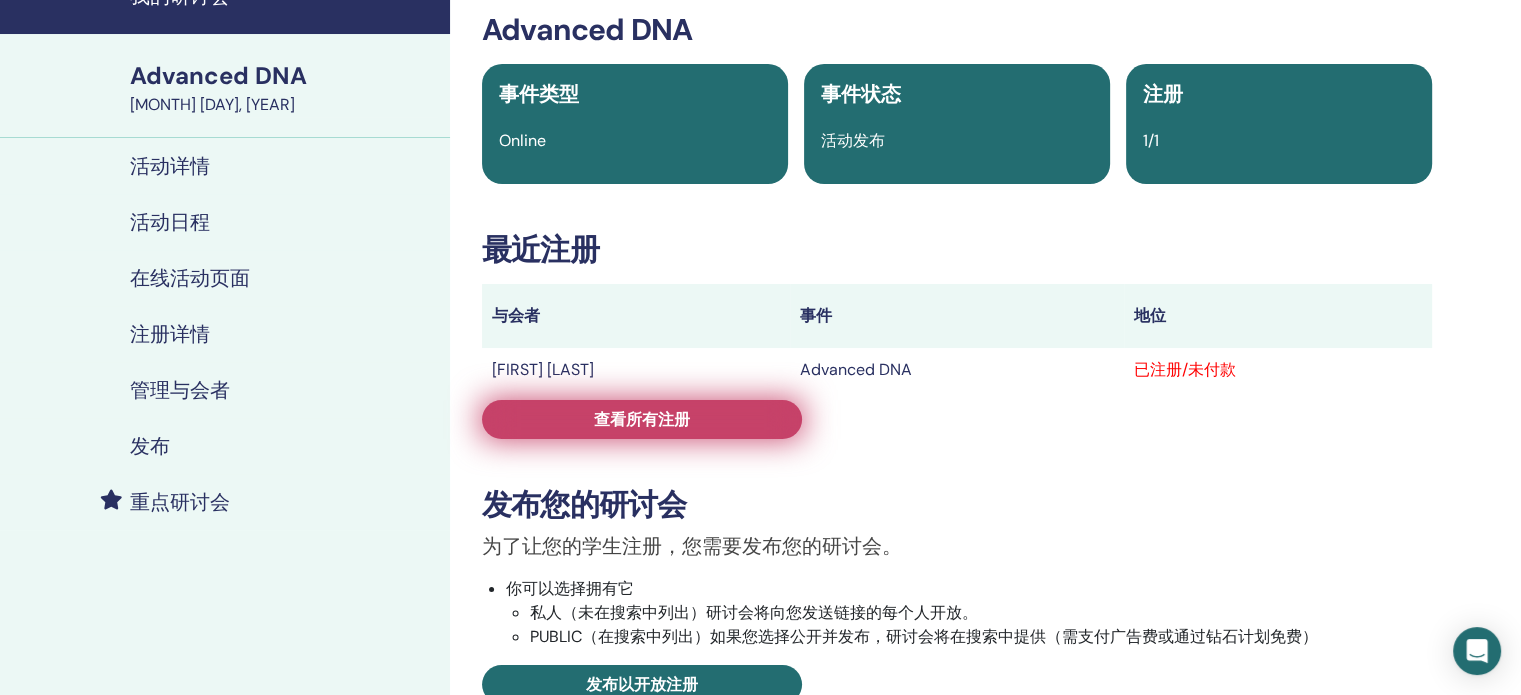 click on "查看所有注册" at bounding box center [642, 419] 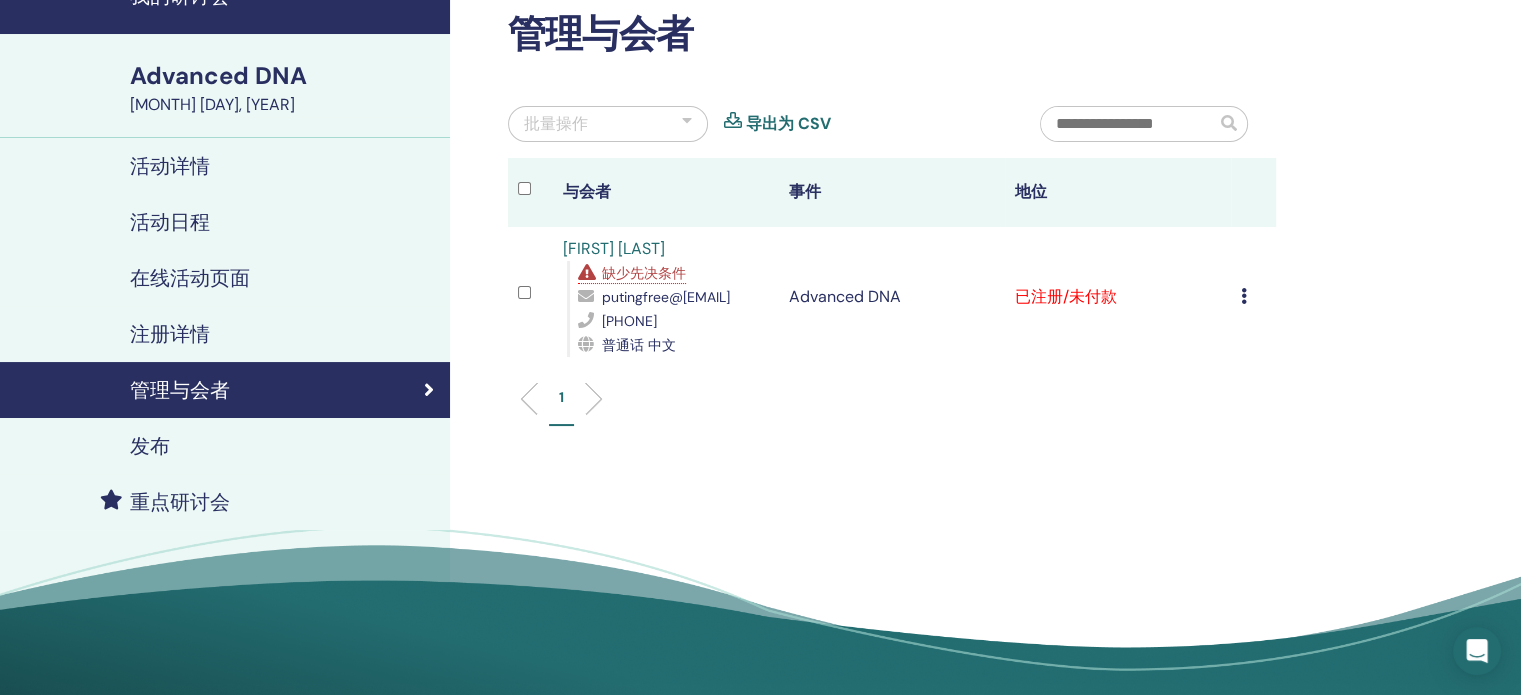click on "取消注册 不自动认证 标记为已付费 标记为未付款 标记为缺席 完成并认证 下载证书" at bounding box center [1253, 297] 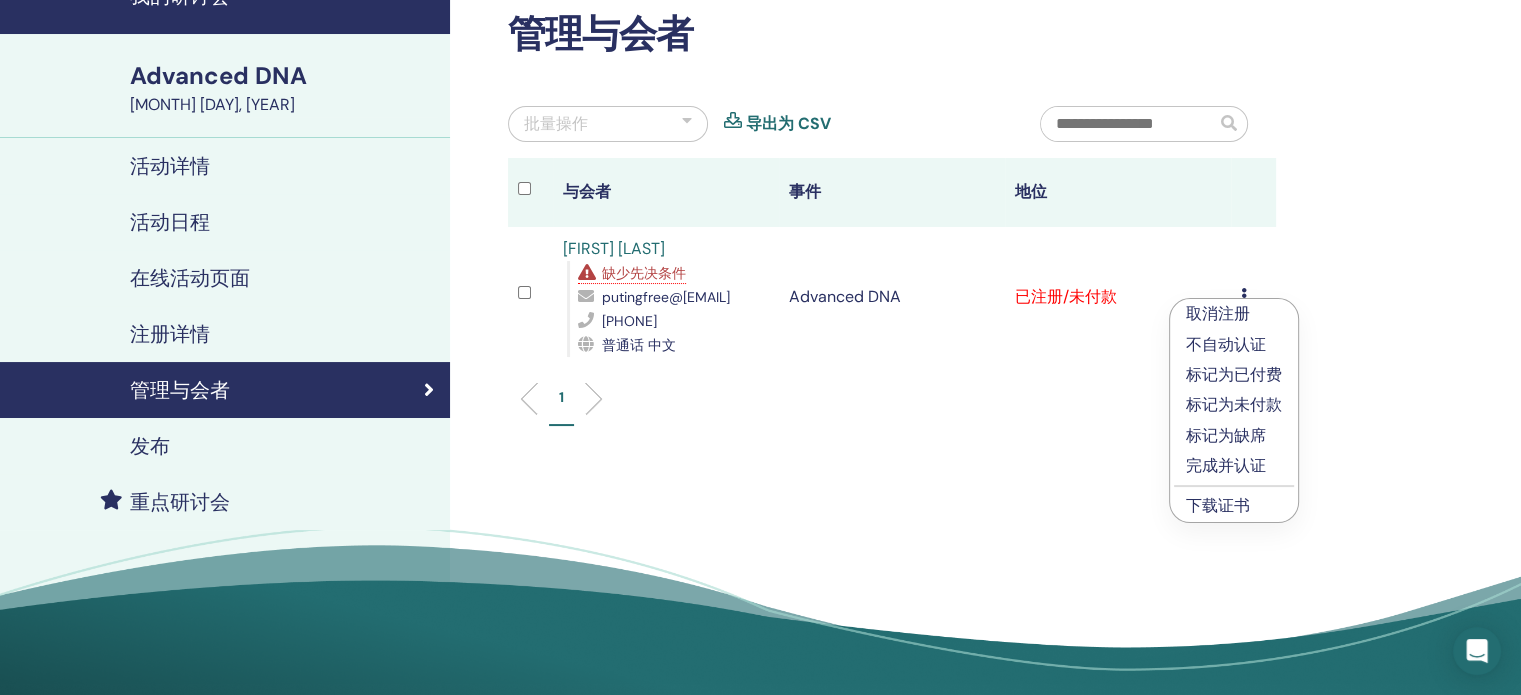 click on "标记为已付费" at bounding box center [1234, 375] 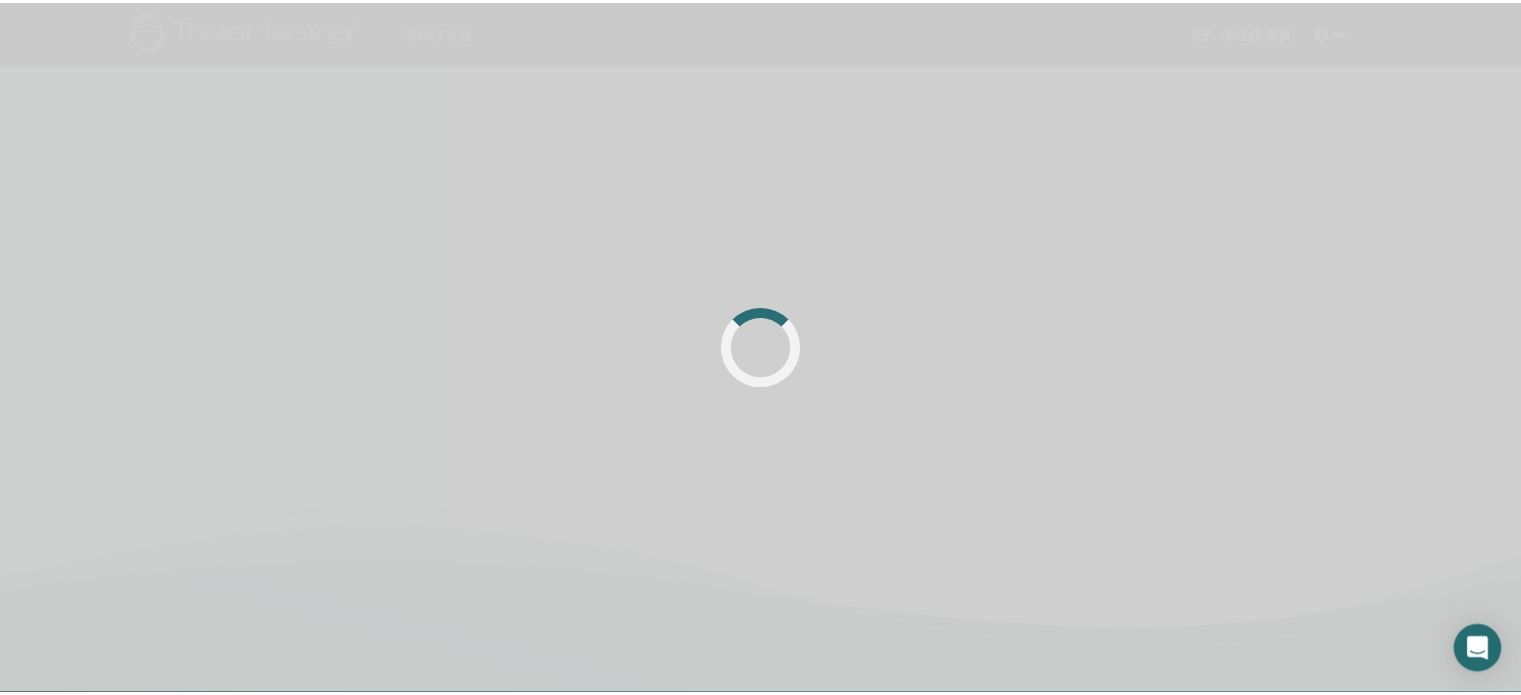 scroll, scrollTop: 100, scrollLeft: 0, axis: vertical 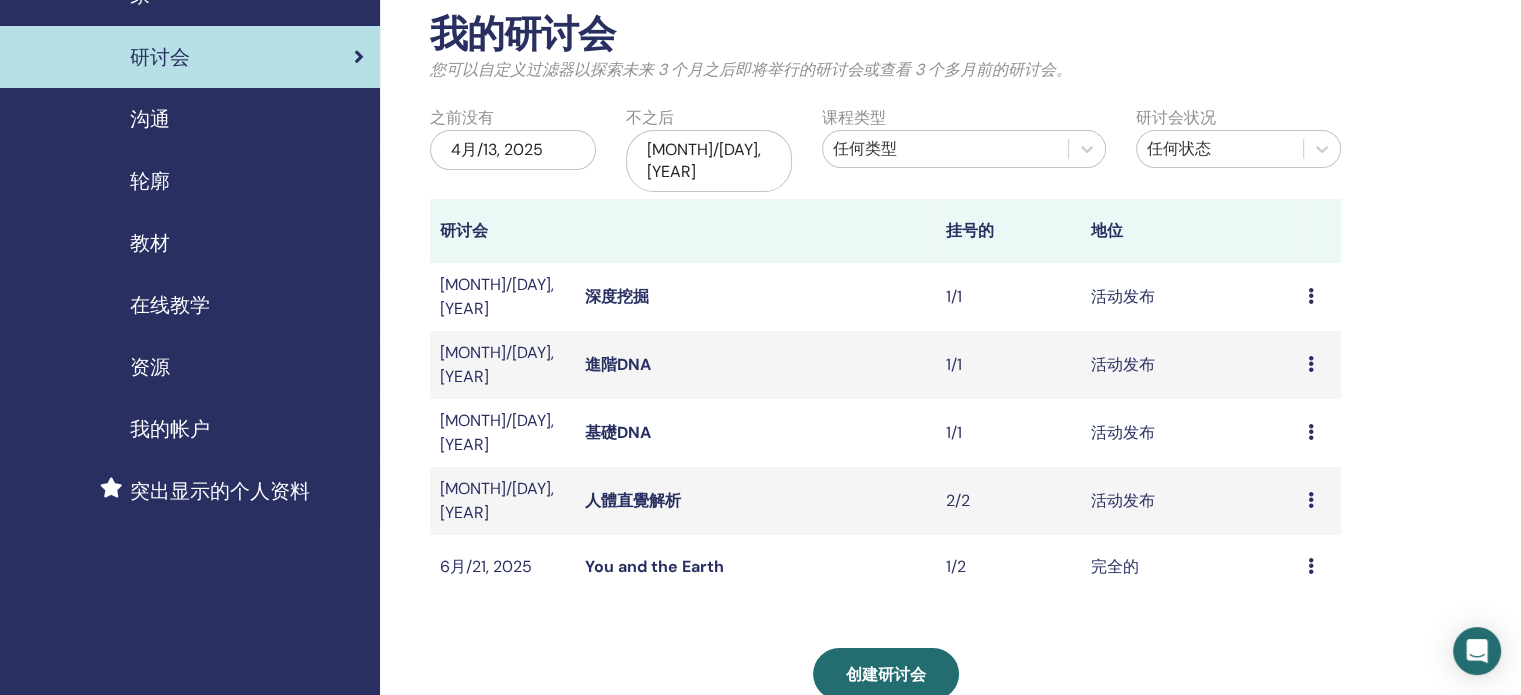 click on "深度挖掘" at bounding box center (617, 296) 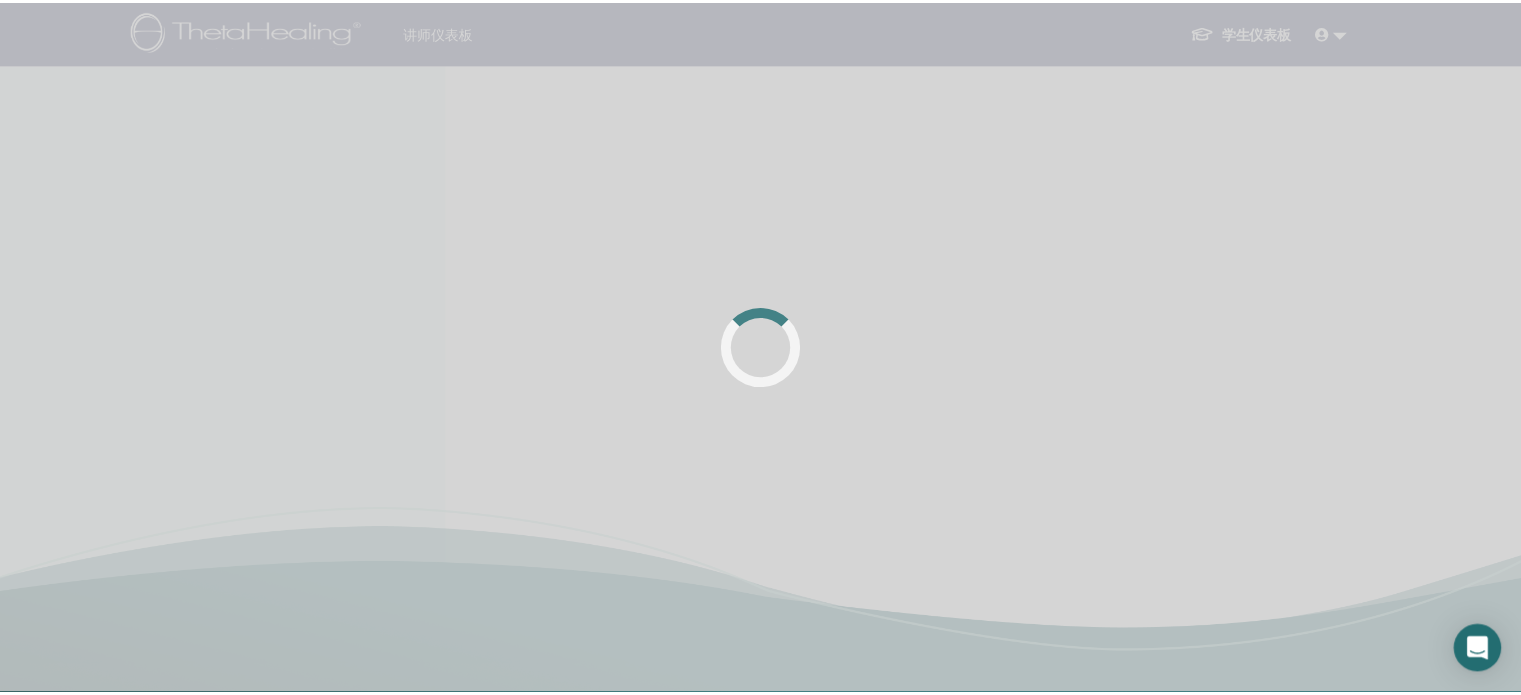 scroll, scrollTop: 0, scrollLeft: 0, axis: both 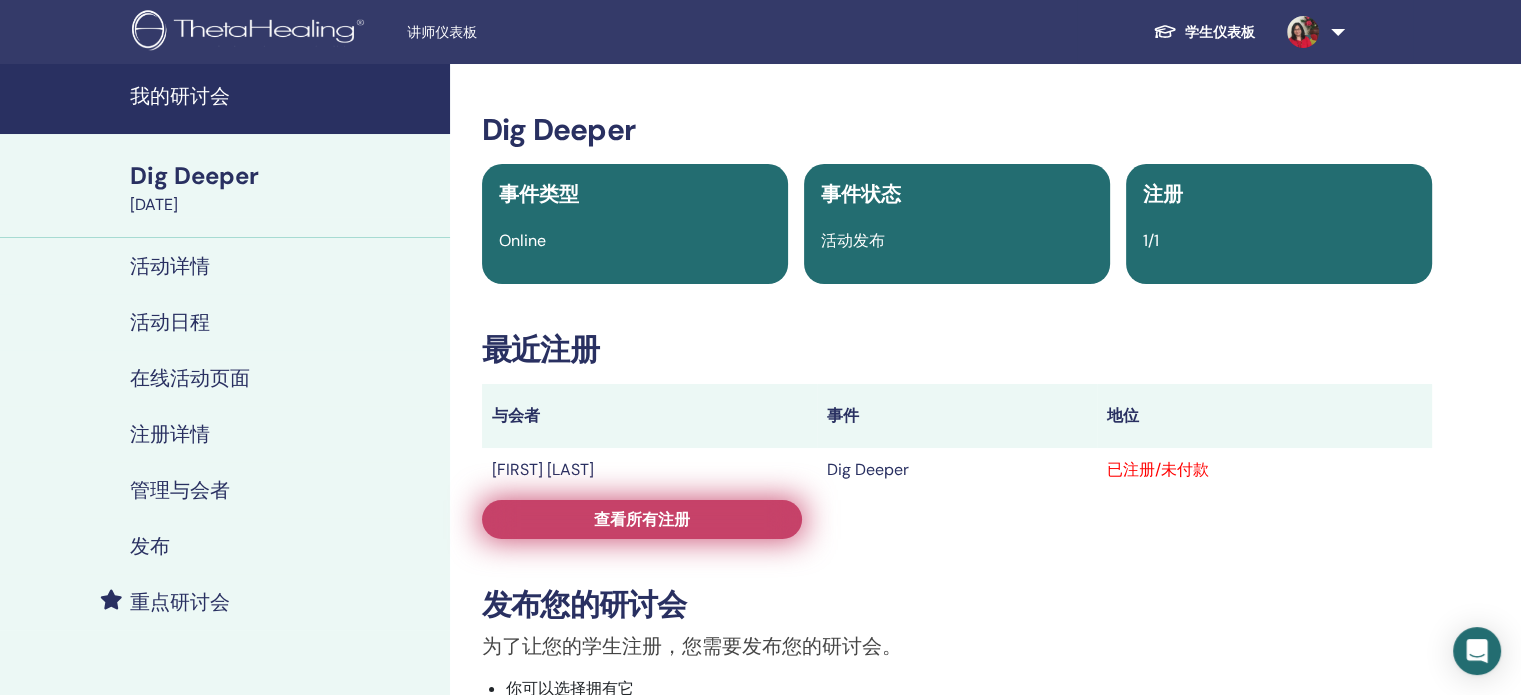 click on "查看所有注册" at bounding box center [642, 519] 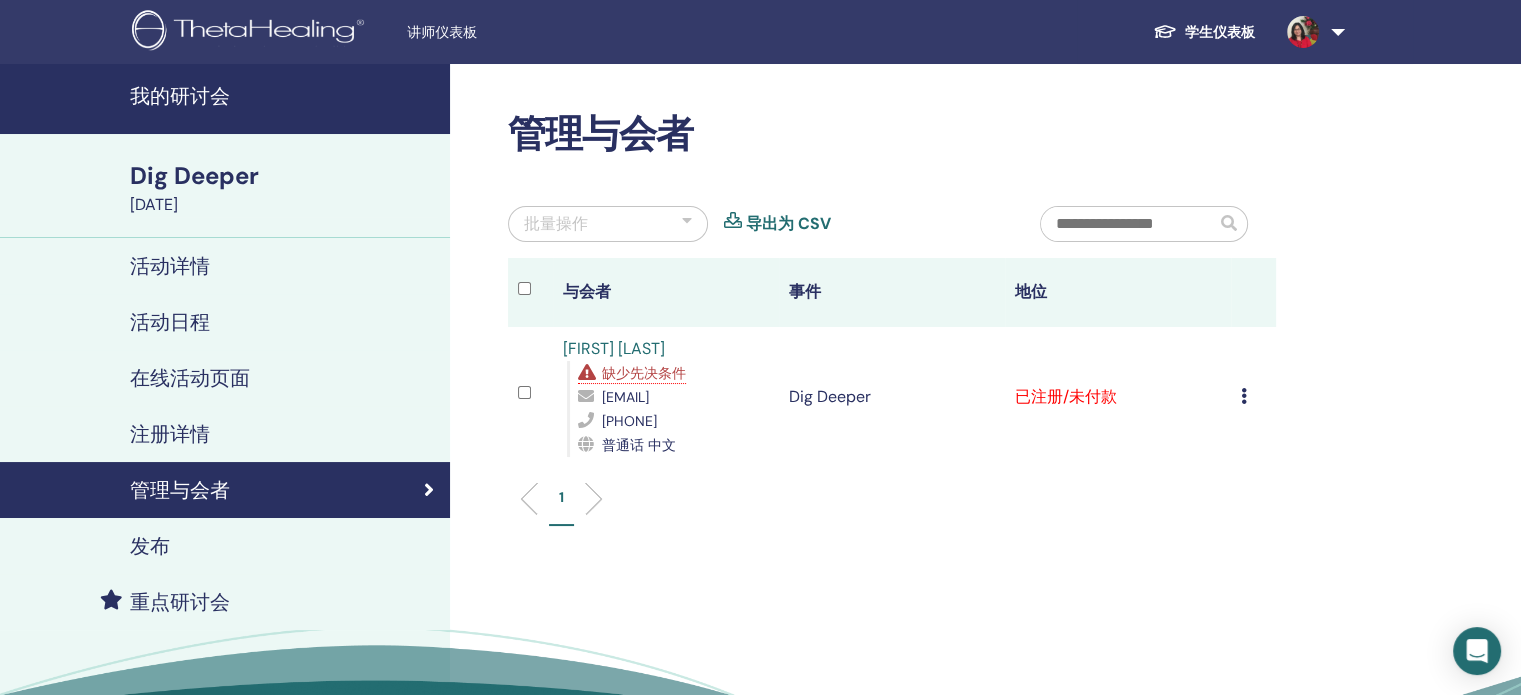 click at bounding box center (1244, 396) 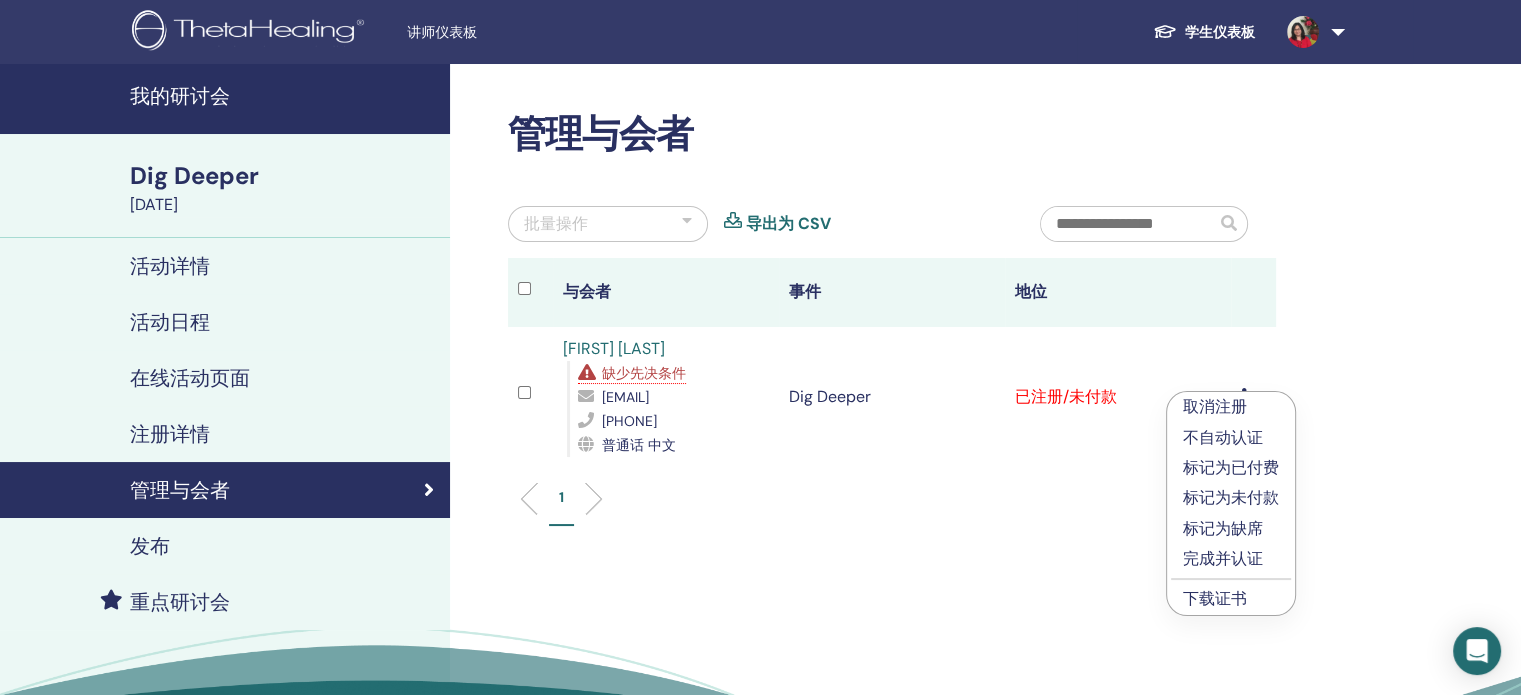 click on "标记为已付费" at bounding box center [1231, 468] 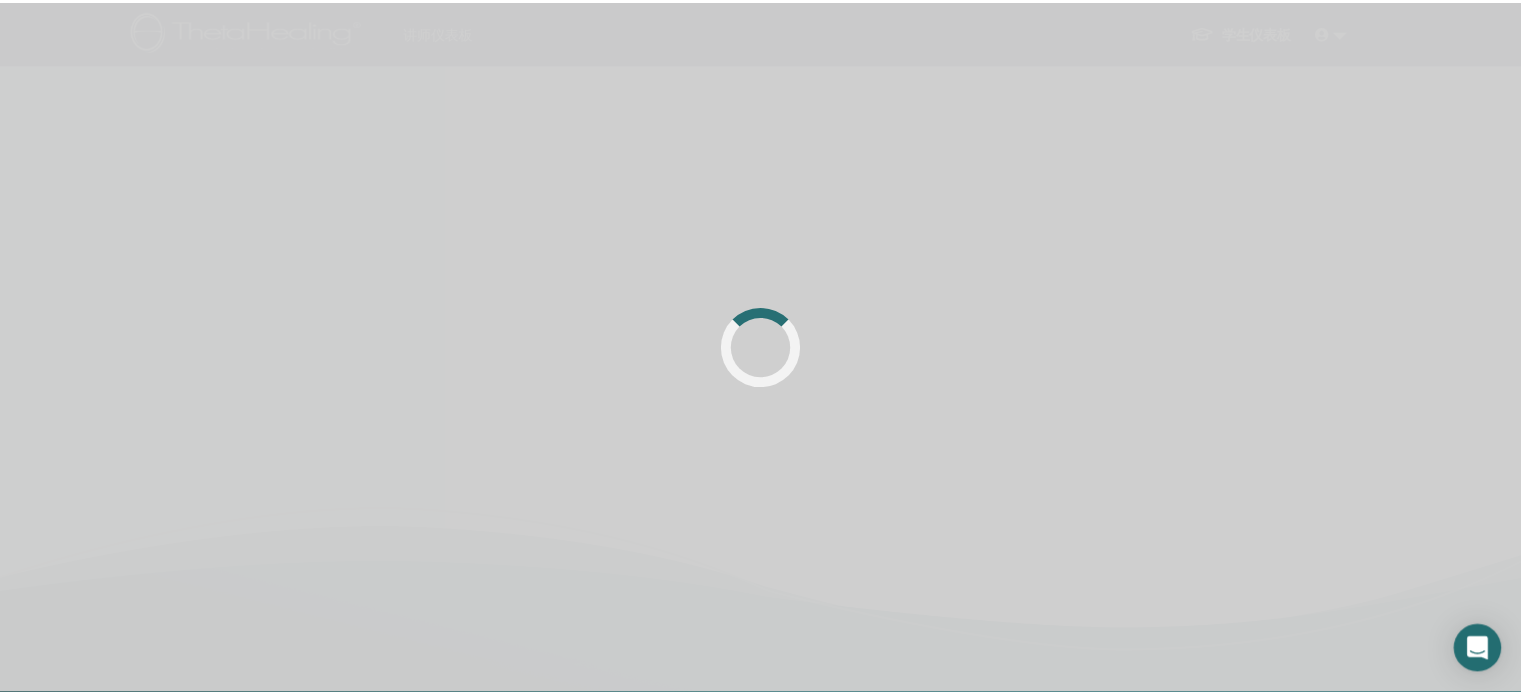 scroll, scrollTop: 0, scrollLeft: 0, axis: both 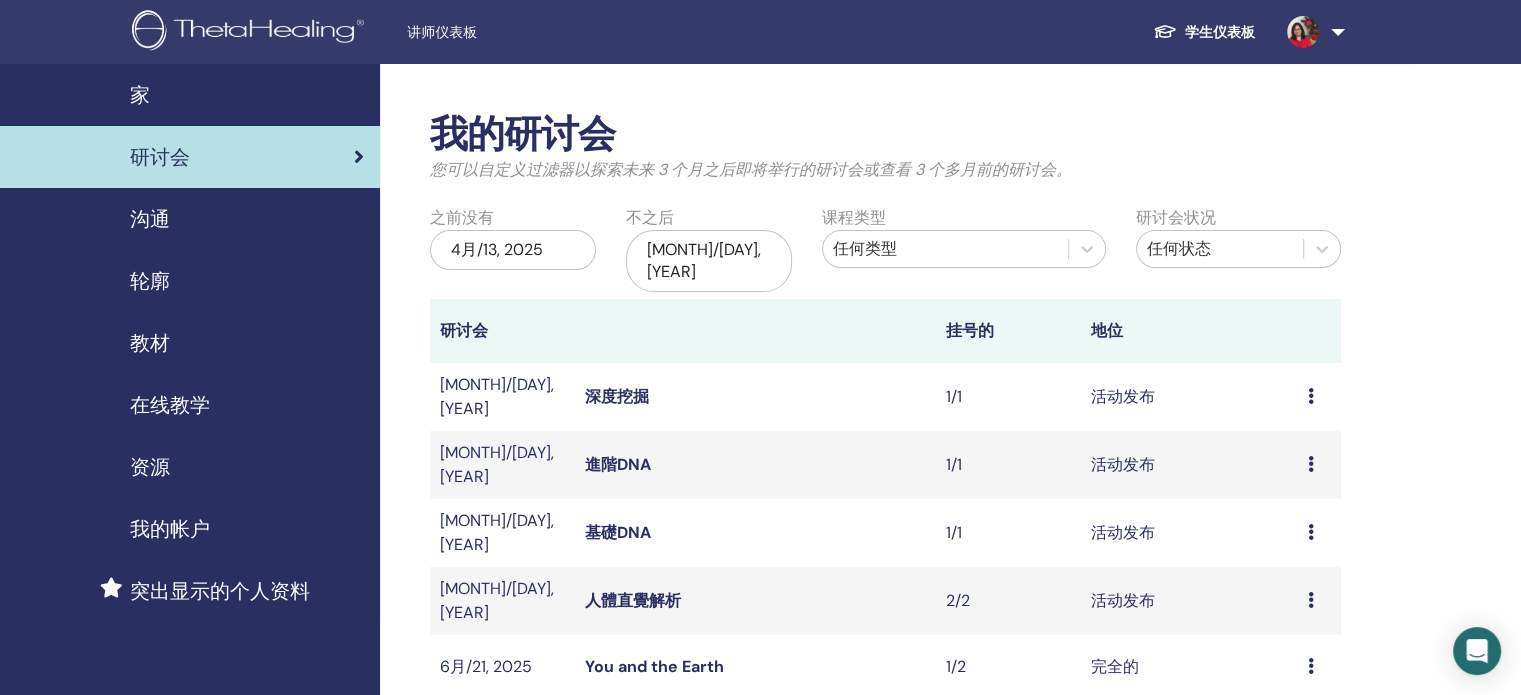 click at bounding box center [1312, 32] 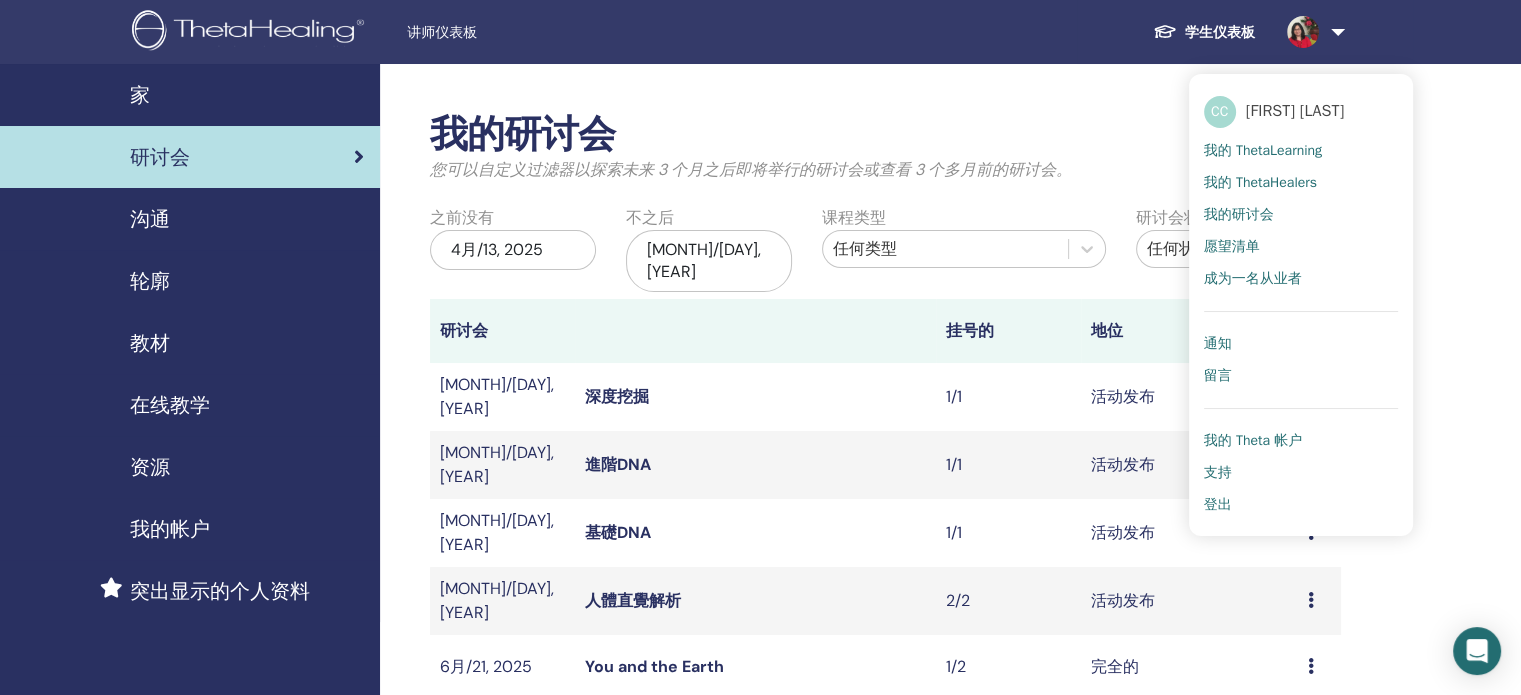 click on "登出" at bounding box center (1218, 505) 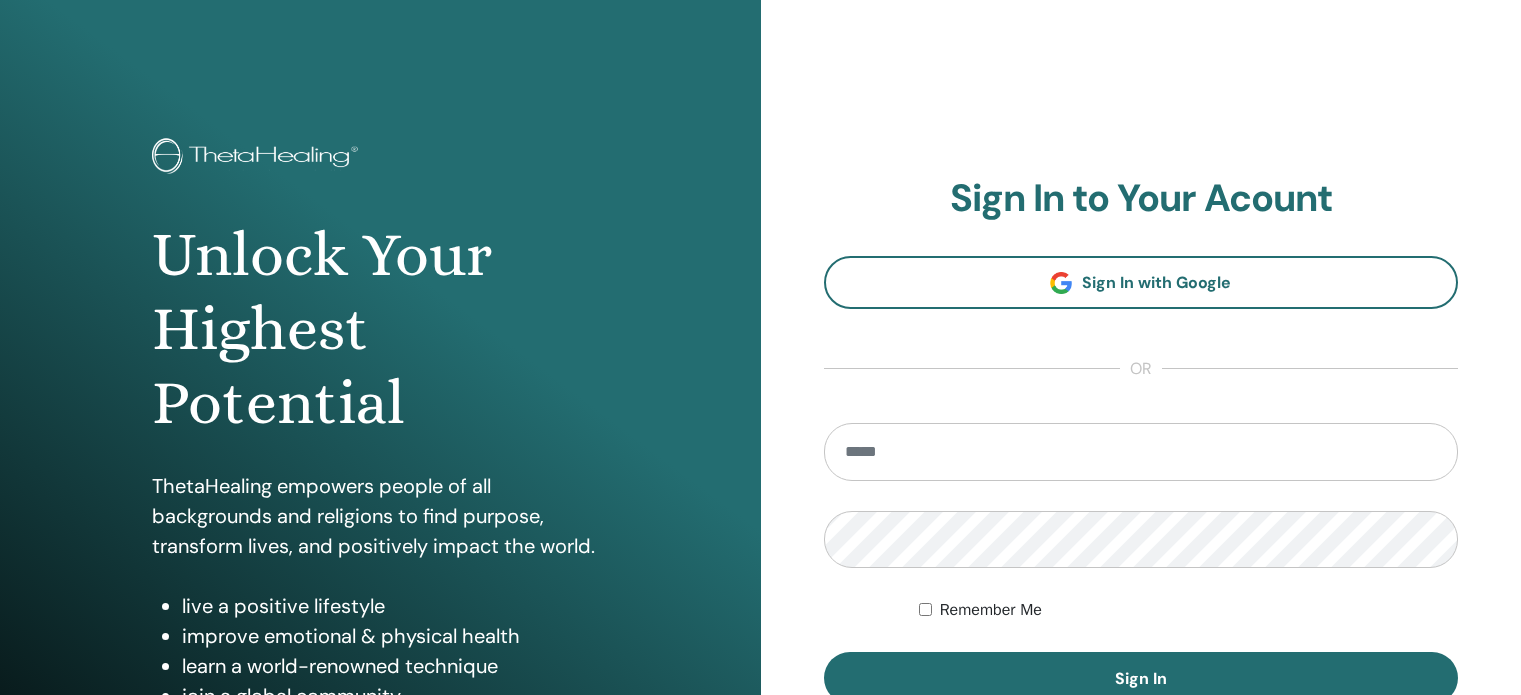 scroll, scrollTop: 0, scrollLeft: 0, axis: both 